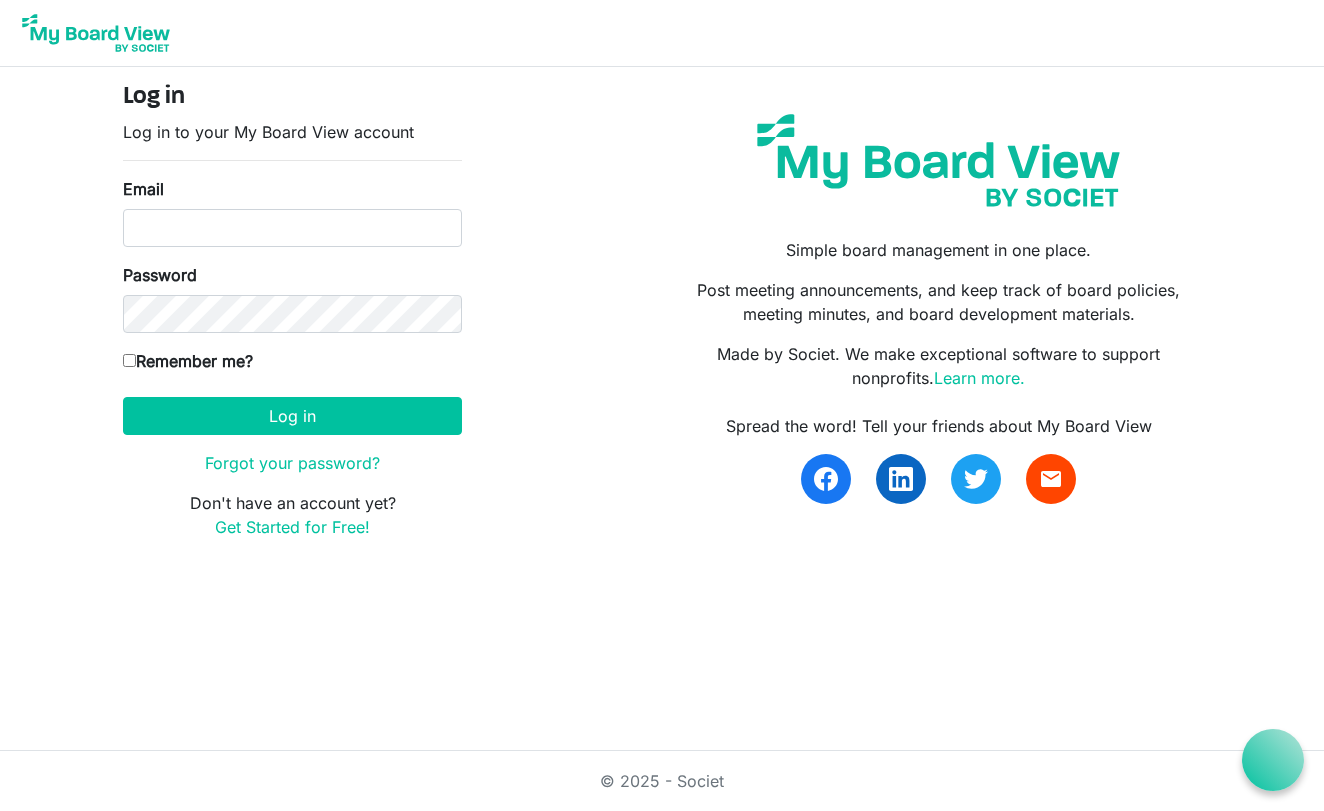 scroll, scrollTop: 0, scrollLeft: 0, axis: both 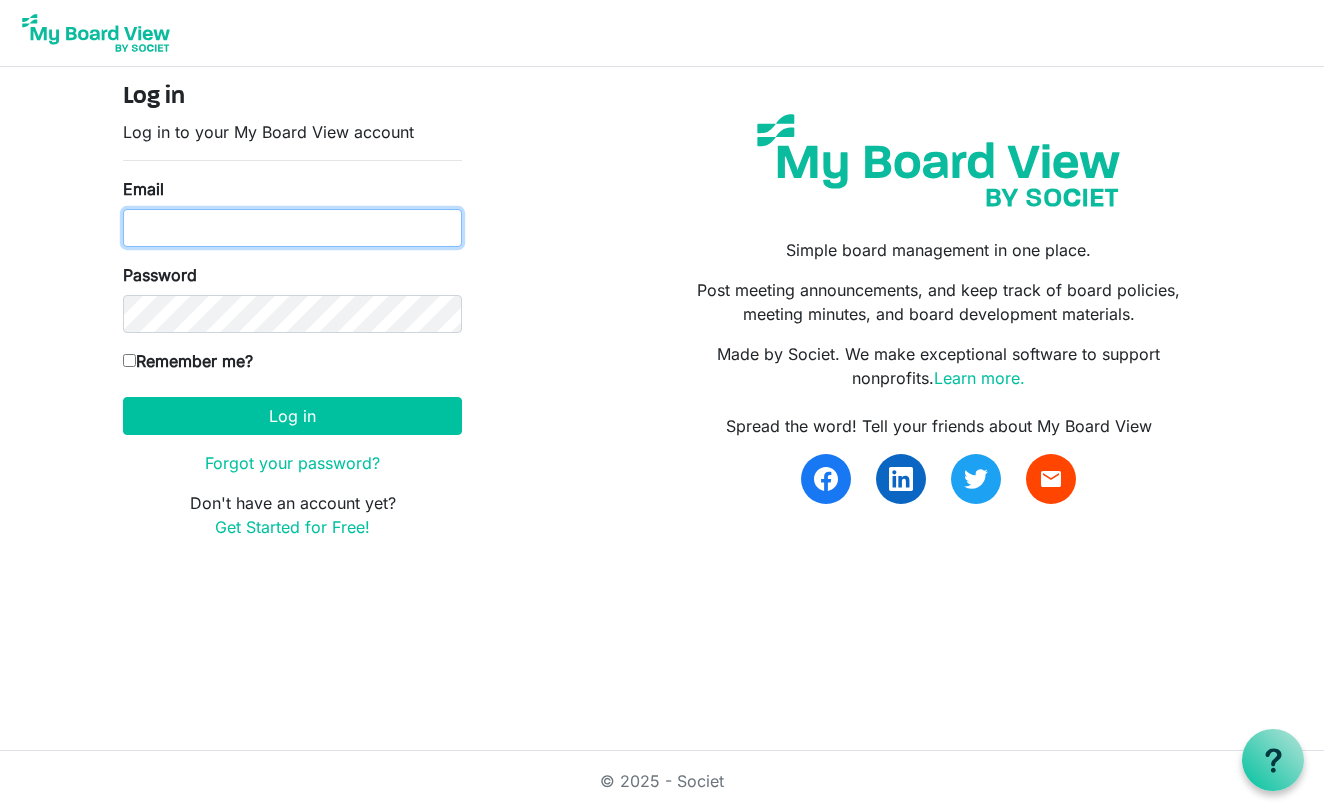 type on "merzm13@gmail.com" 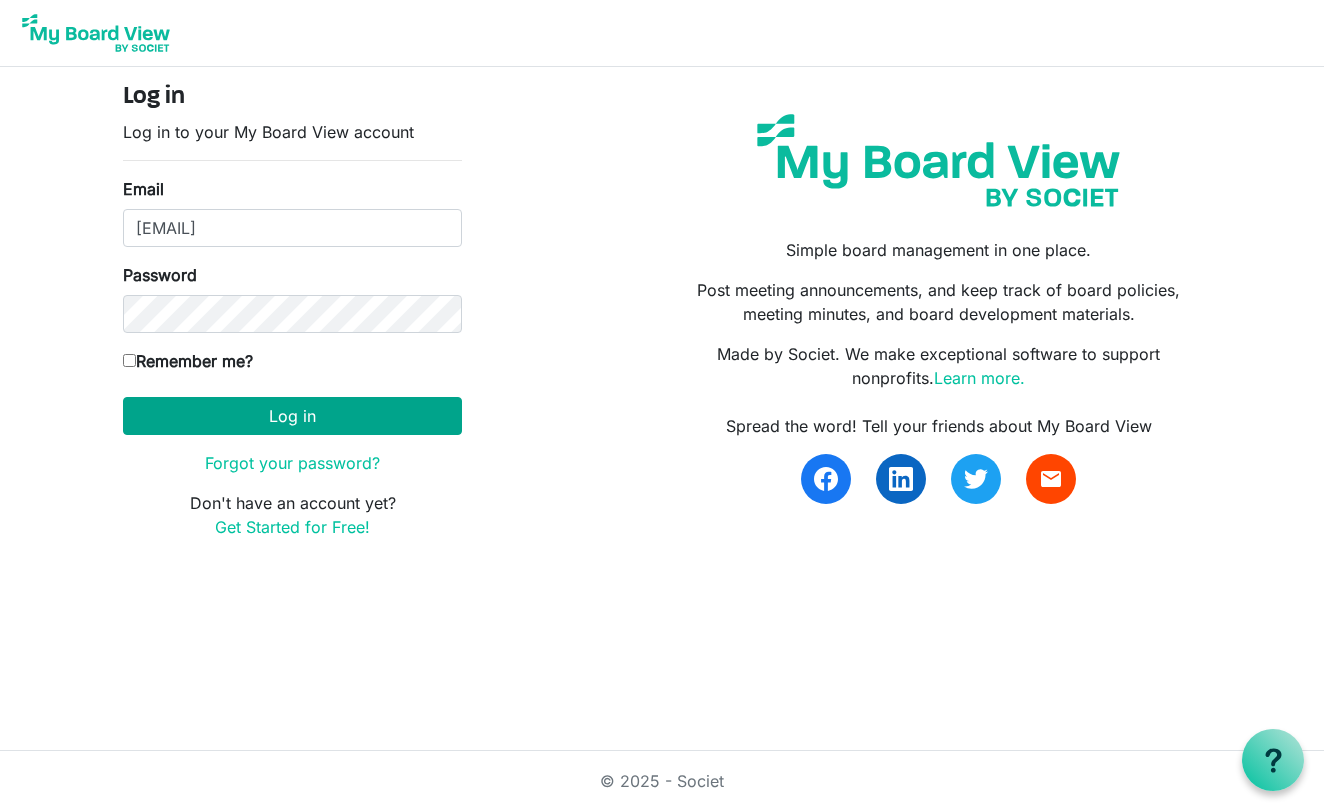 click on "Log in" at bounding box center (292, 416) 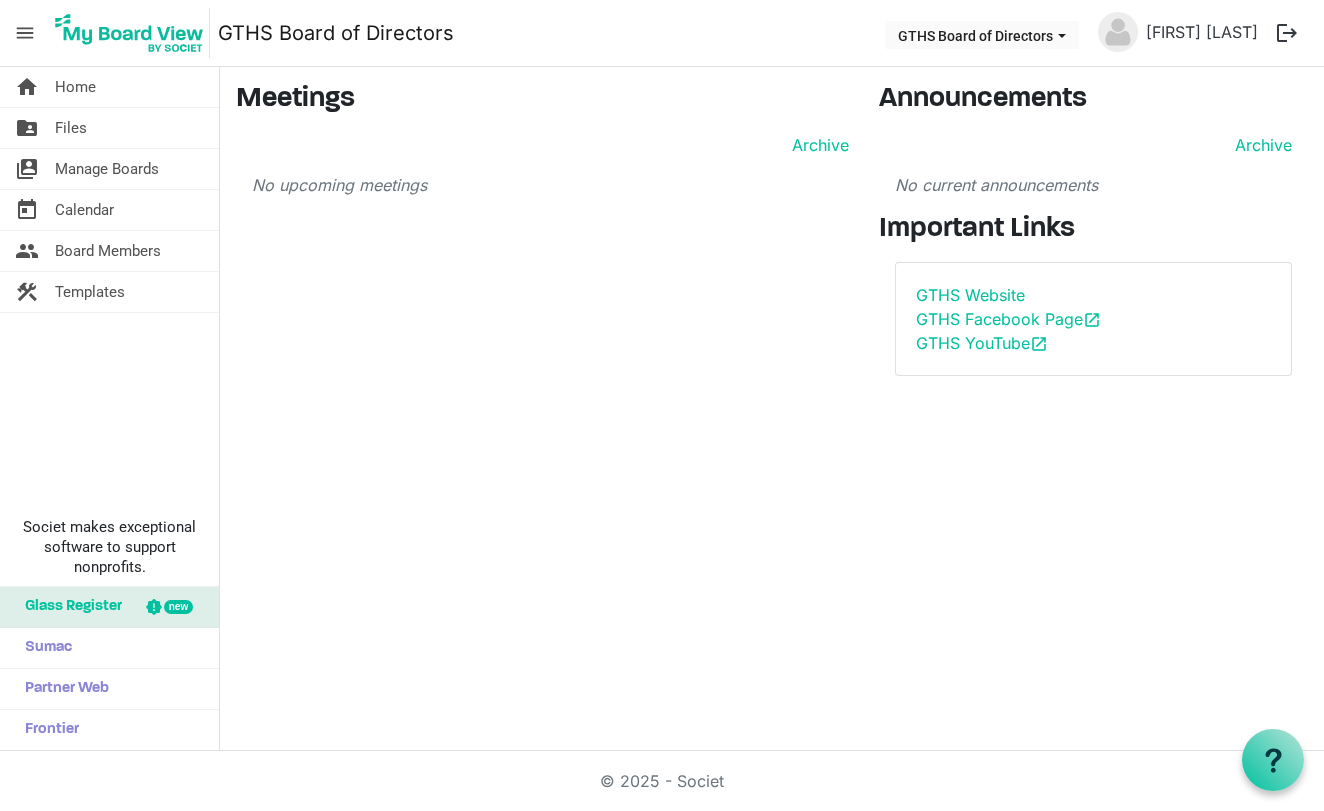 scroll, scrollTop: 0, scrollLeft: 0, axis: both 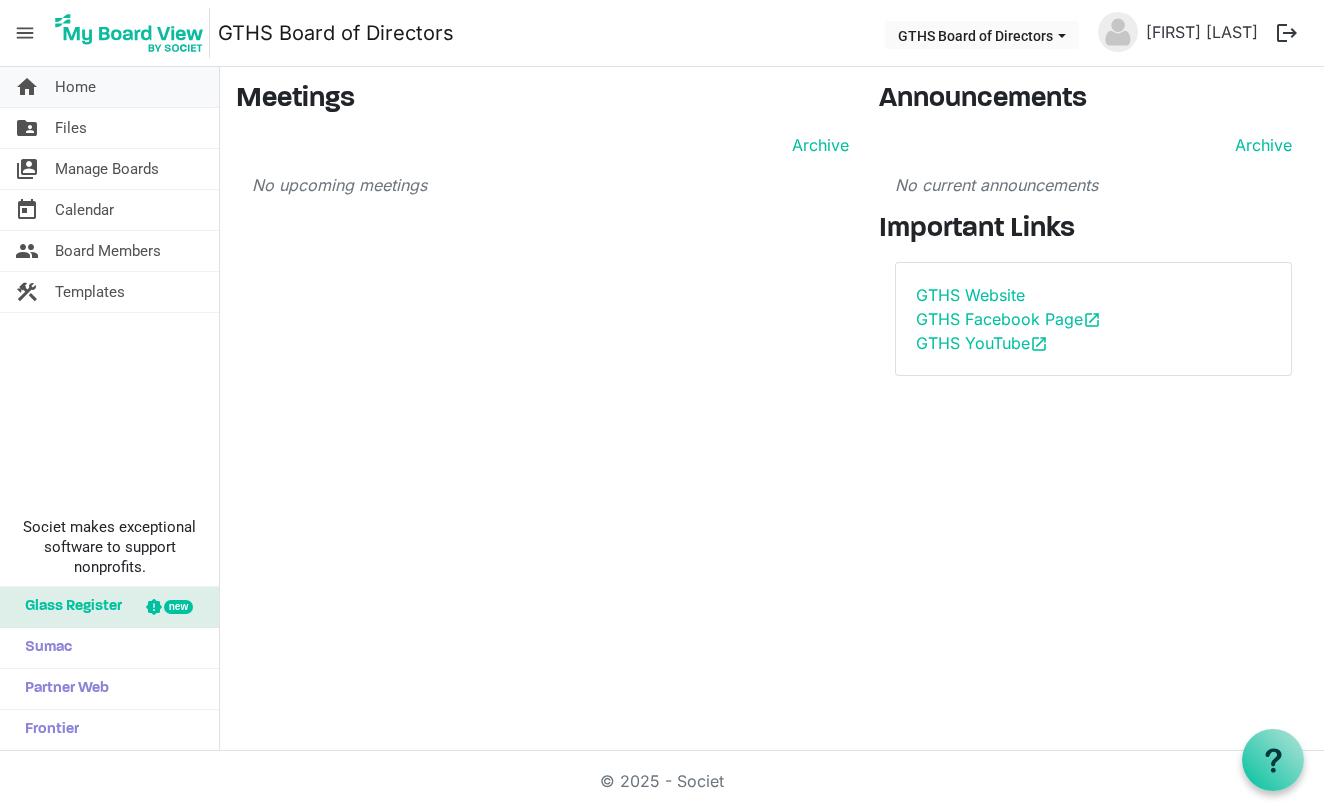 click on "Home" at bounding box center [75, 87] 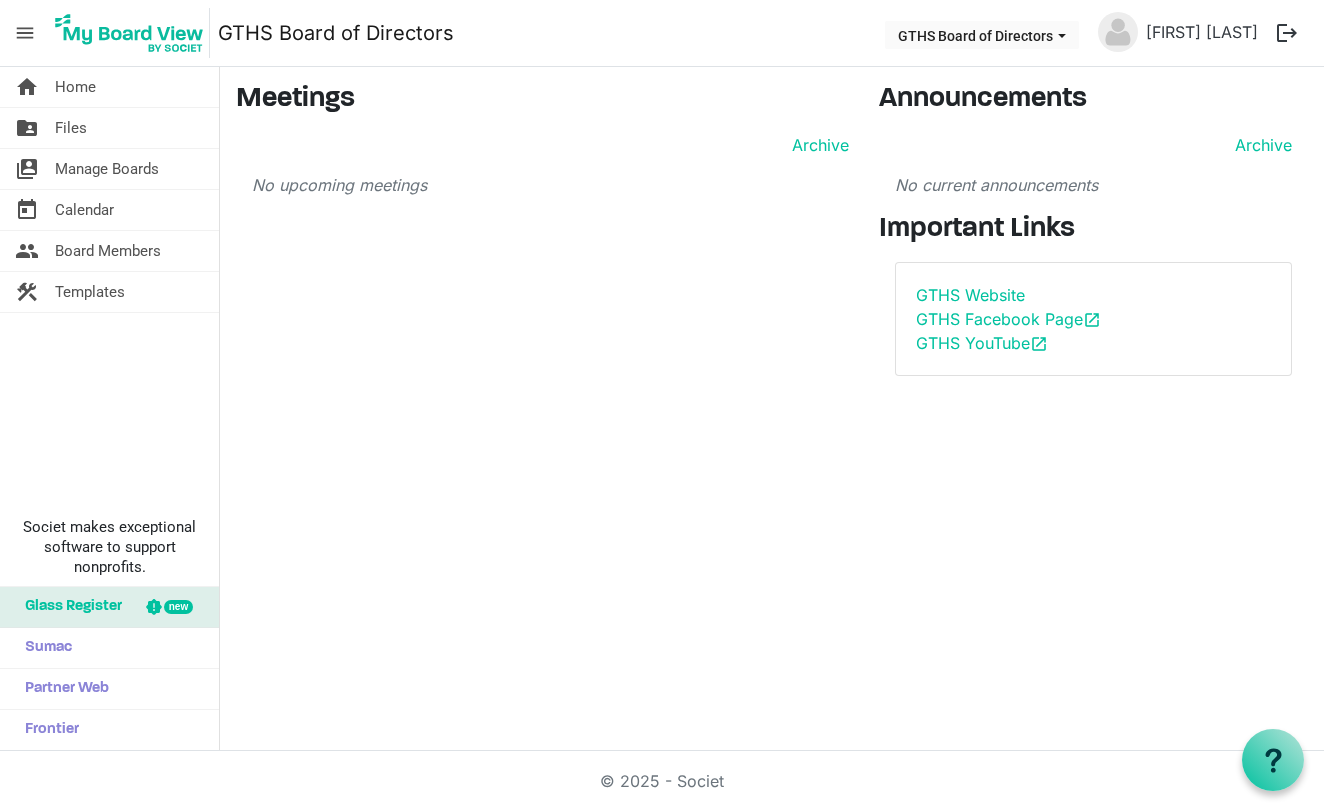 scroll, scrollTop: 0, scrollLeft: 0, axis: both 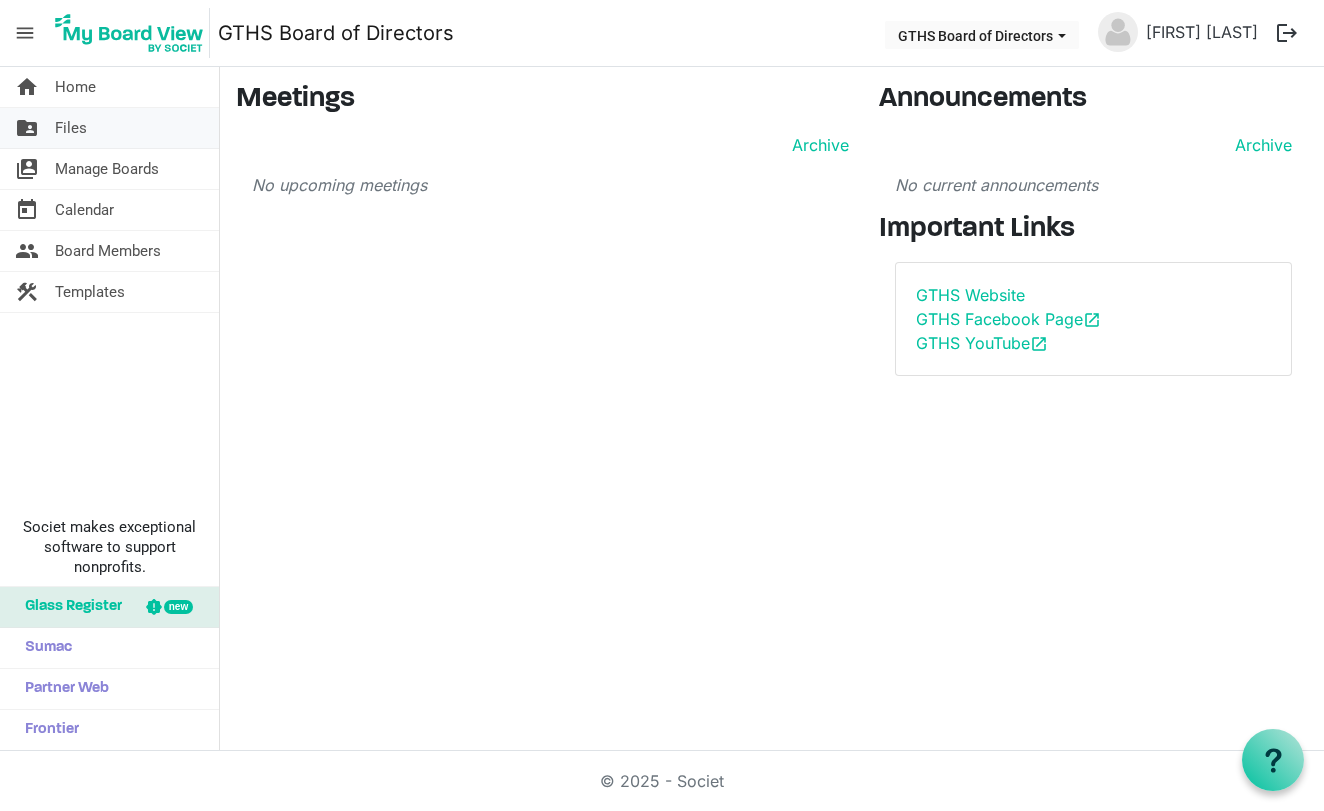 click on "folder_shared" at bounding box center [27, 128] 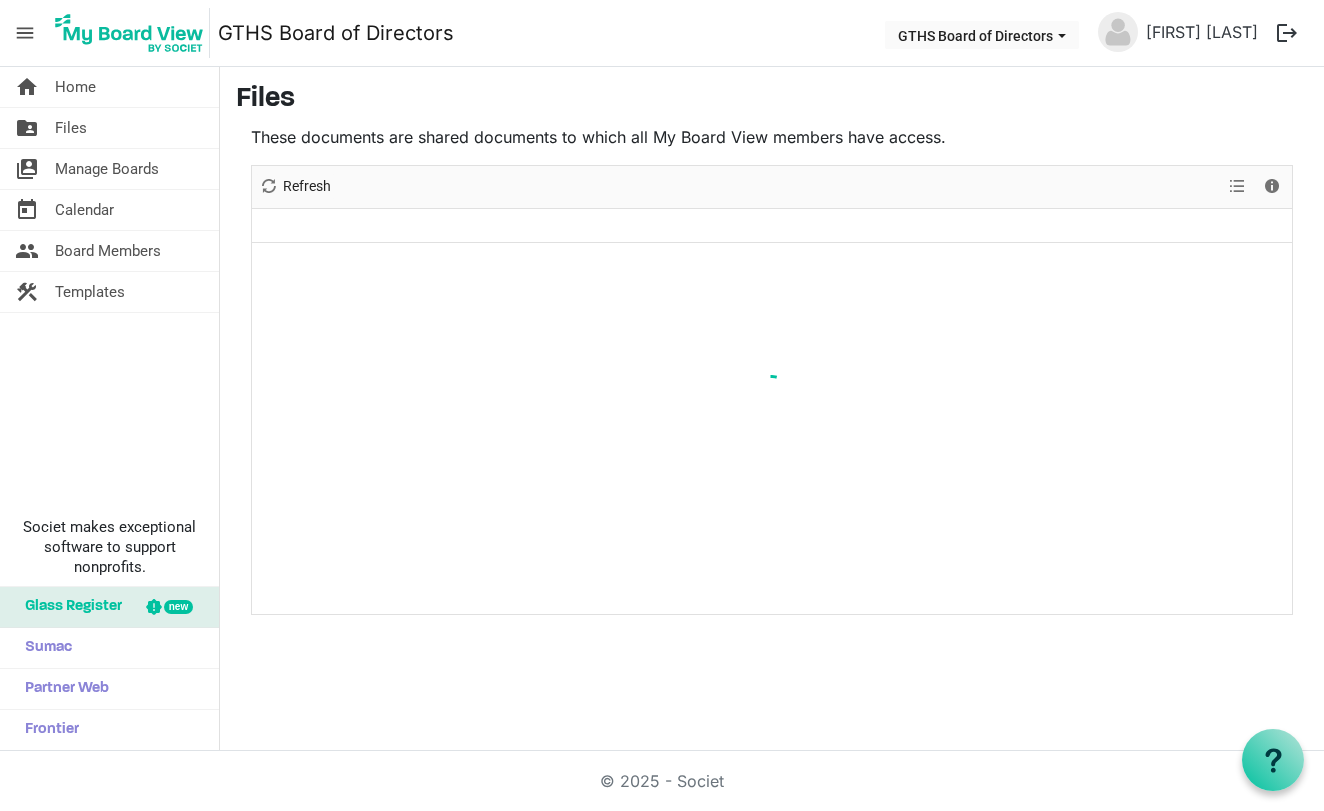 scroll, scrollTop: 0, scrollLeft: 0, axis: both 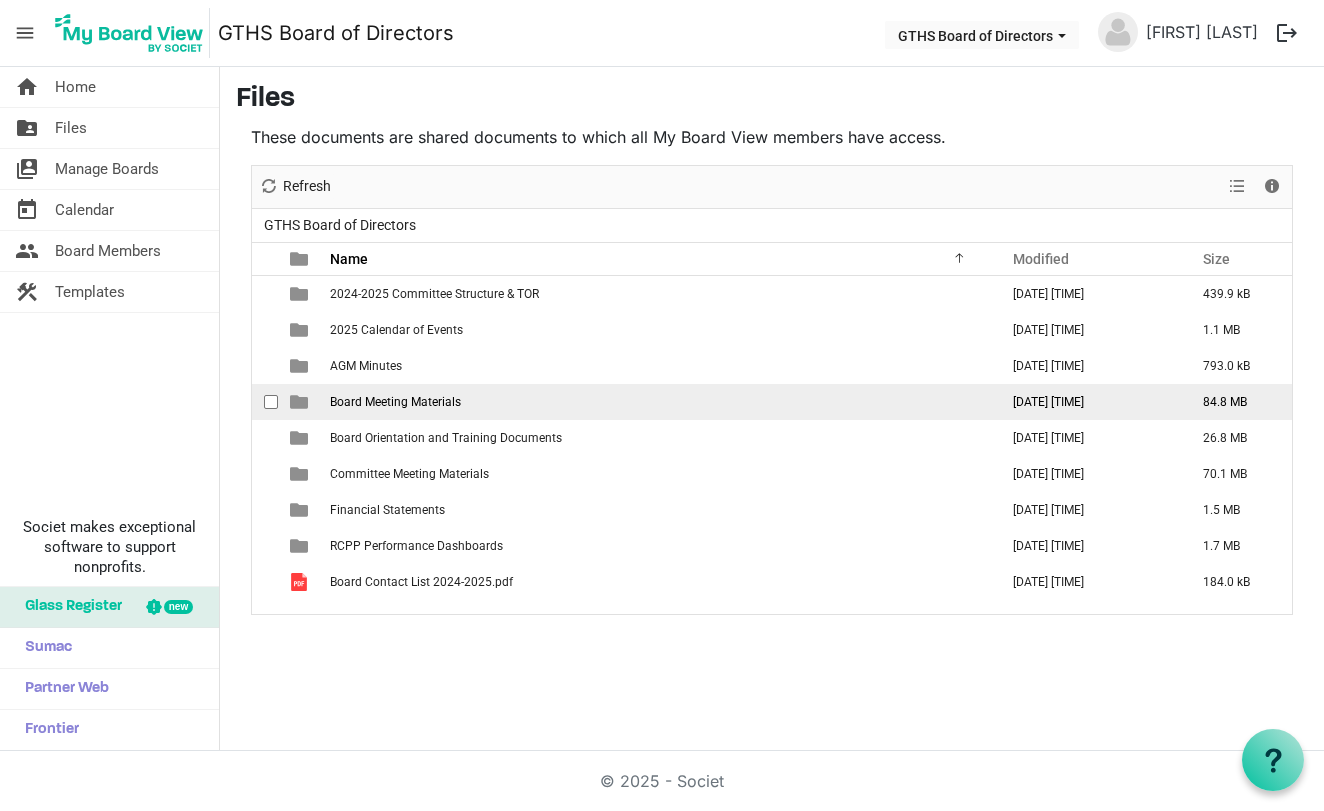 click at bounding box center (299, 402) 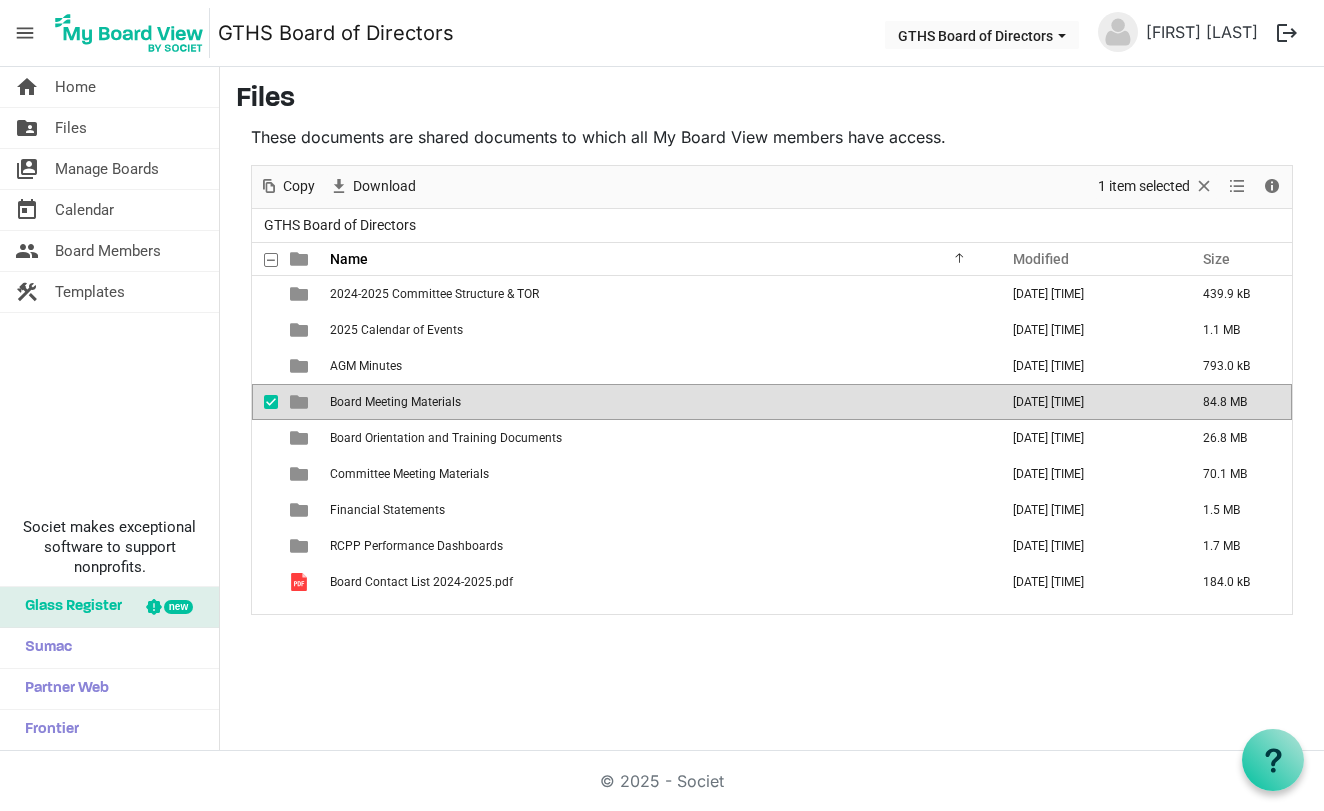 click at bounding box center (299, 402) 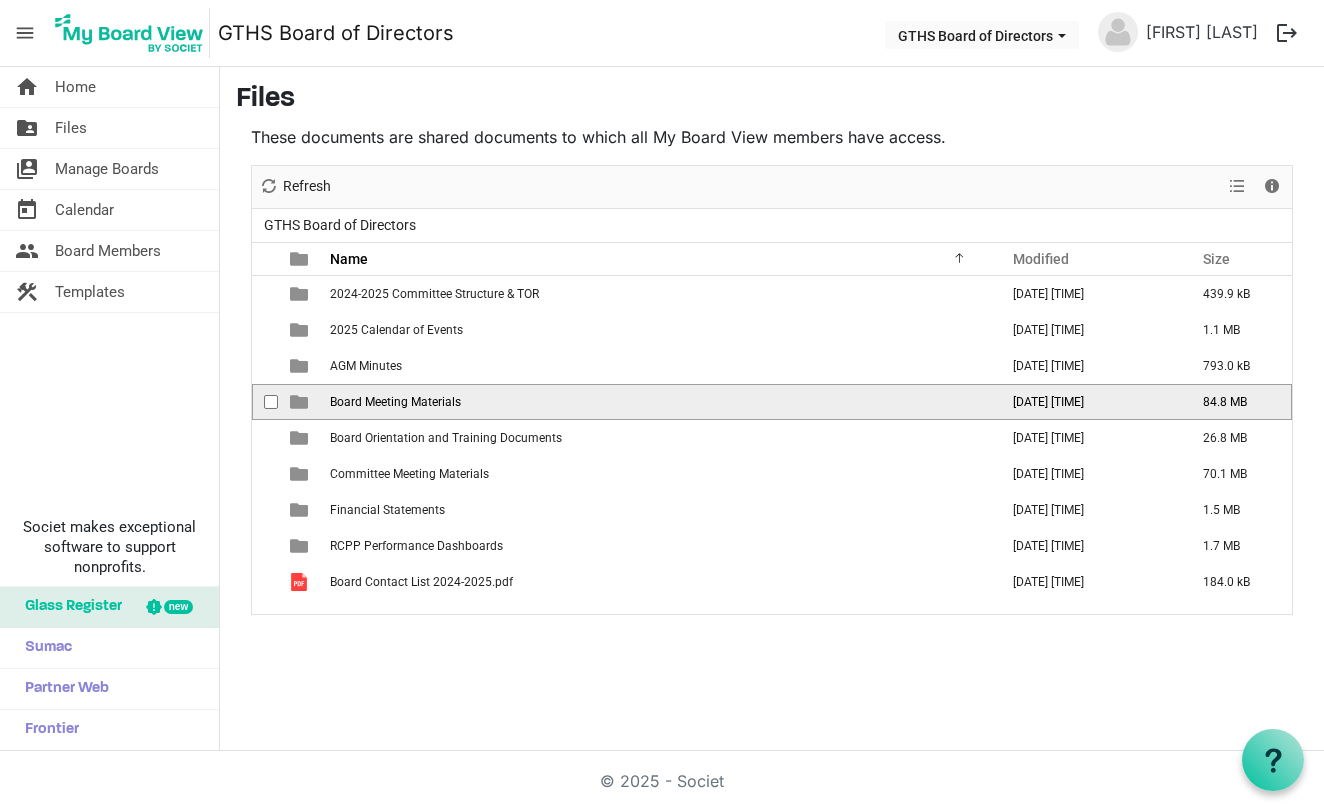 click at bounding box center [299, 402] 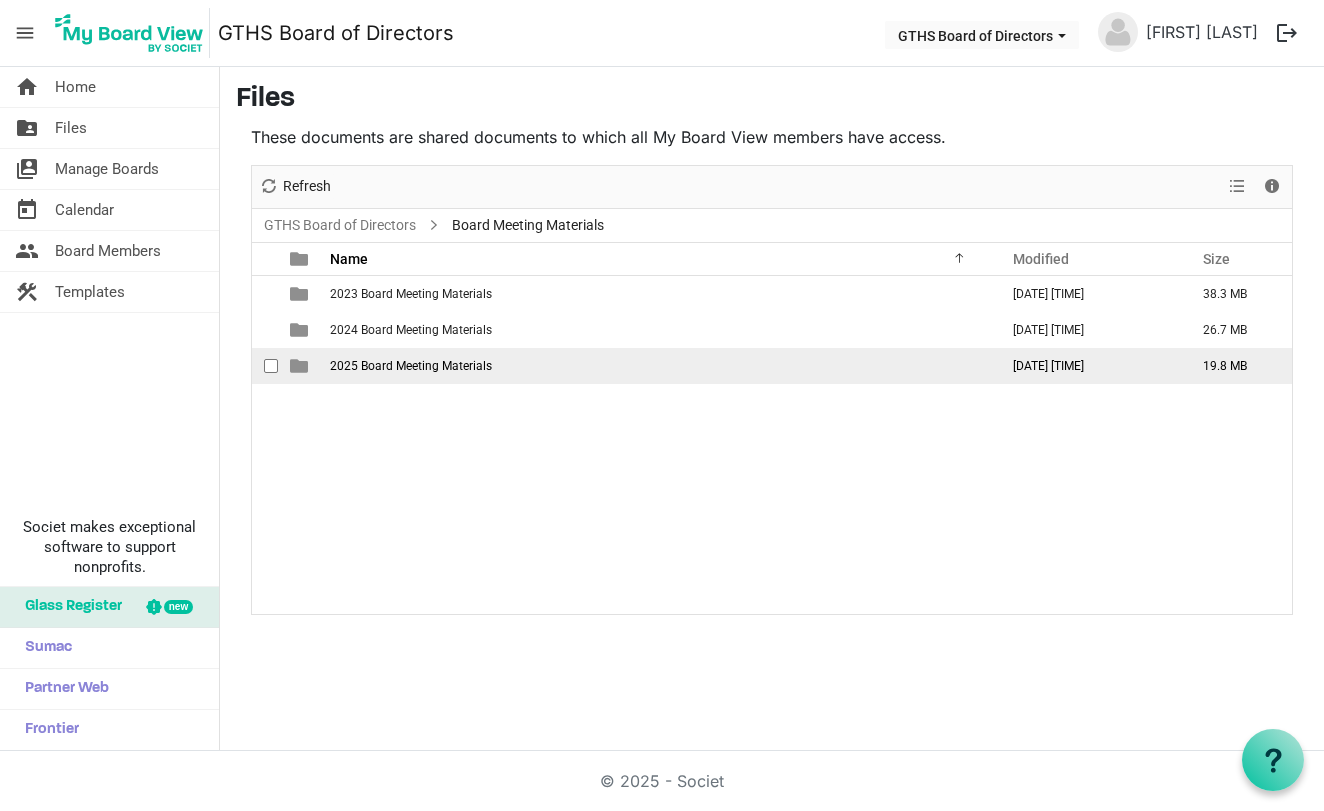 click at bounding box center [299, 366] 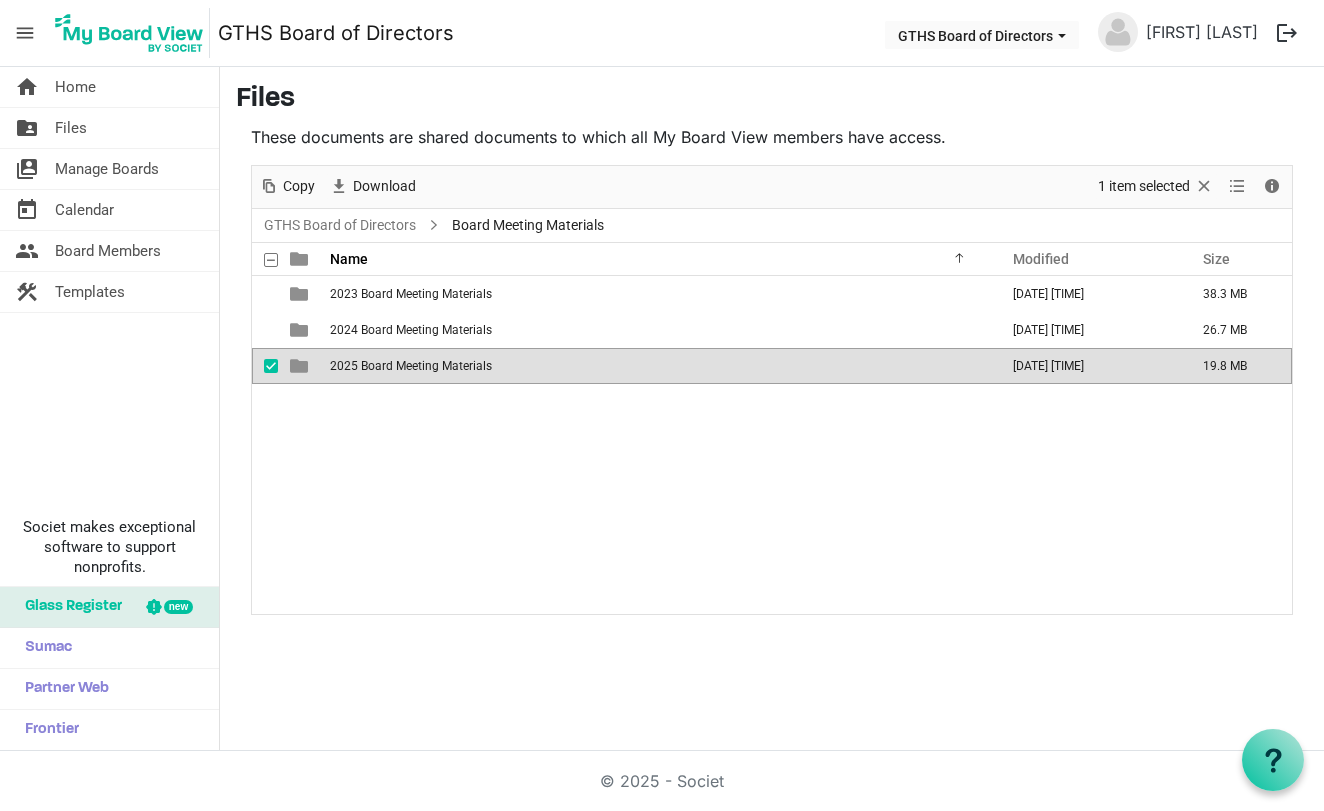 click at bounding box center [299, 366] 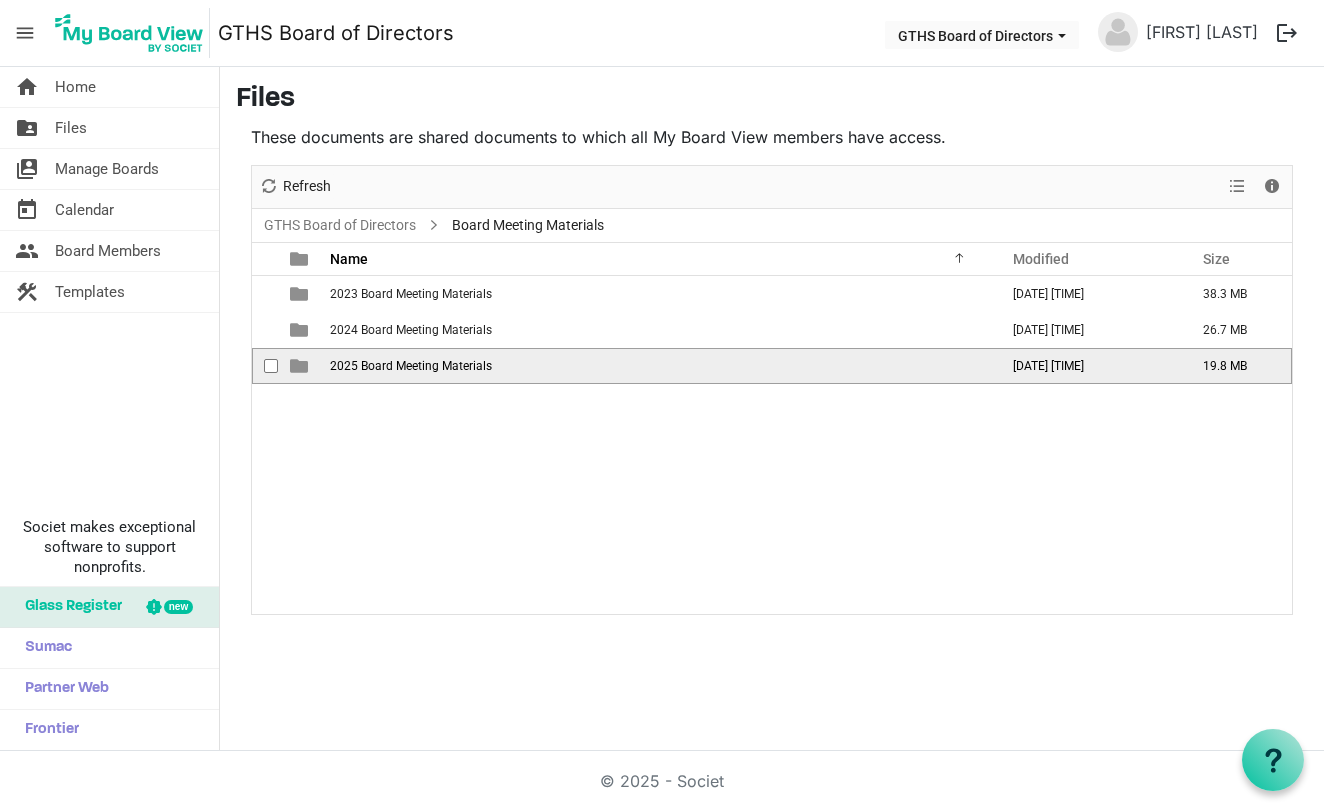 click at bounding box center (299, 366) 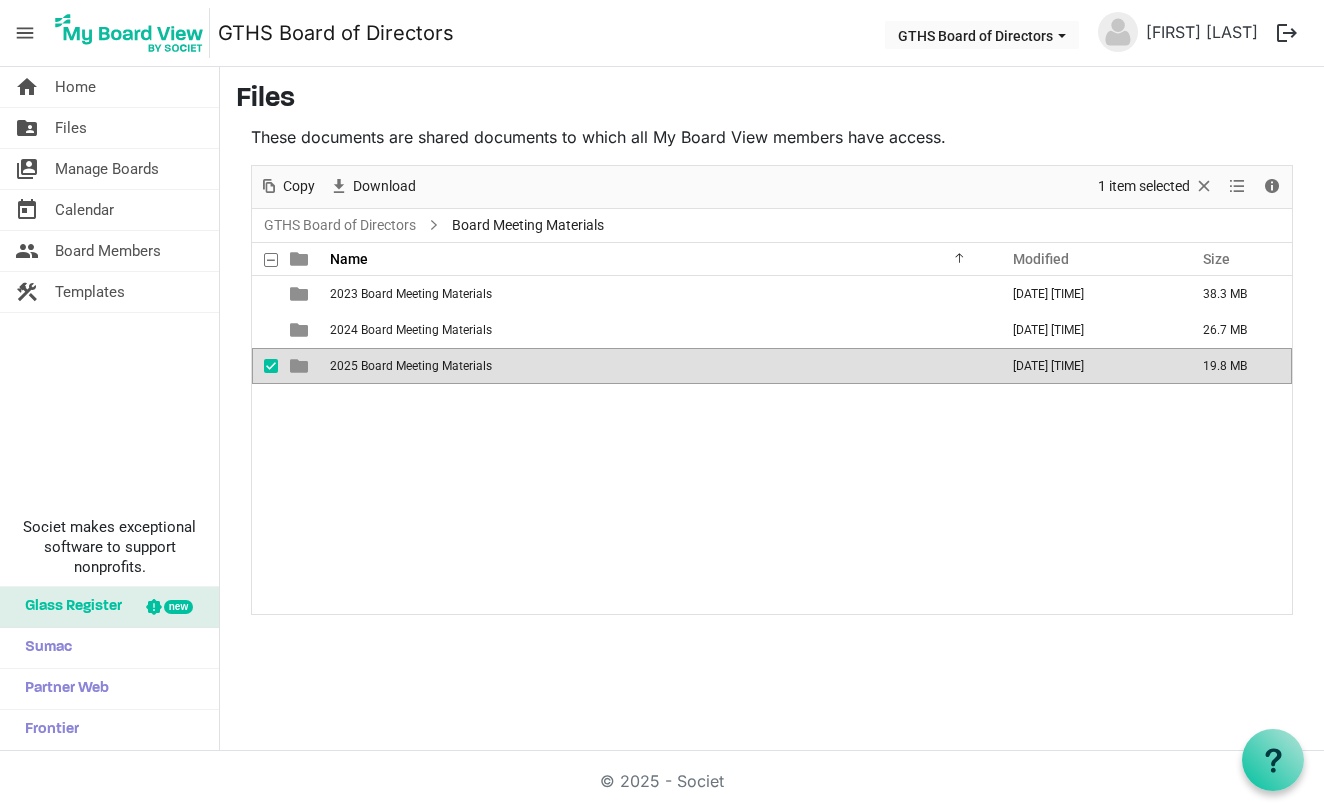 click at bounding box center [299, 366] 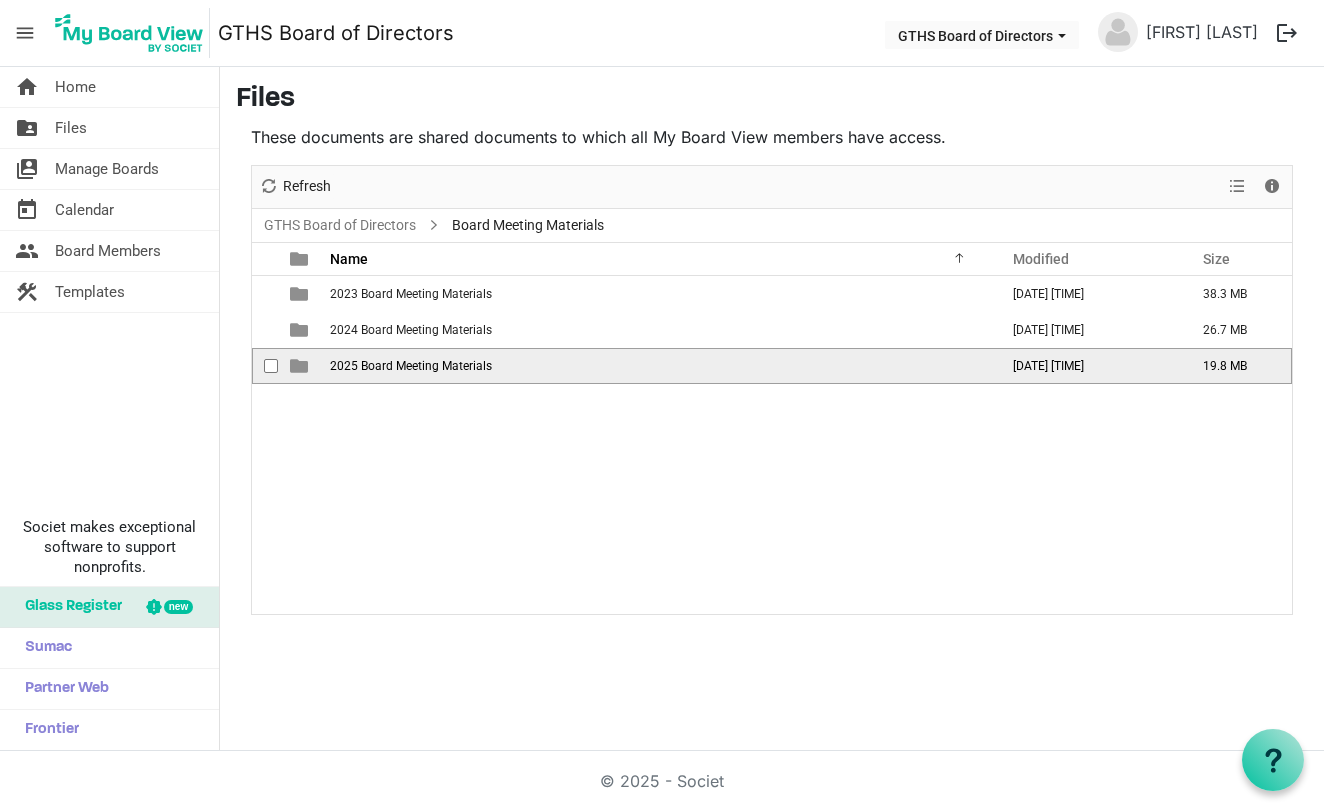 click at bounding box center (299, 366) 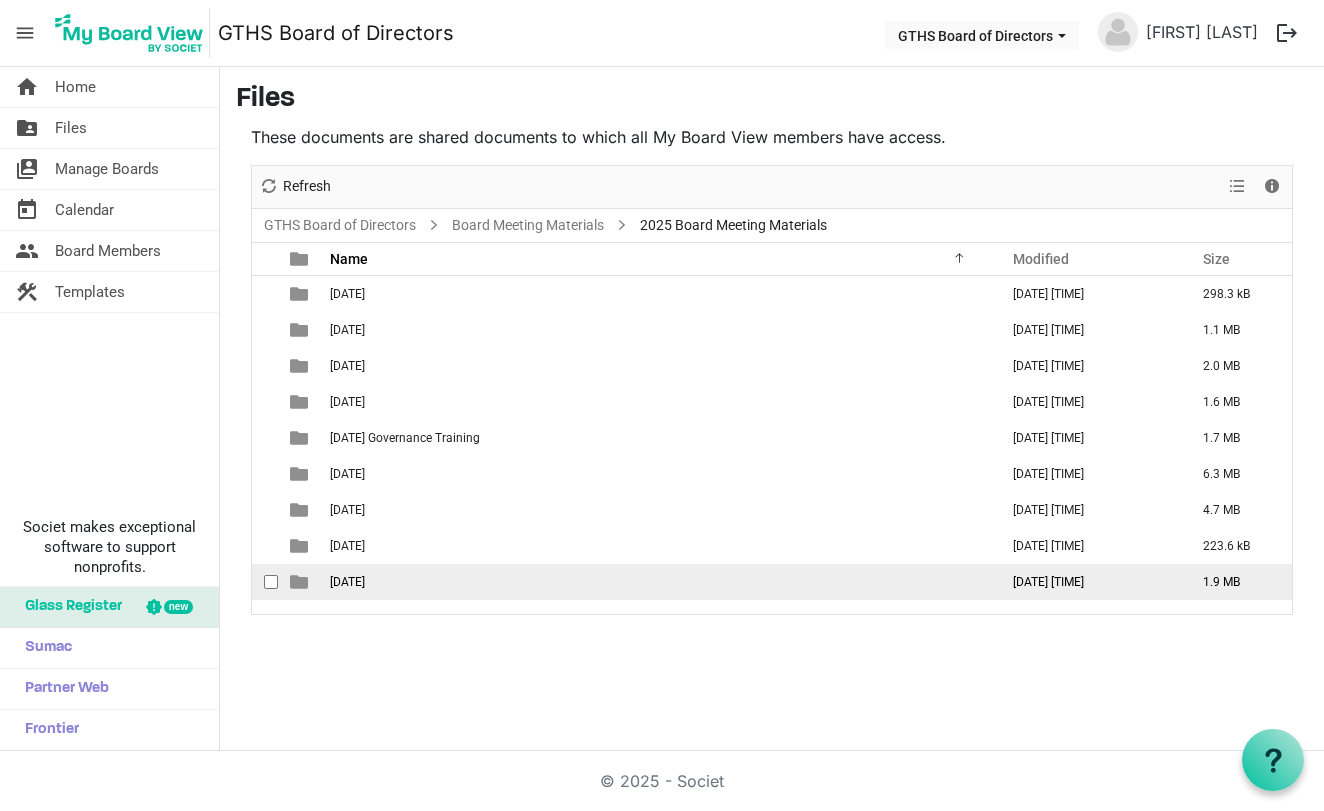 click at bounding box center (299, 582) 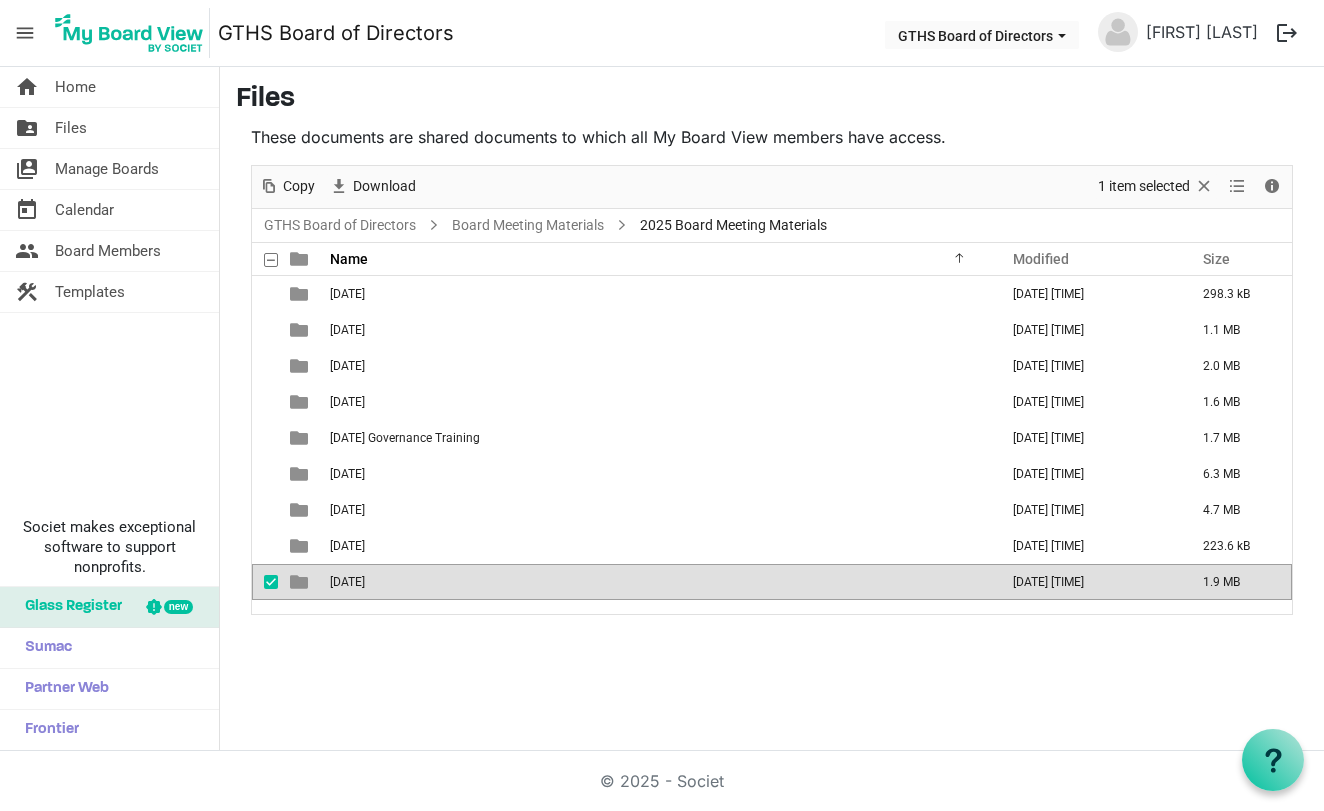 click at bounding box center (299, 582) 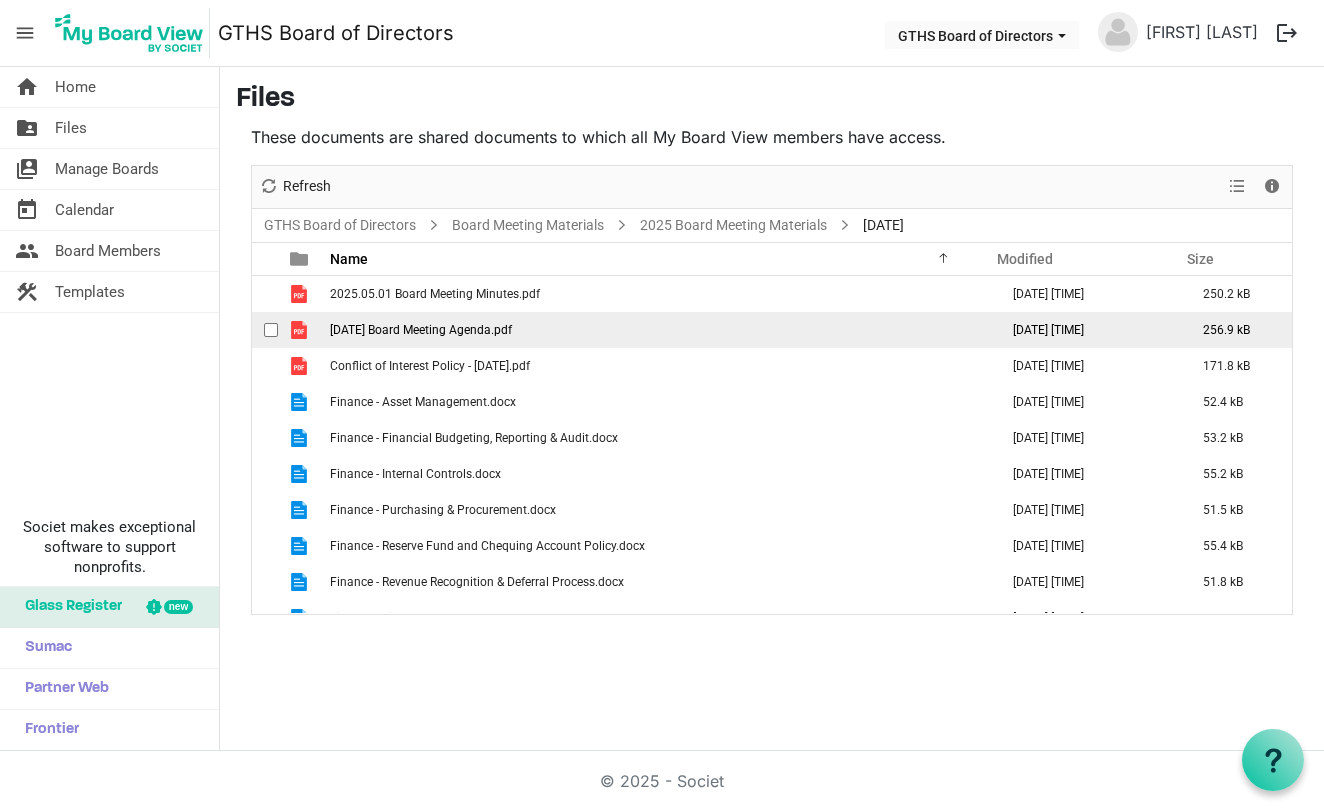 click at bounding box center [299, 330] 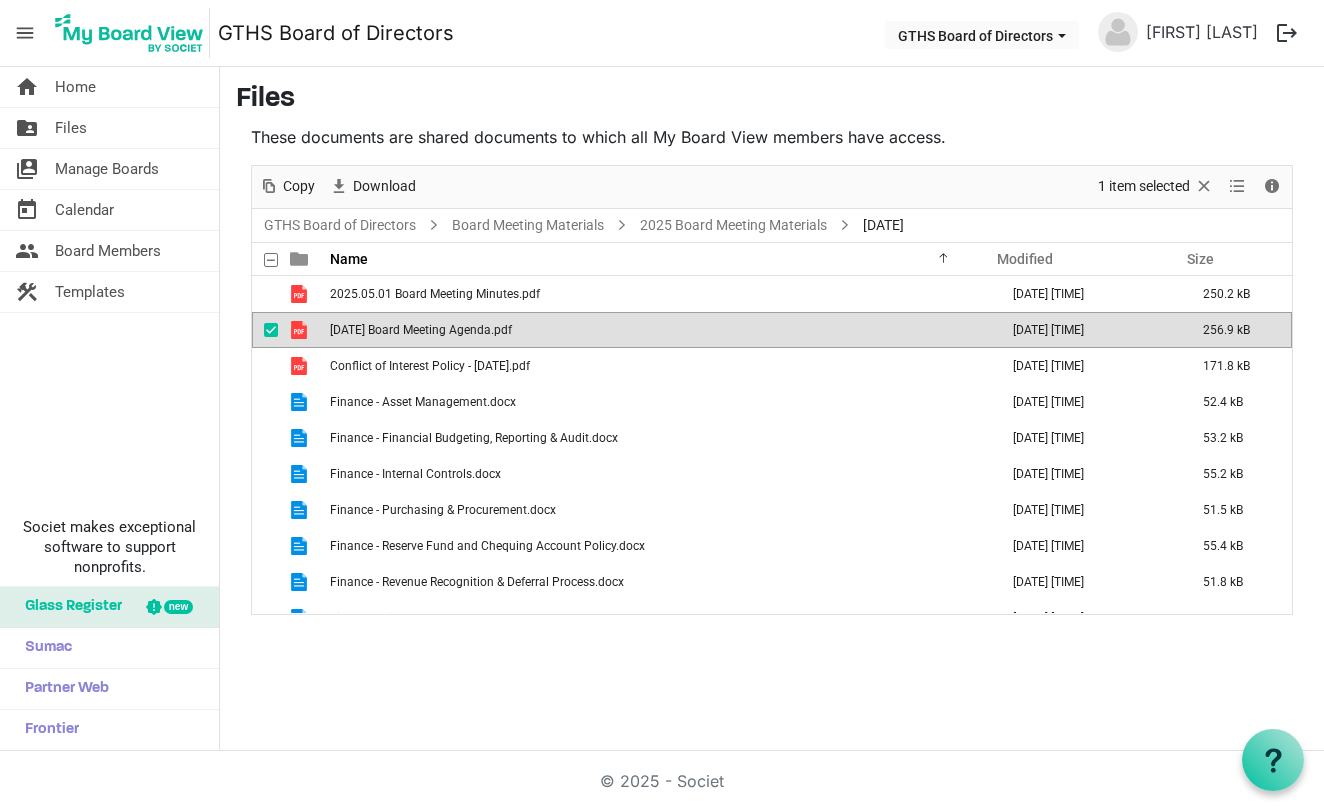 click at bounding box center [299, 330] 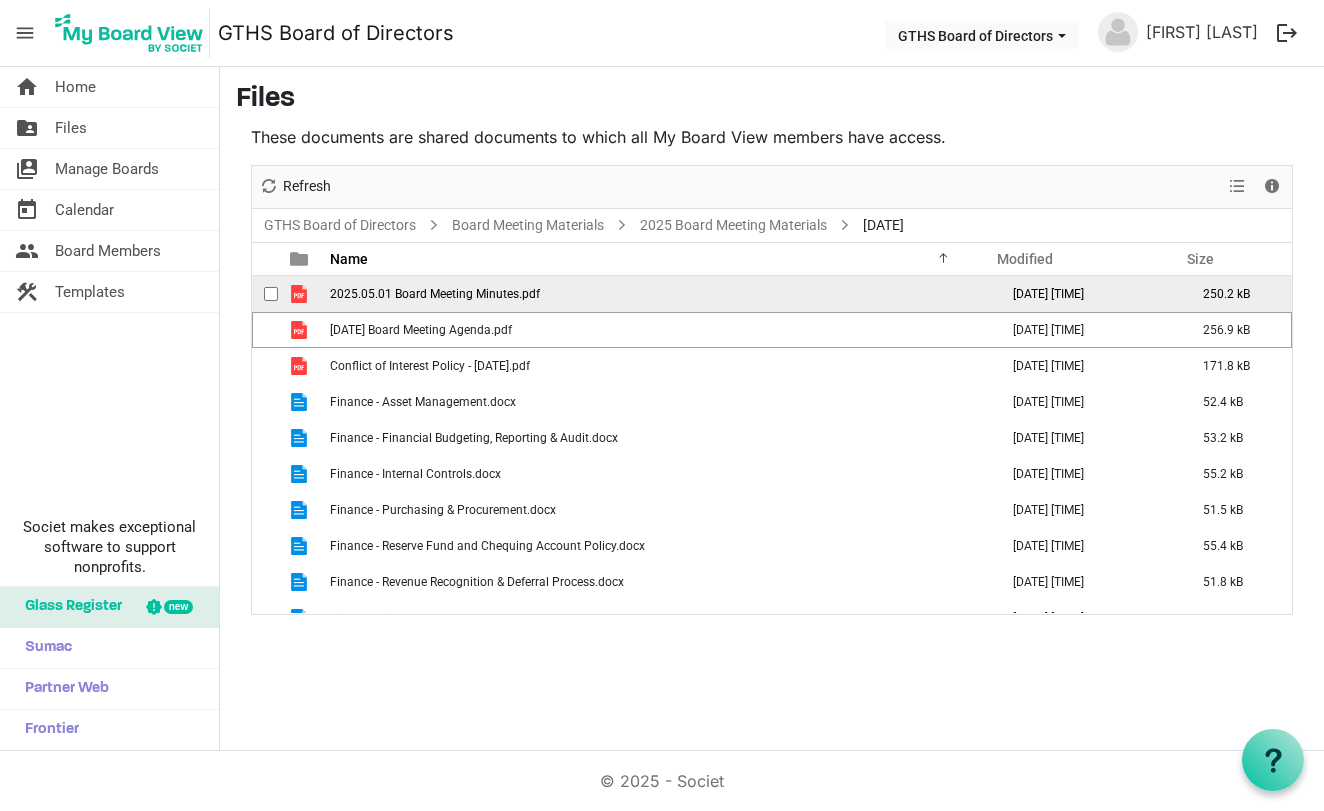 click at bounding box center (271, 294) 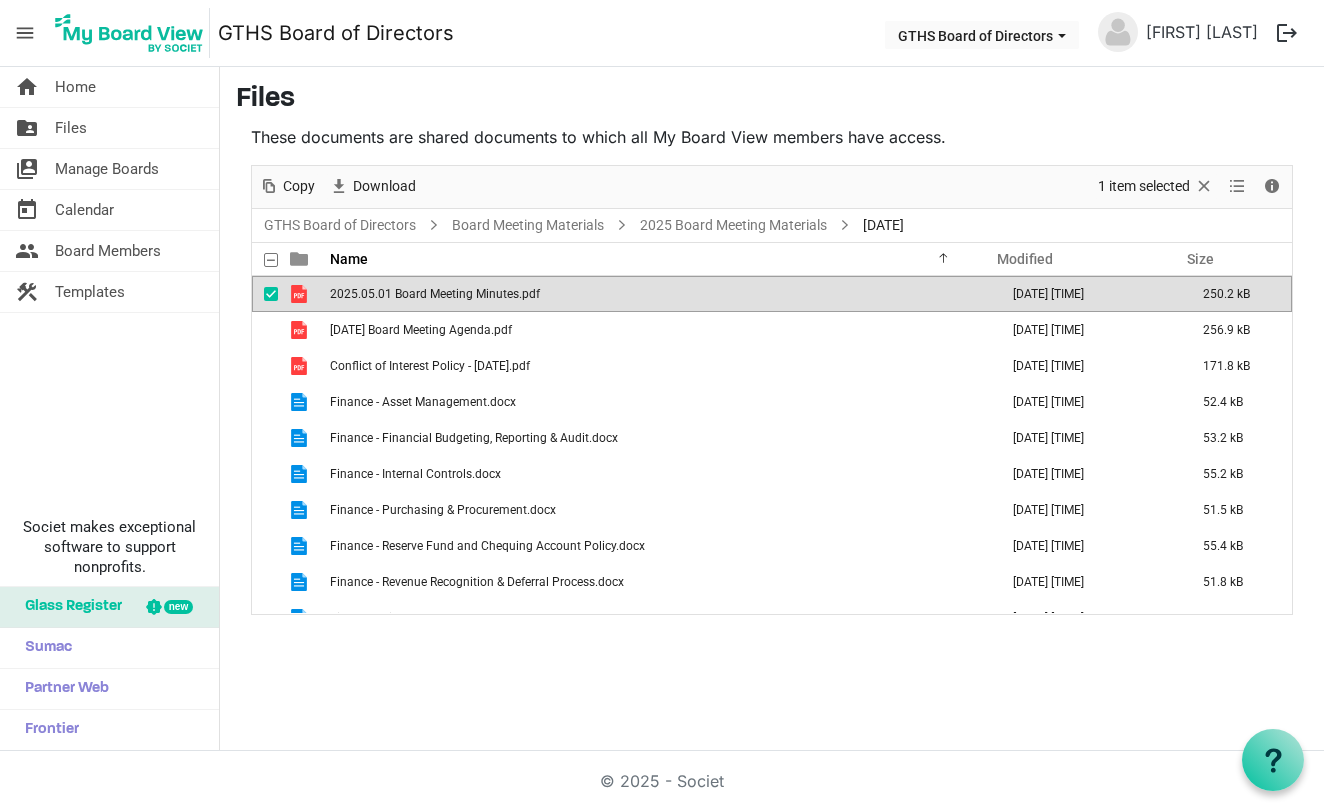 click at bounding box center (299, 294) 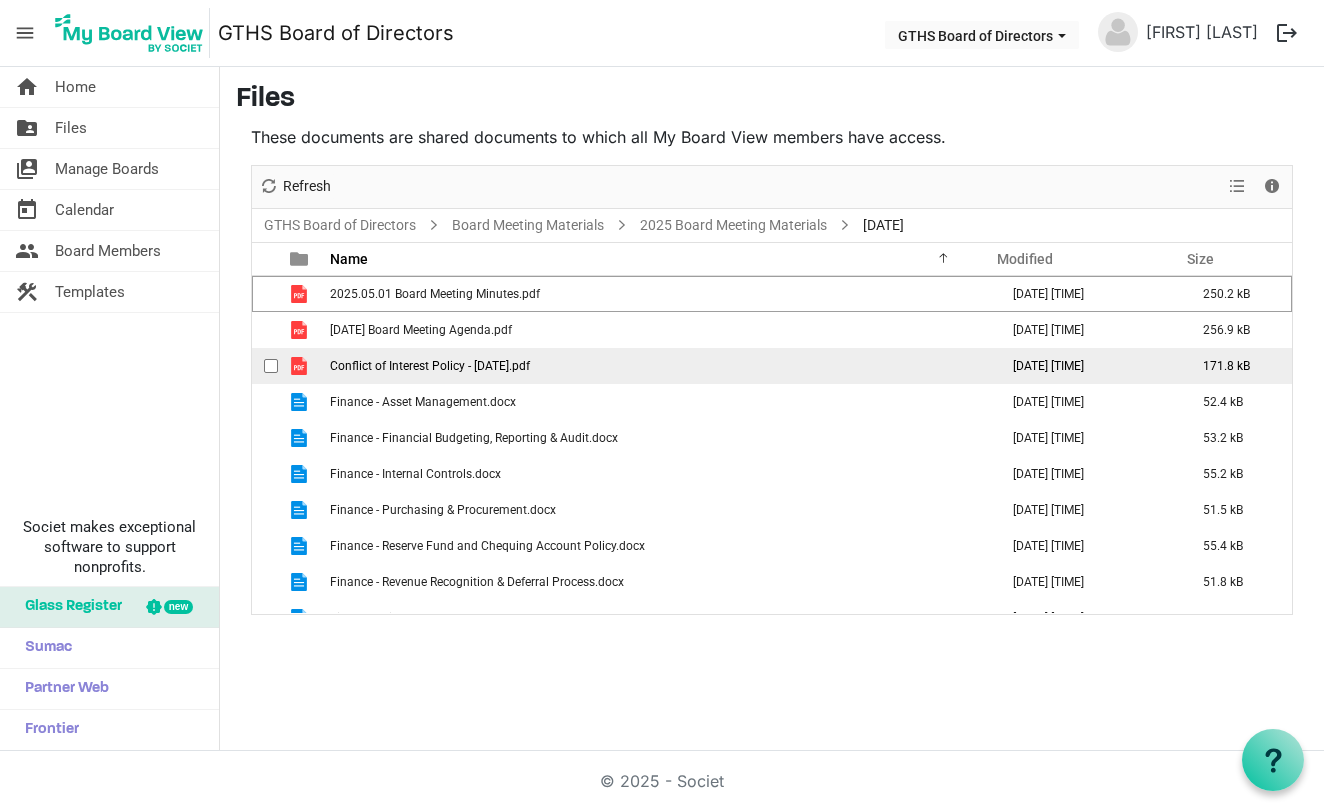 click at bounding box center [271, 366] 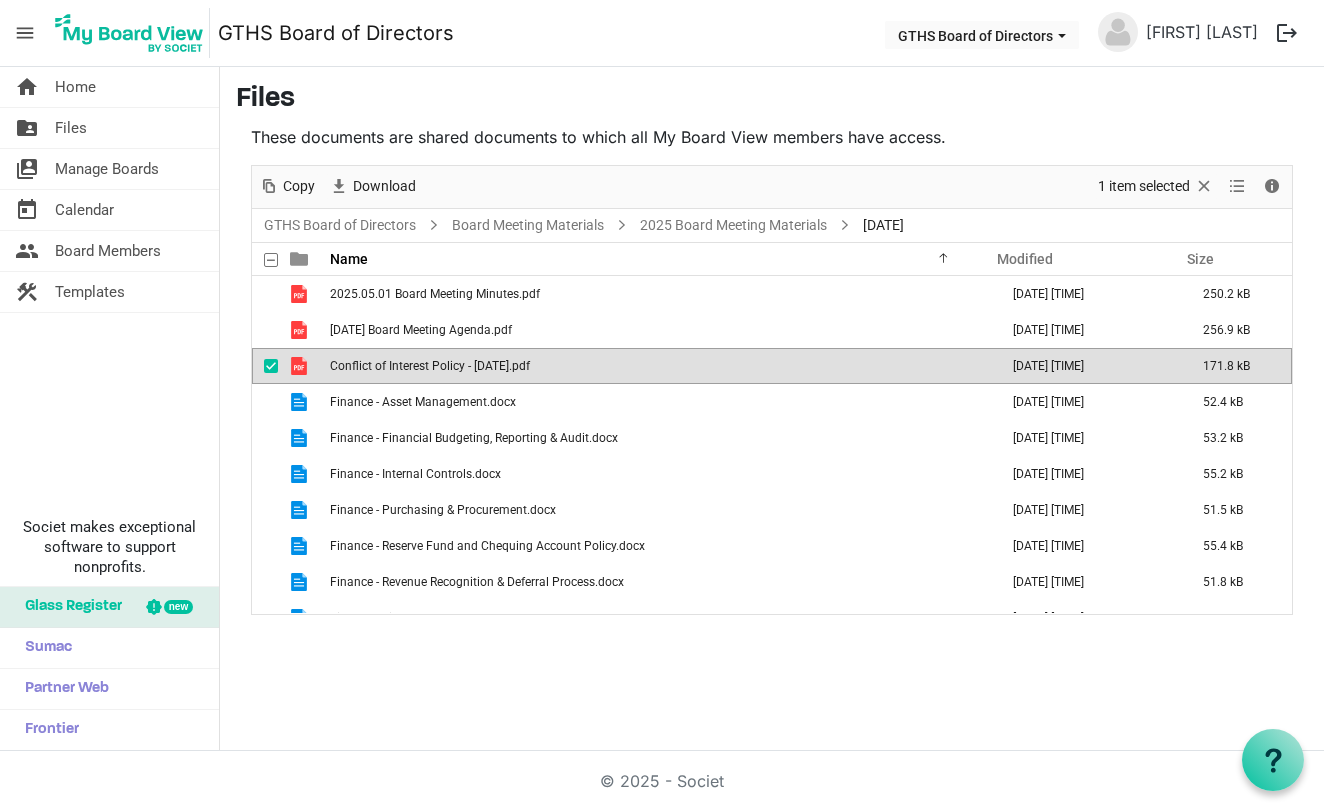 click at bounding box center [299, 366] 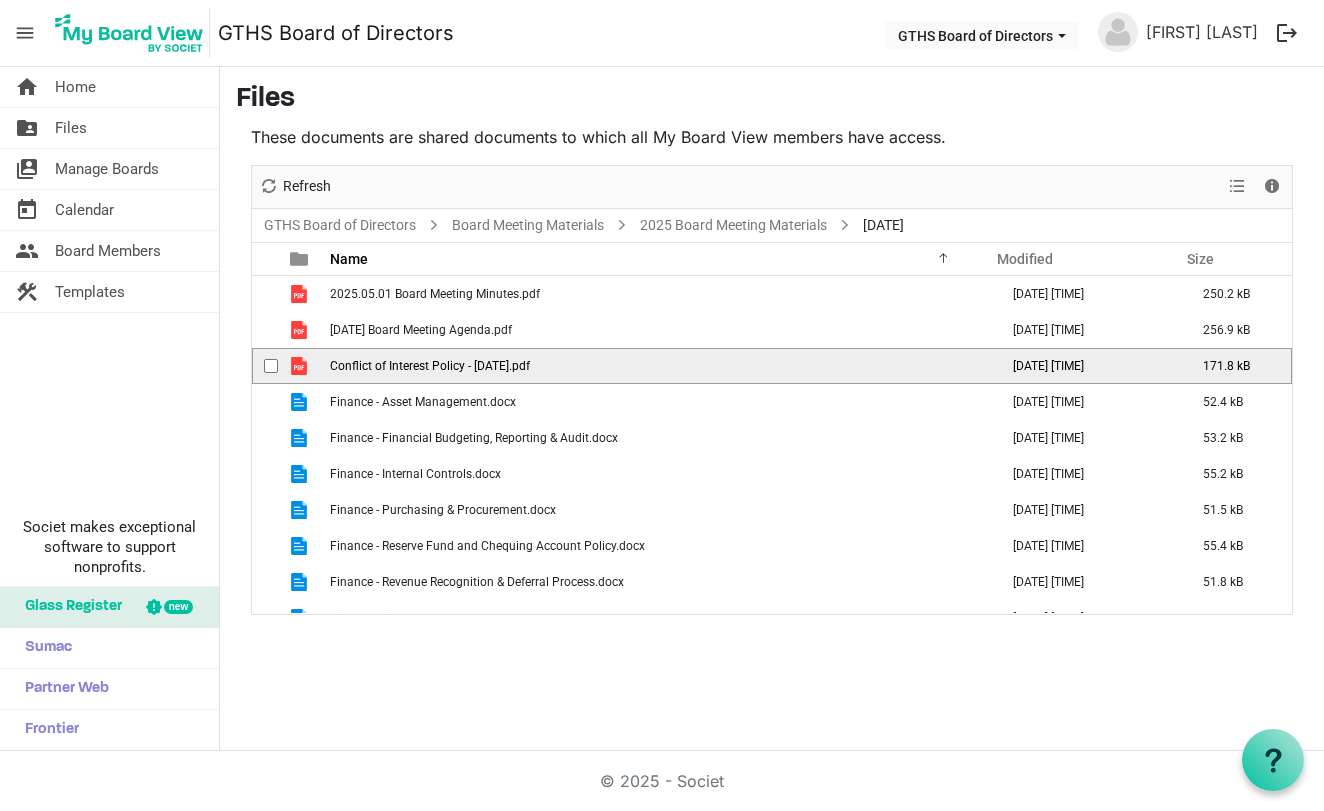 click at bounding box center (299, 366) 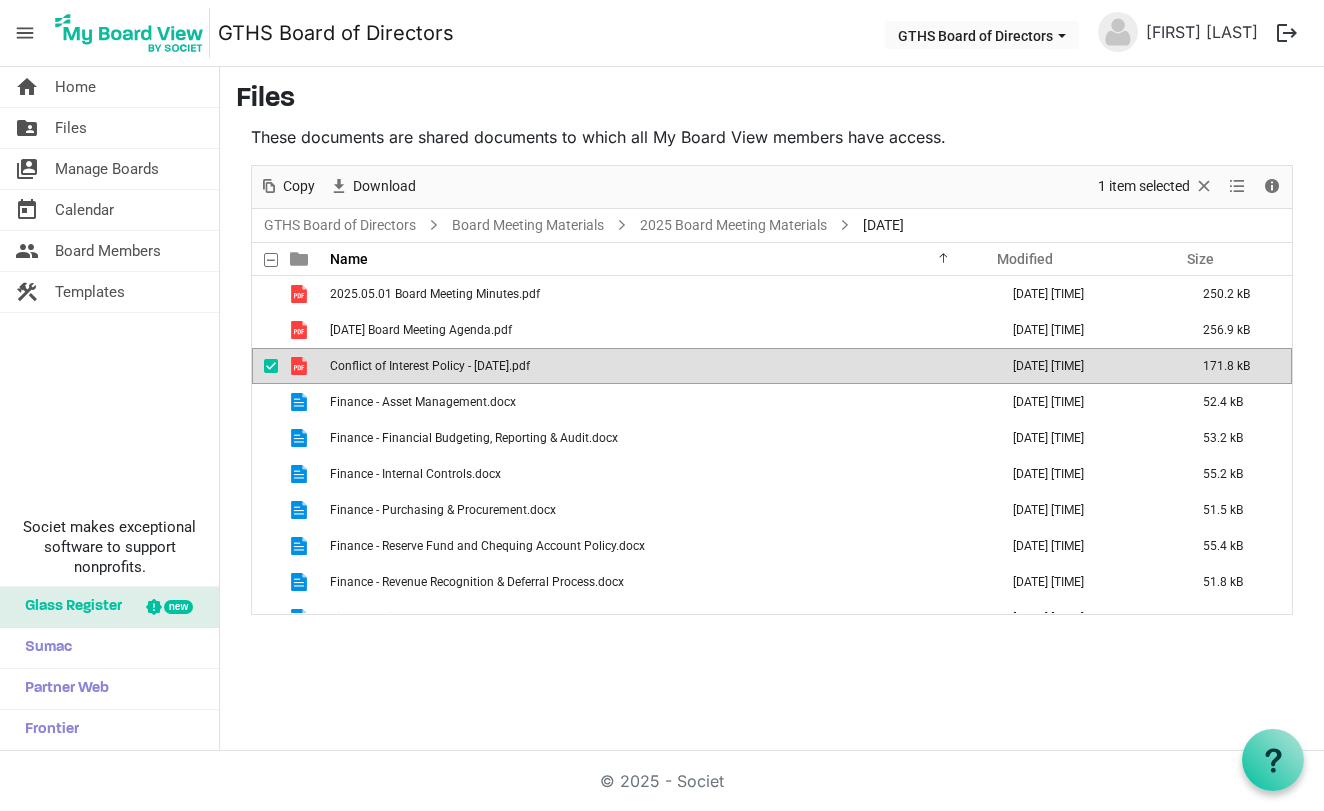 click at bounding box center (271, 366) 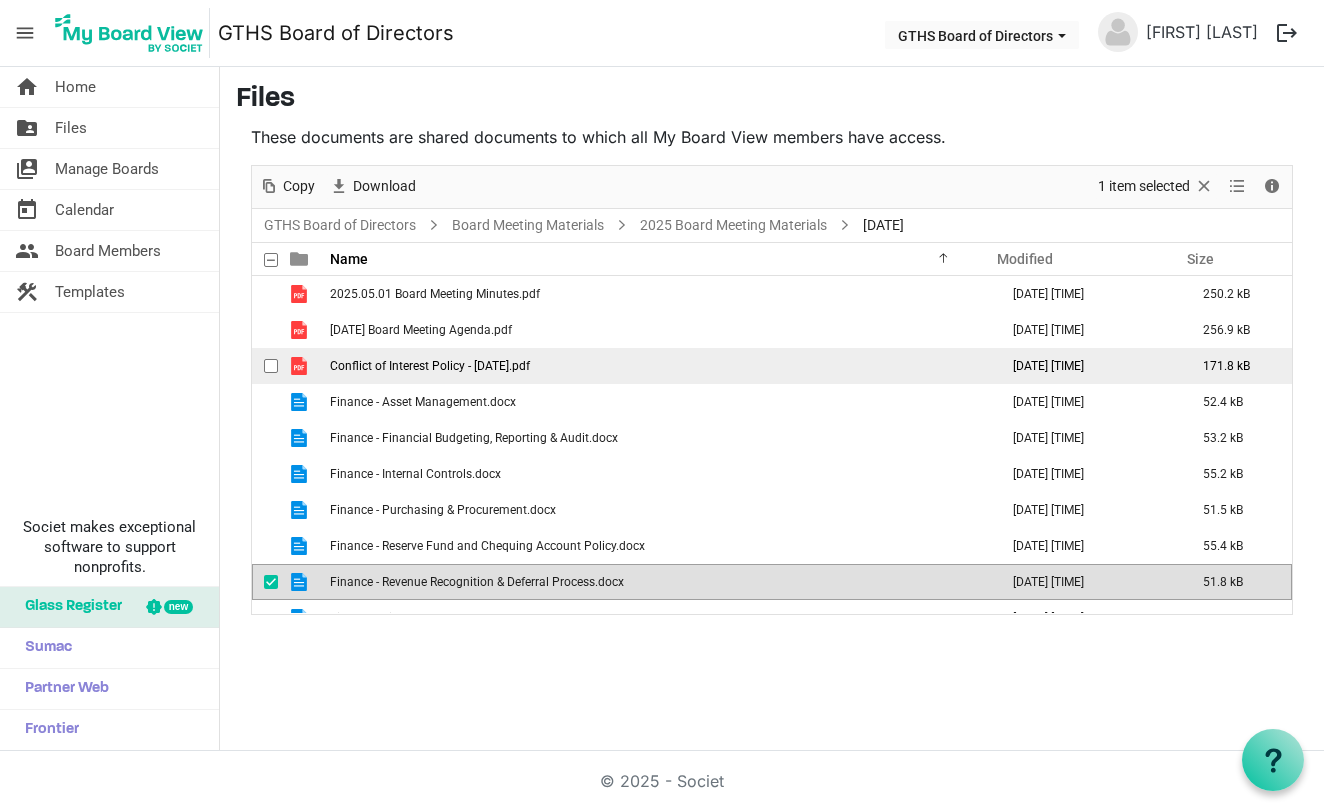 scroll, scrollTop: 23, scrollLeft: 0, axis: vertical 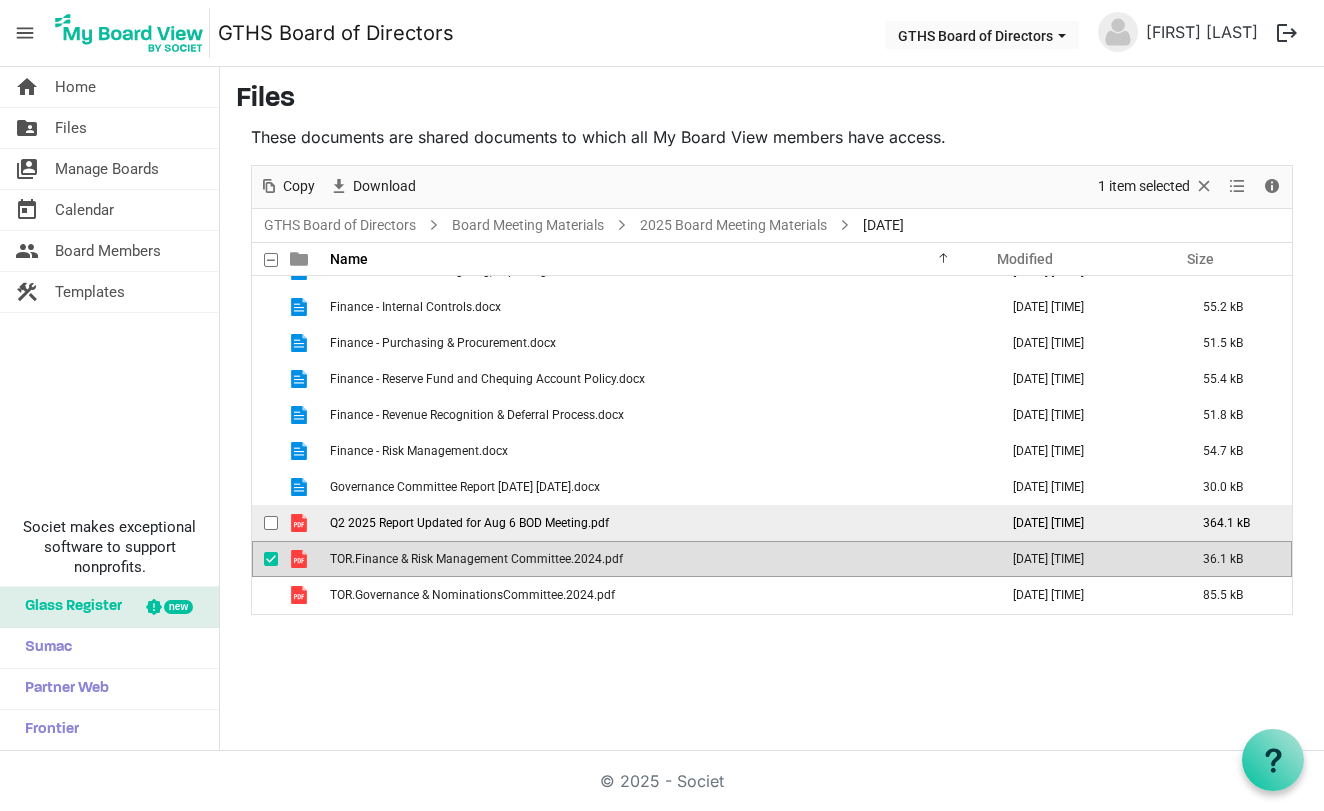 click at bounding box center [299, 523] 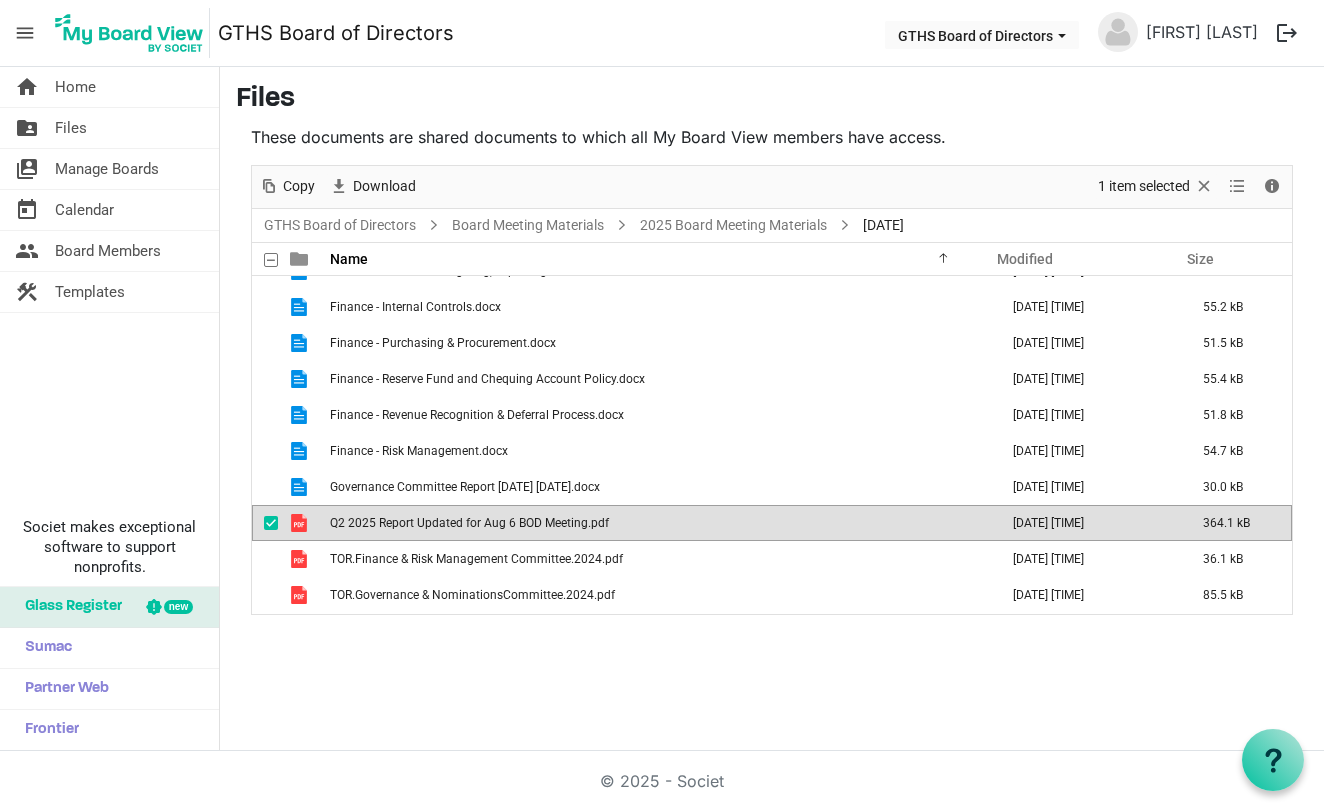click at bounding box center [299, 523] 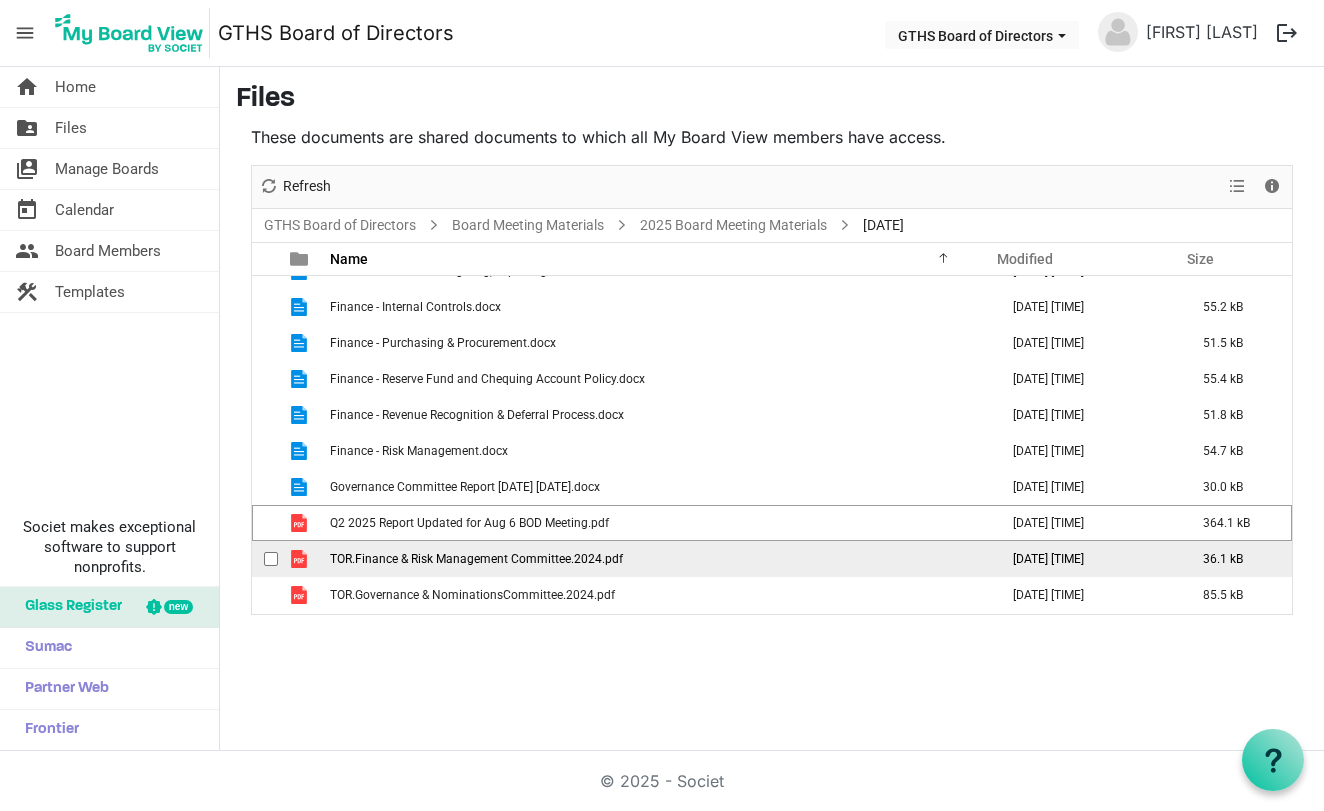 click at bounding box center (271, 559) 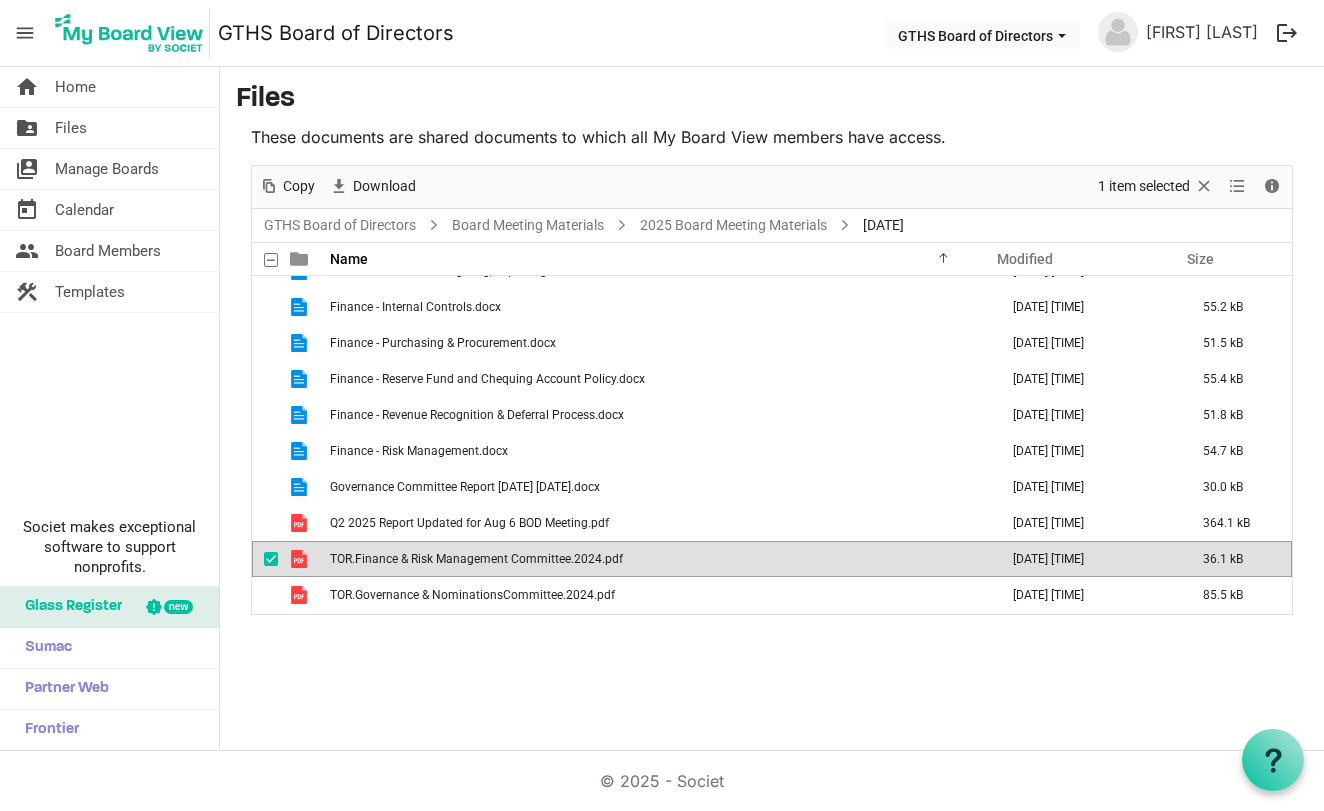 click at bounding box center (299, 559) 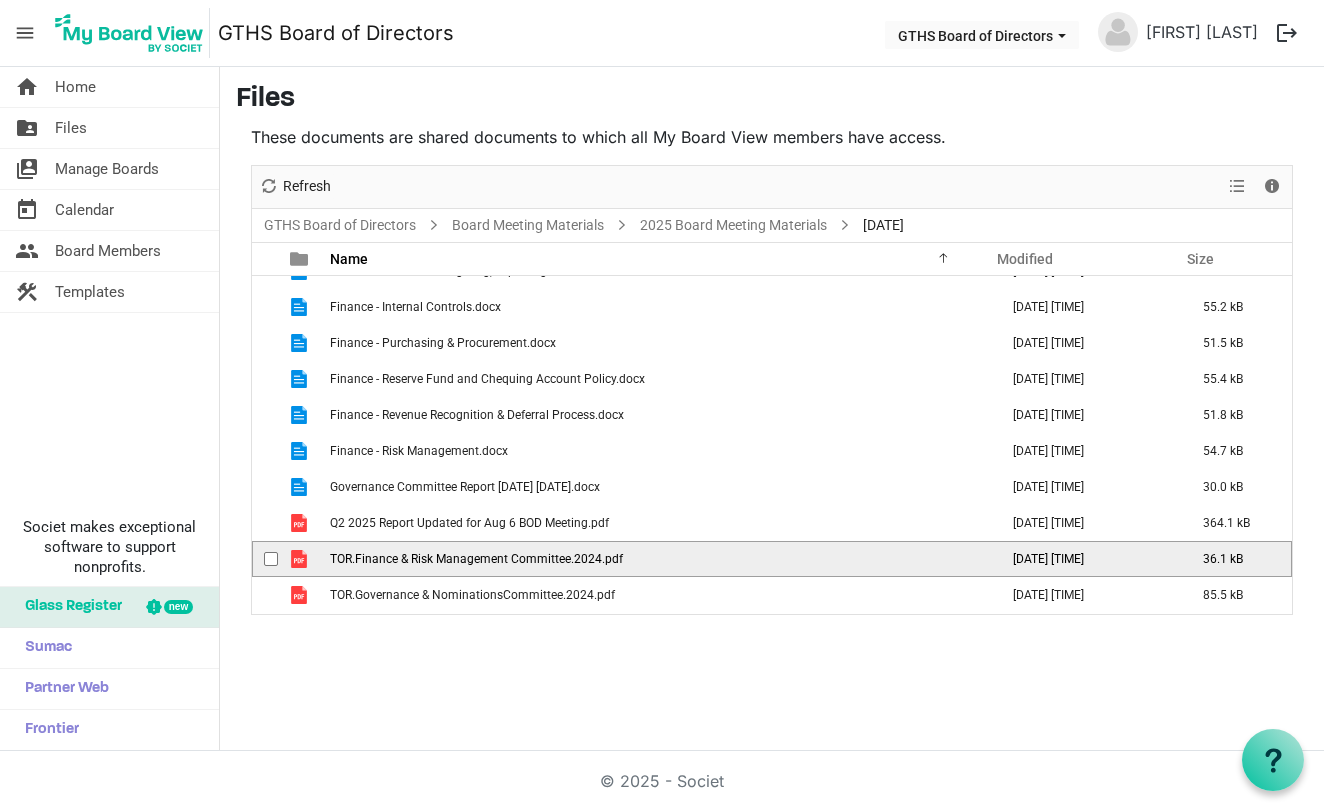 click at bounding box center [299, 559] 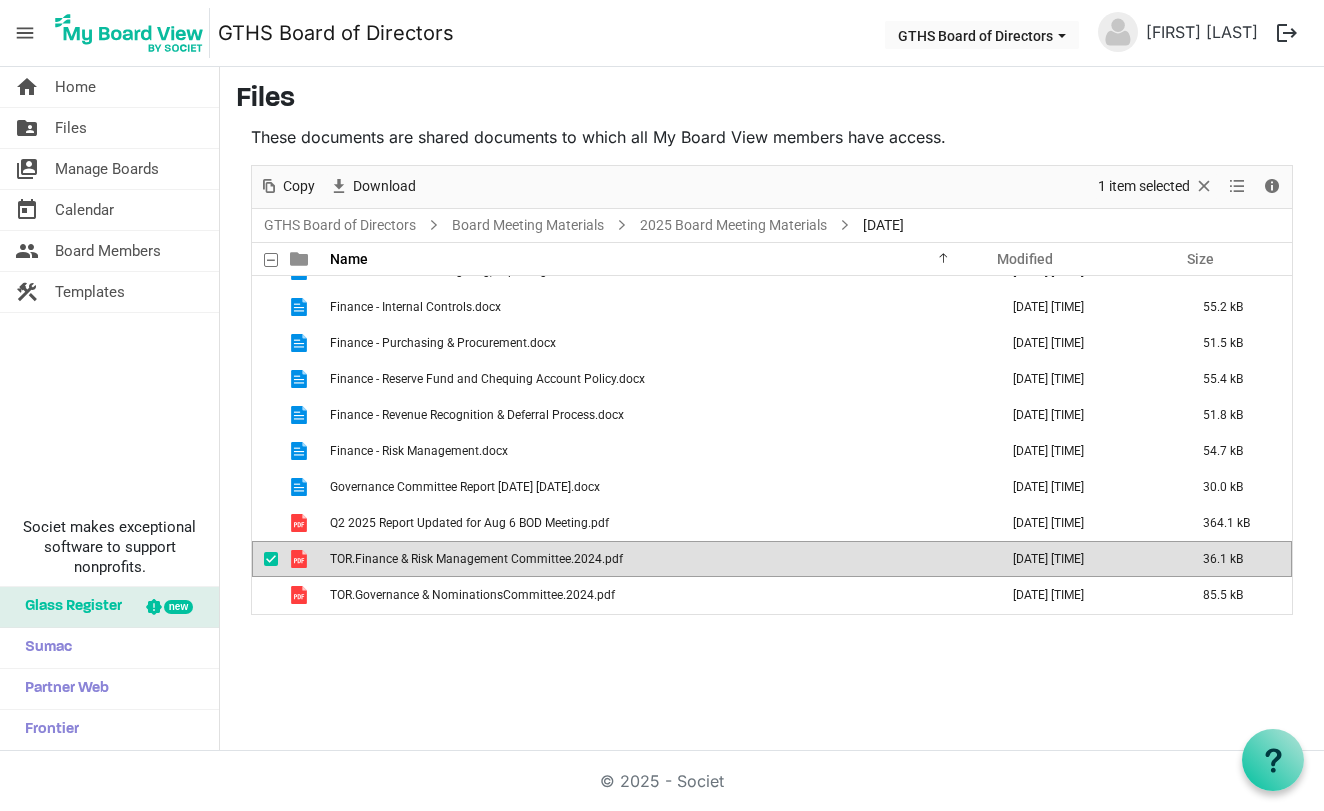 click at bounding box center [271, 559] 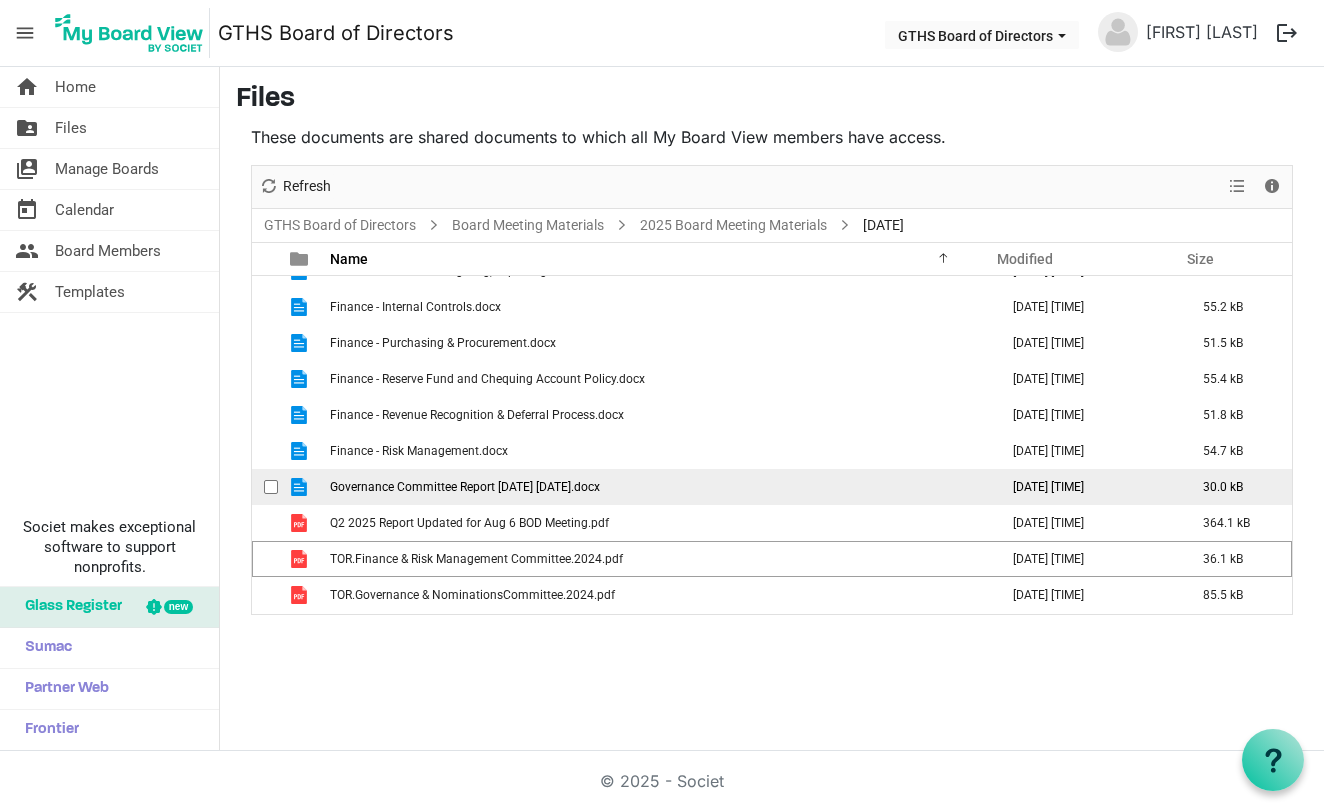 click at bounding box center (299, 487) 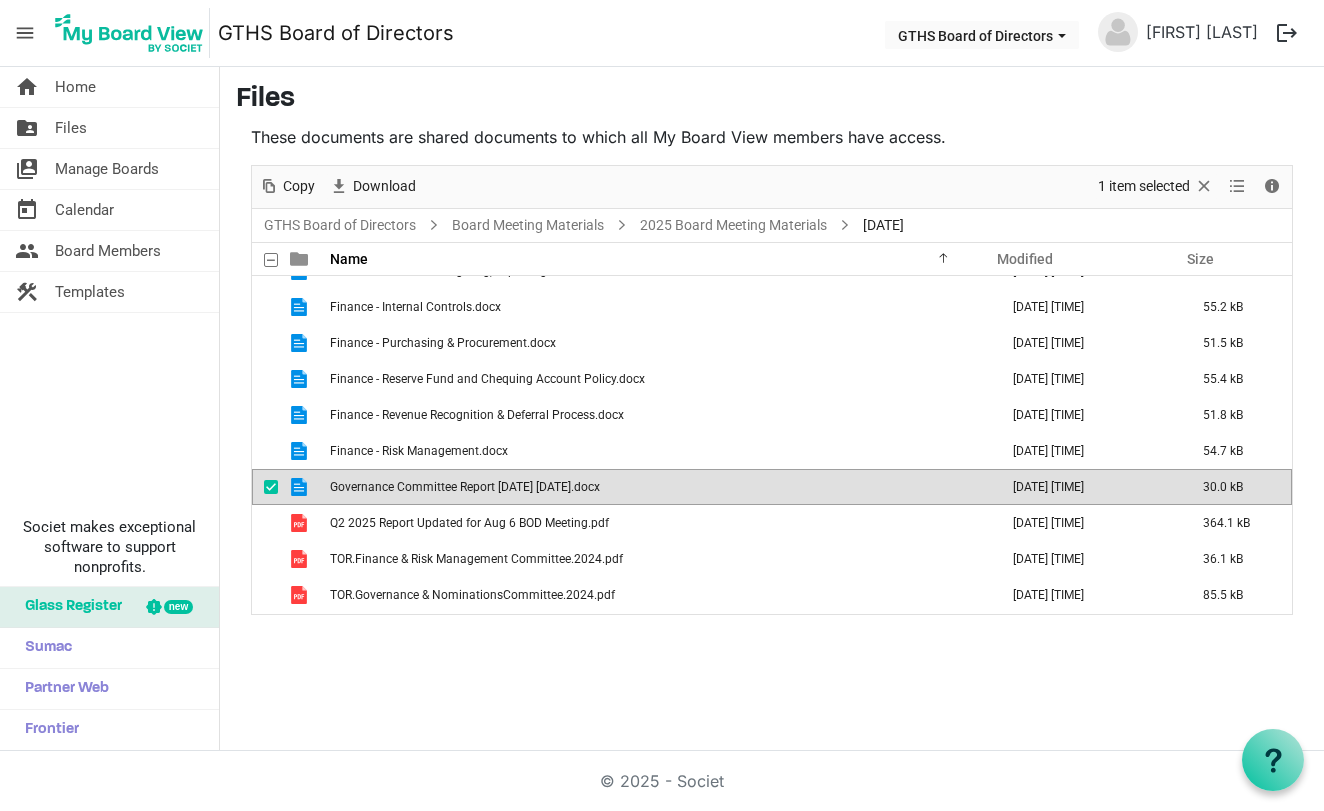 click at bounding box center [299, 487] 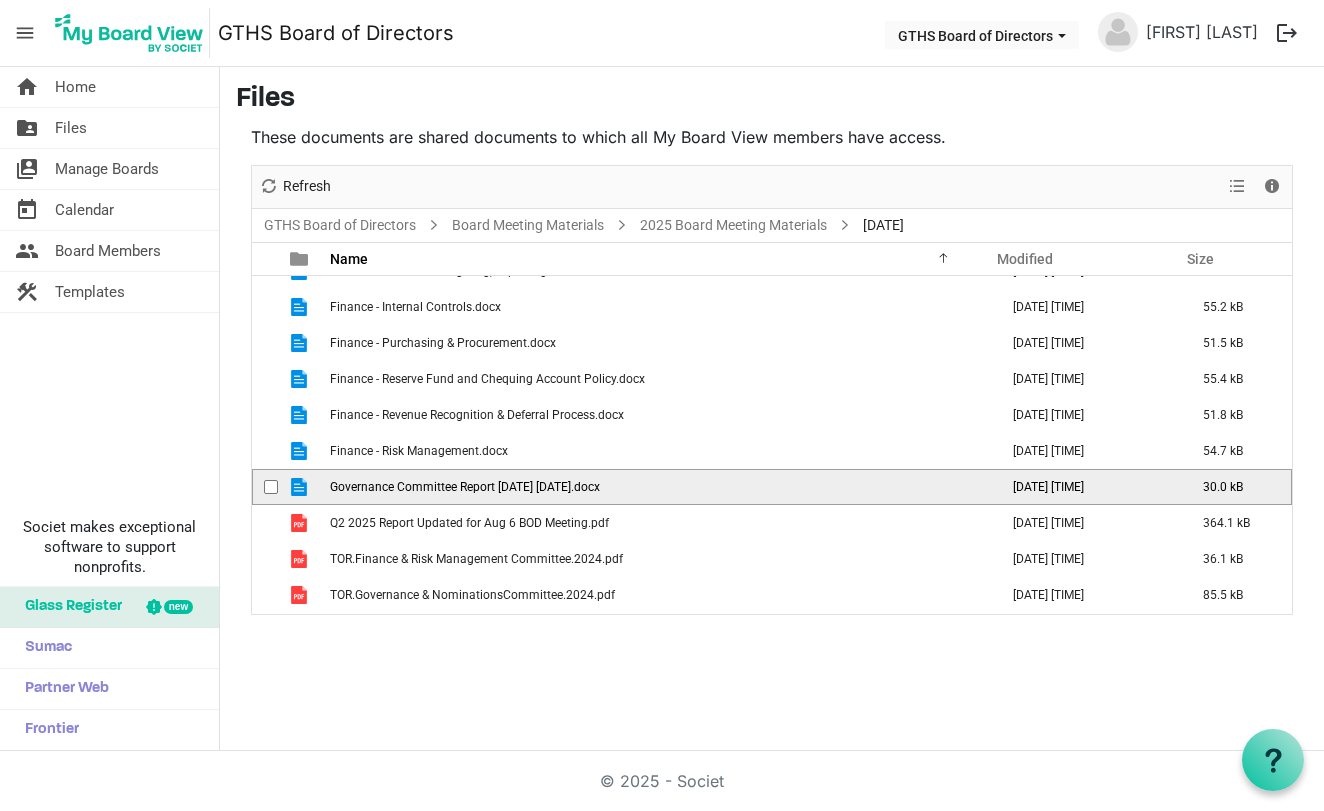 click at bounding box center [299, 487] 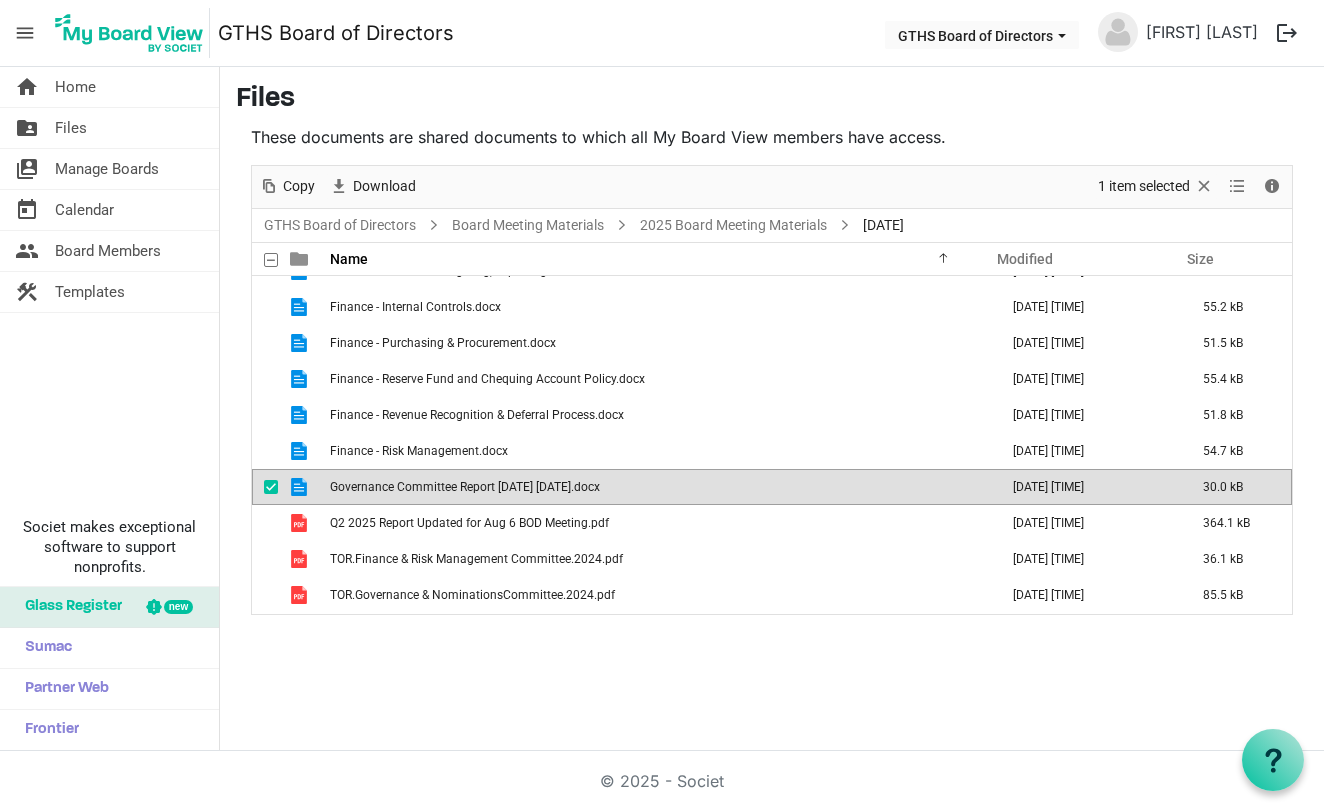 click at bounding box center (271, 487) 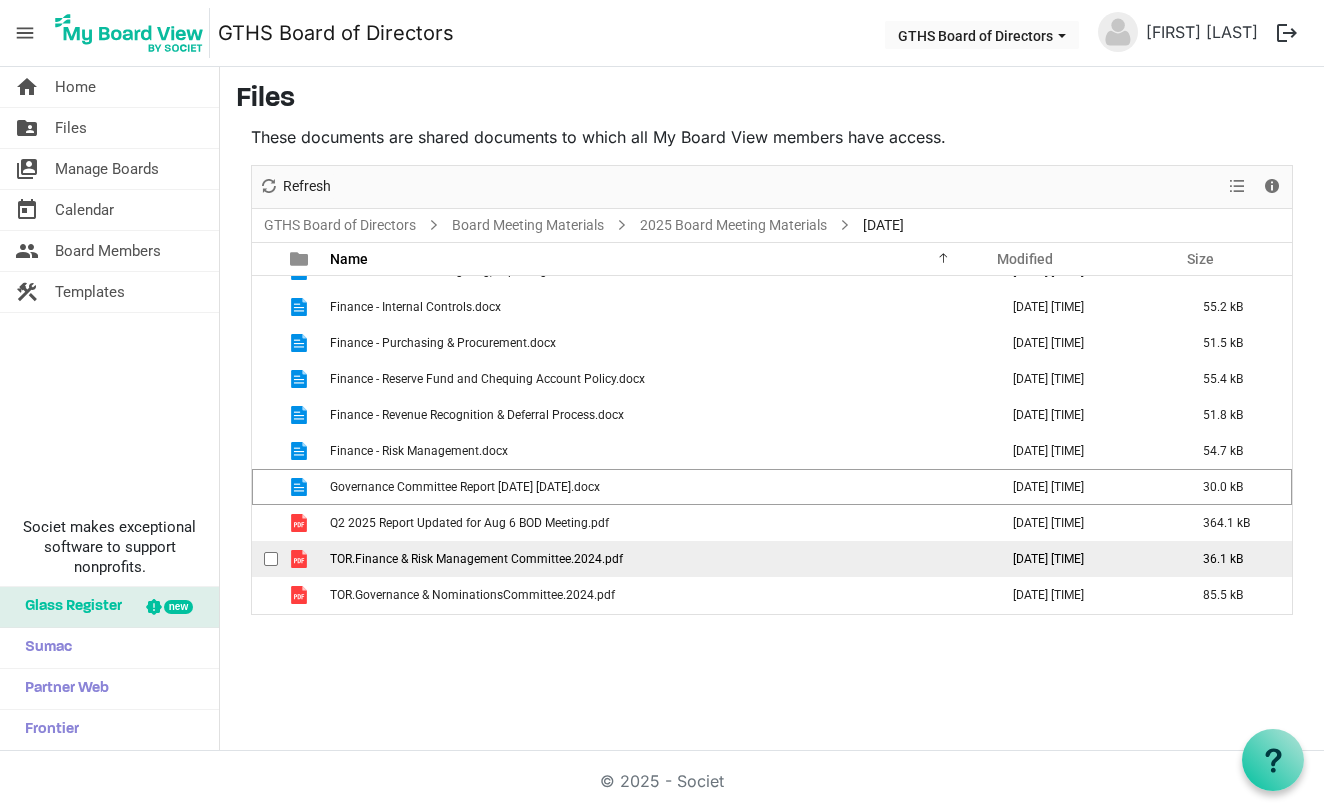 click at bounding box center (271, 559) 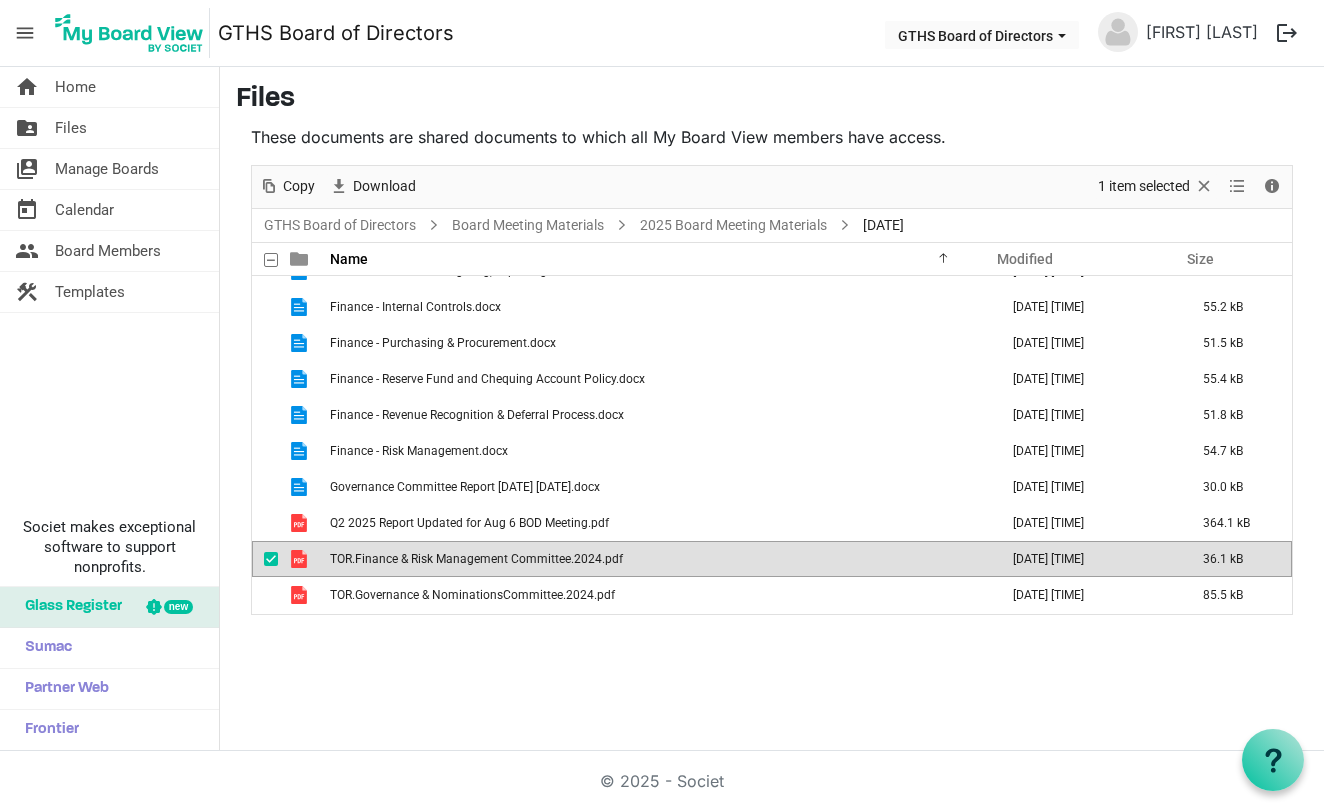 click at bounding box center [299, 559] 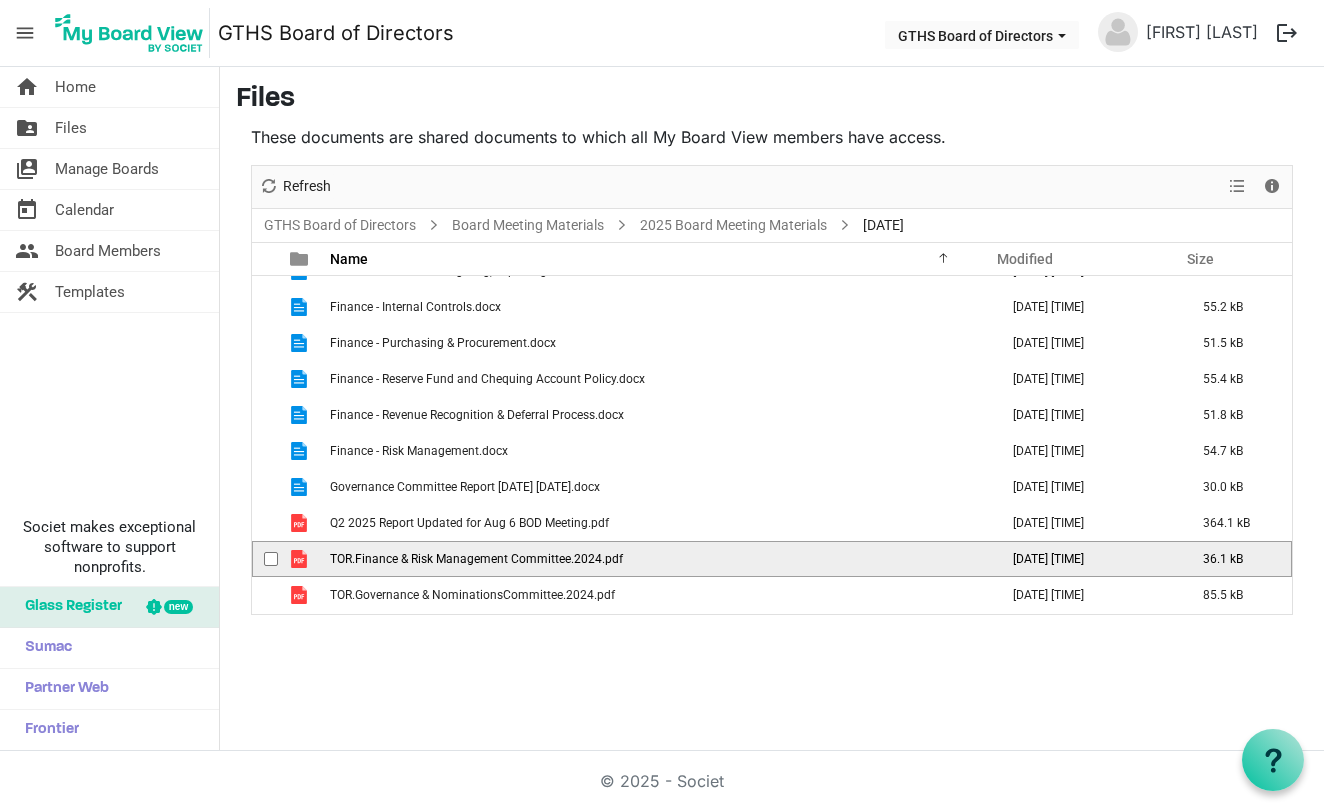 click at bounding box center (299, 559) 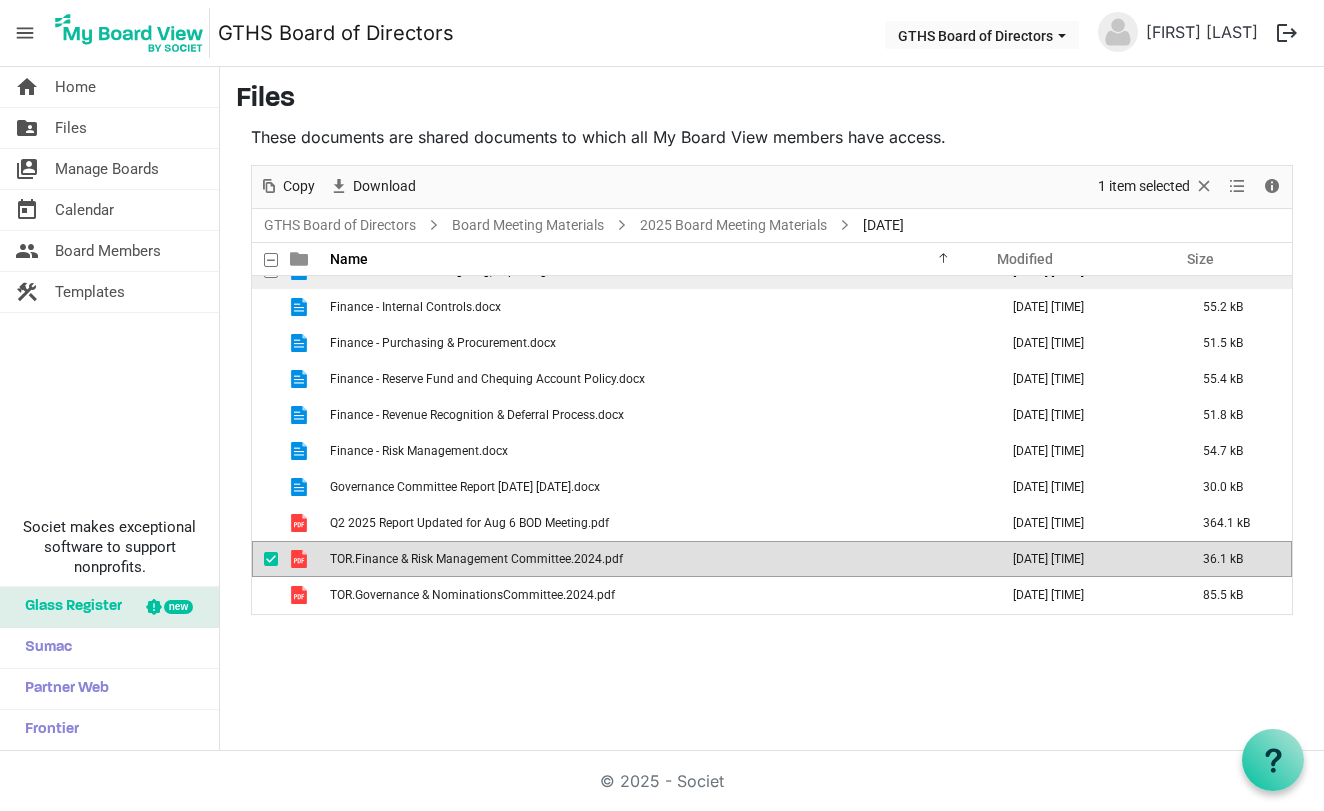 click on "Finance - Financial Budgeting, Reporting & Audit.docx" at bounding box center (658, 271) 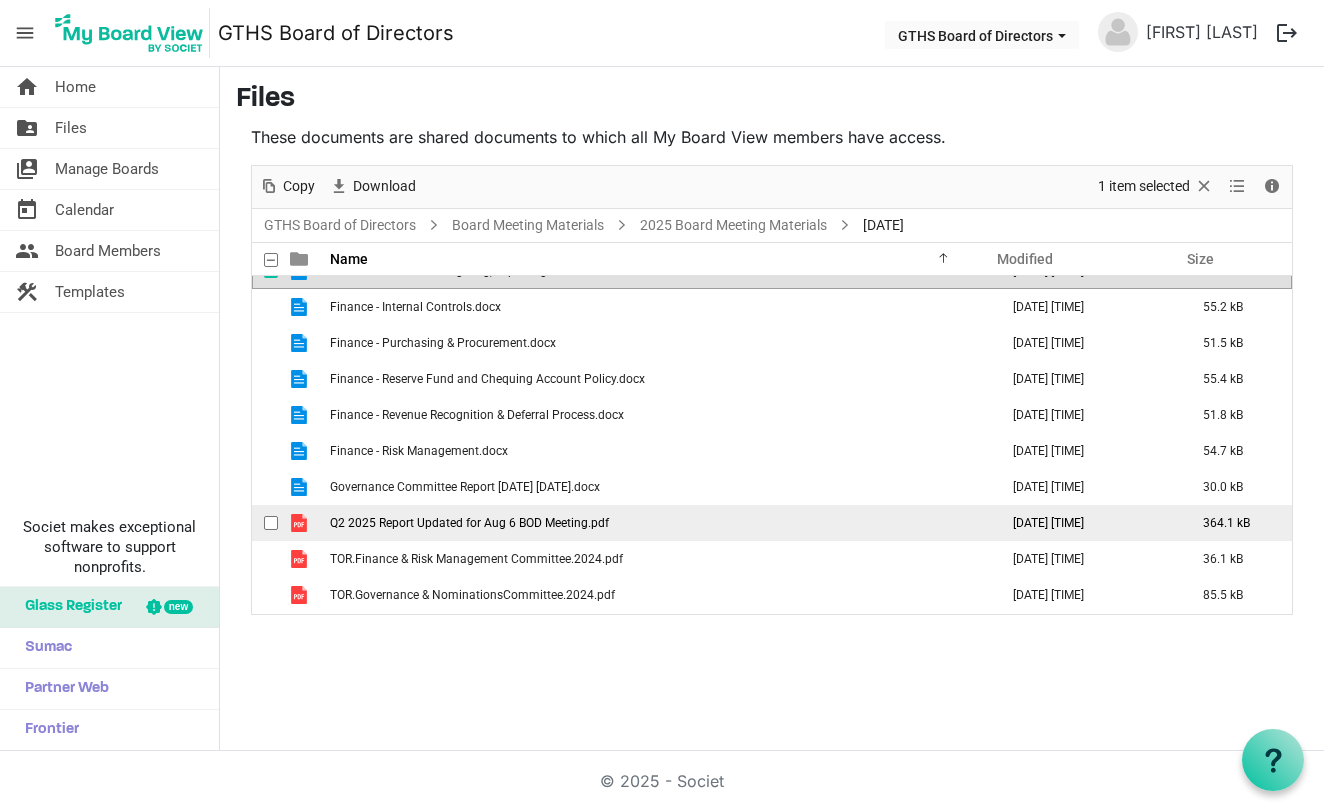 scroll, scrollTop: 168, scrollLeft: 0, axis: vertical 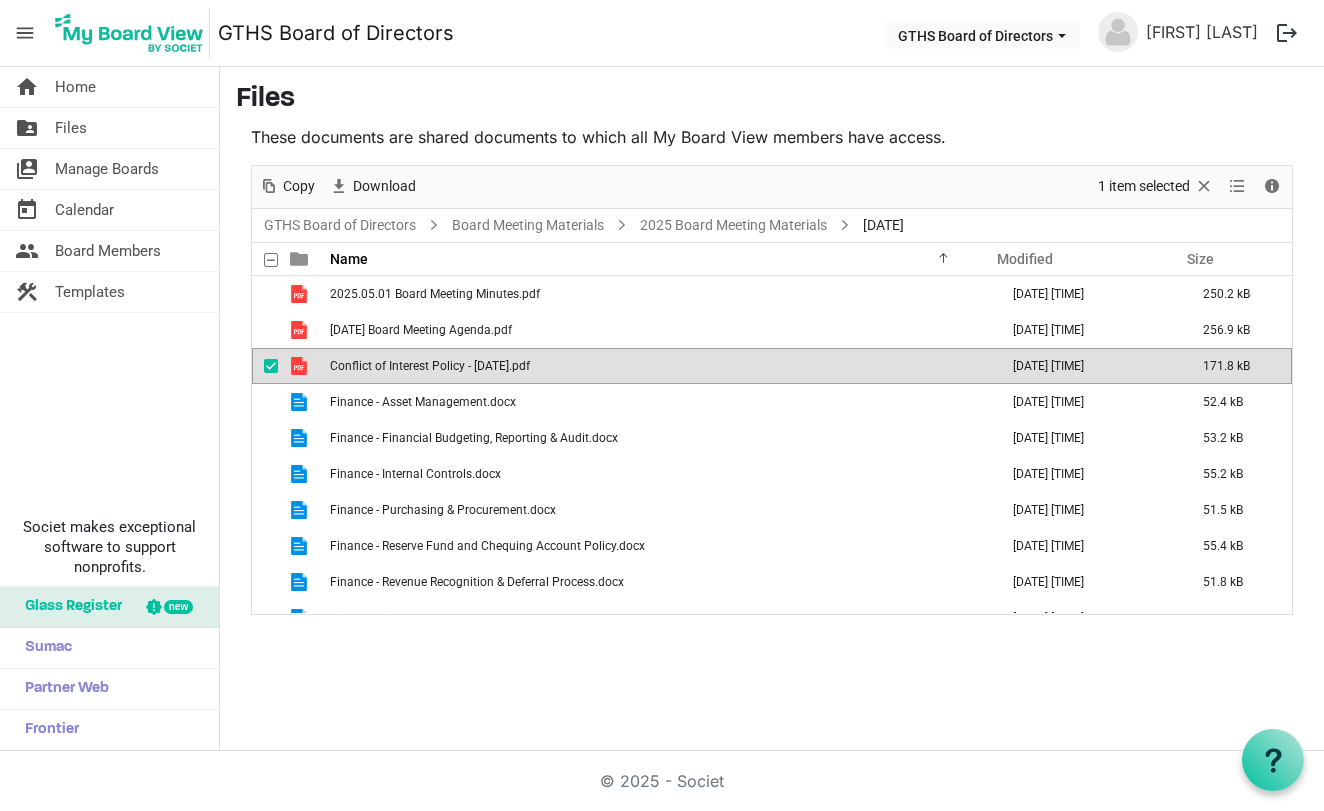 click at bounding box center (271, 366) 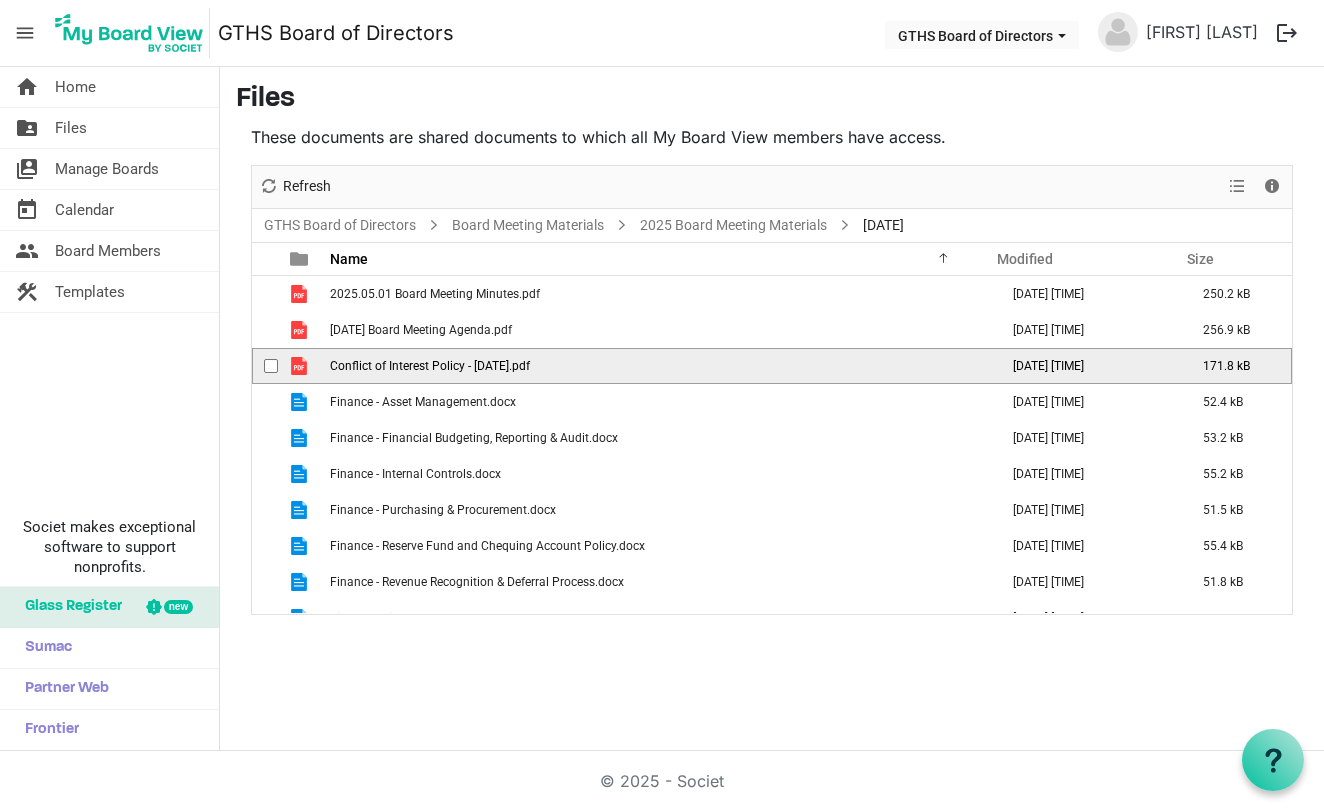 click at bounding box center (271, 366) 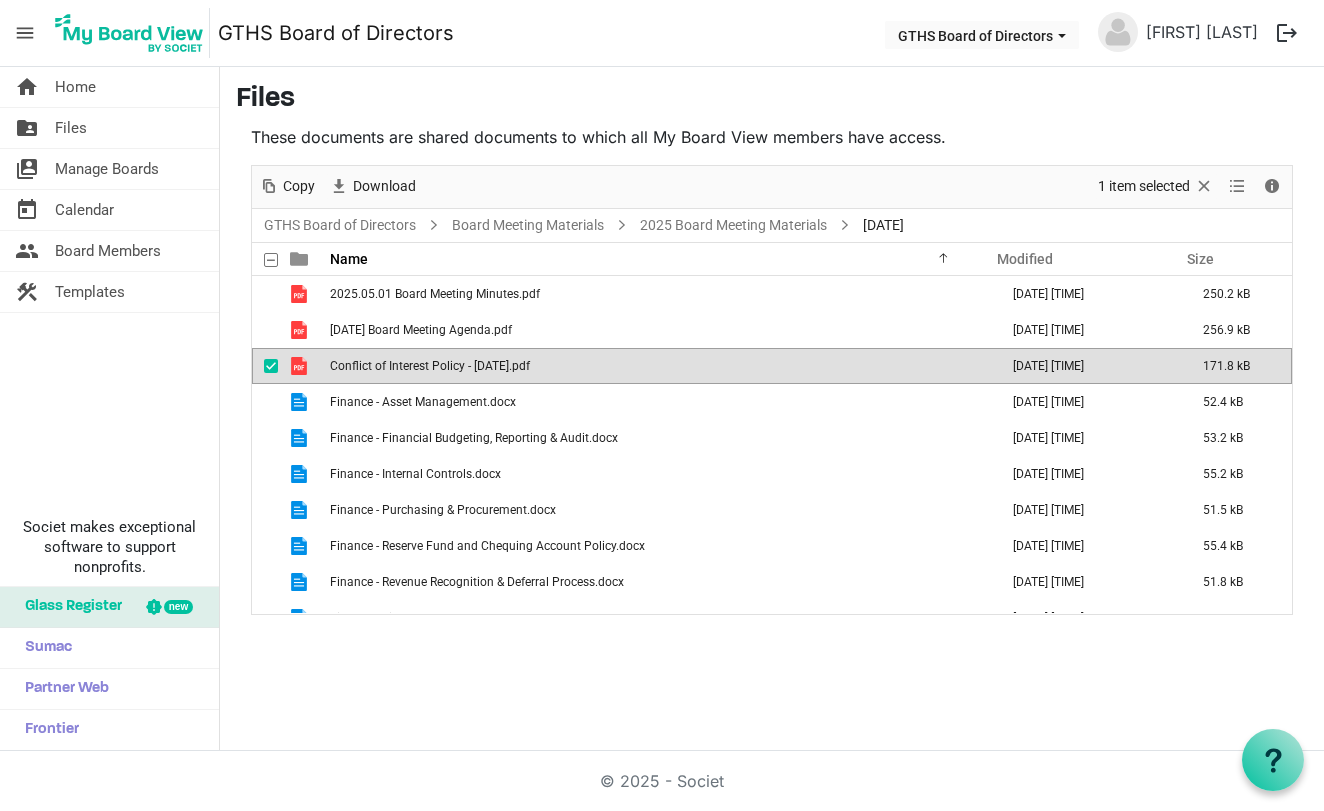 click at bounding box center (271, 366) 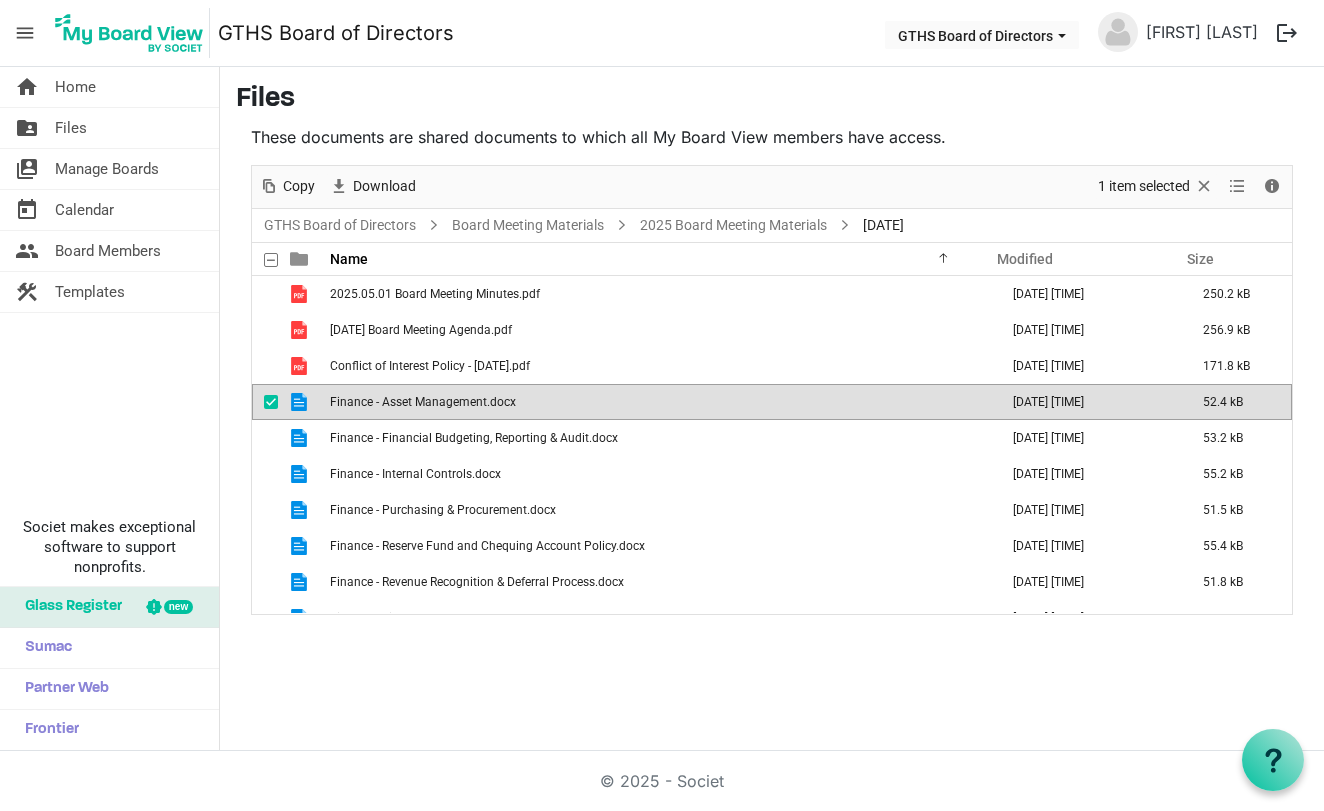 click at bounding box center (299, 402) 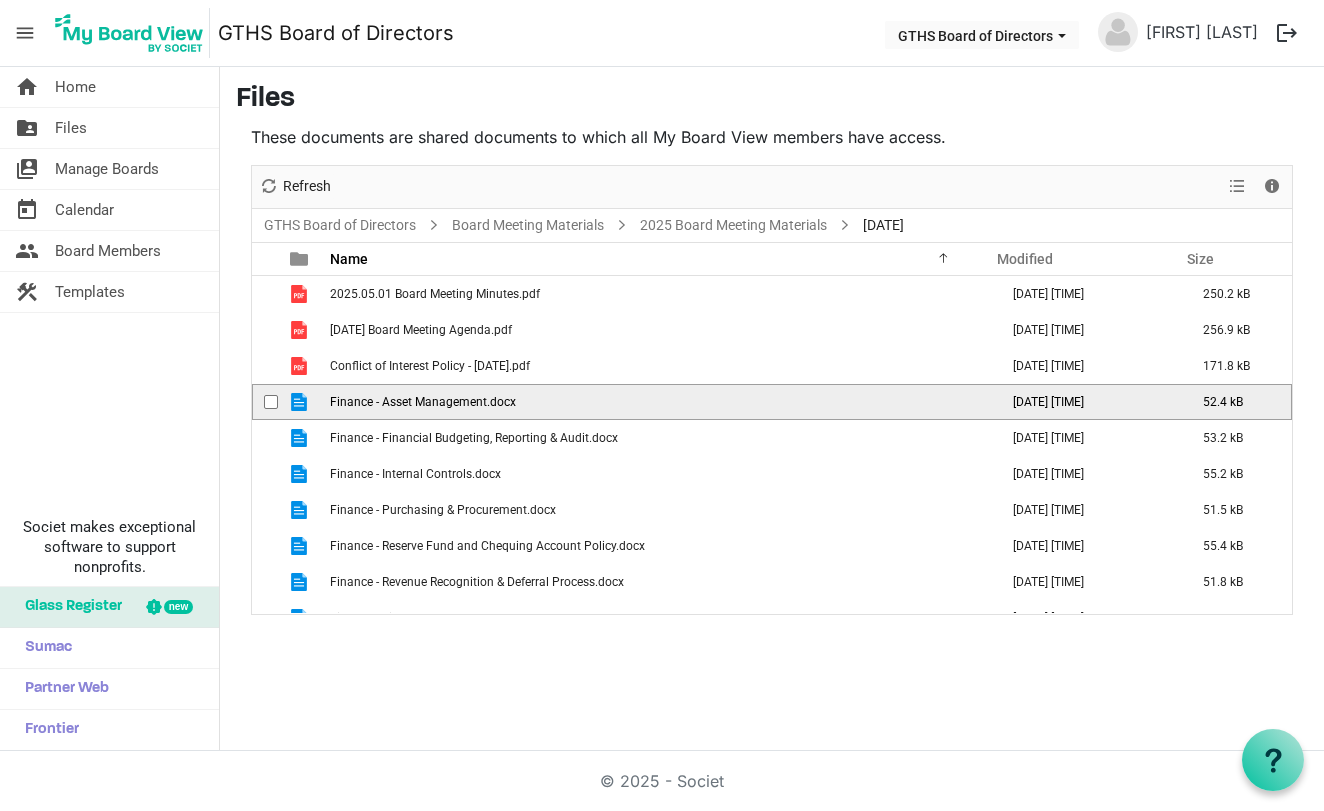 click at bounding box center (299, 402) 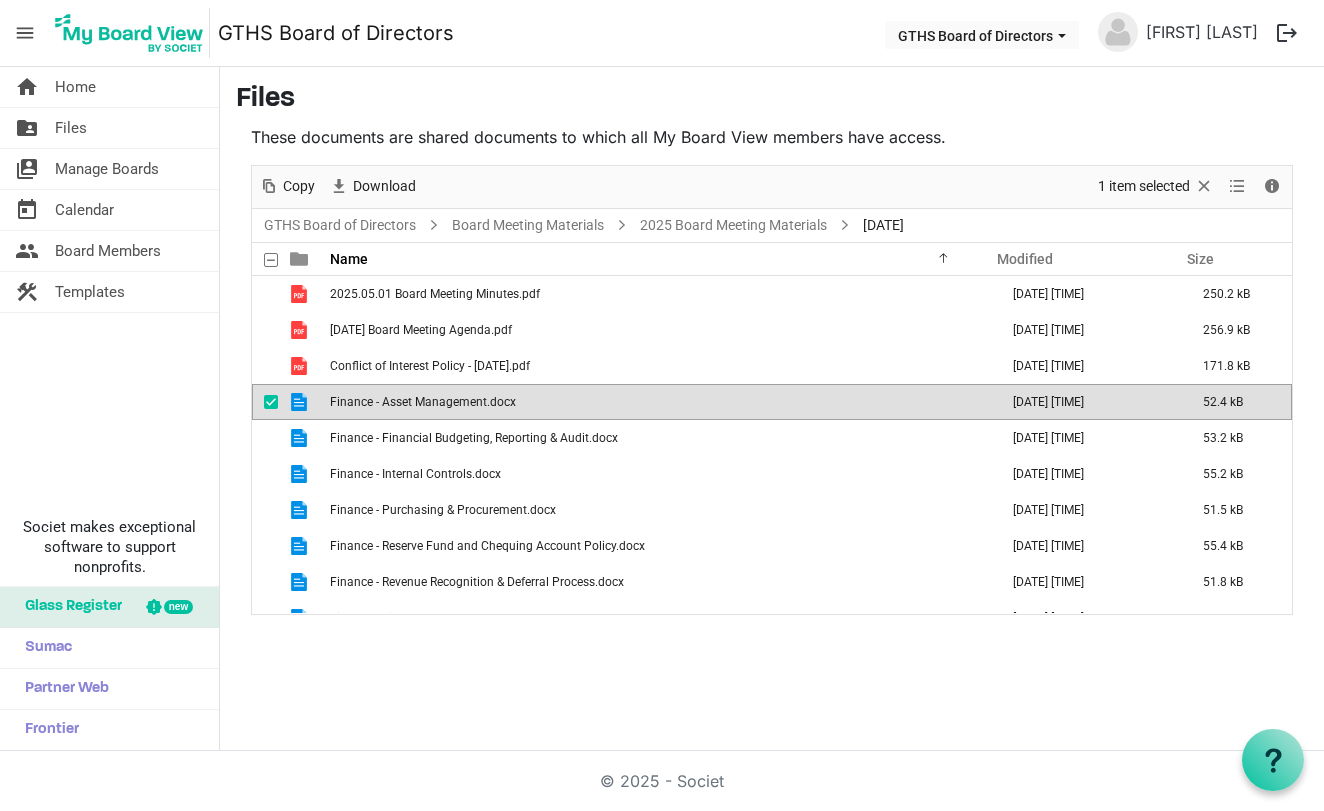 click at bounding box center (299, 402) 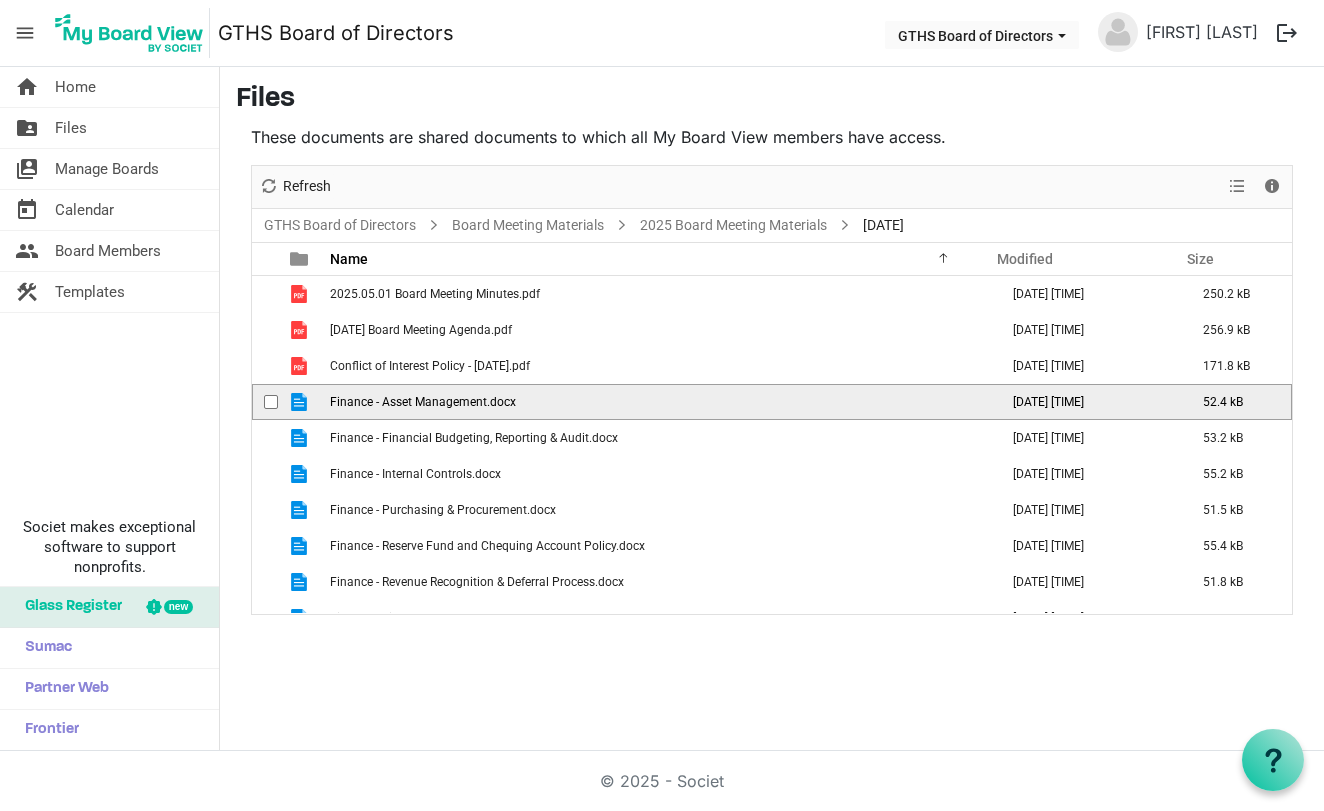 click at bounding box center [271, 402] 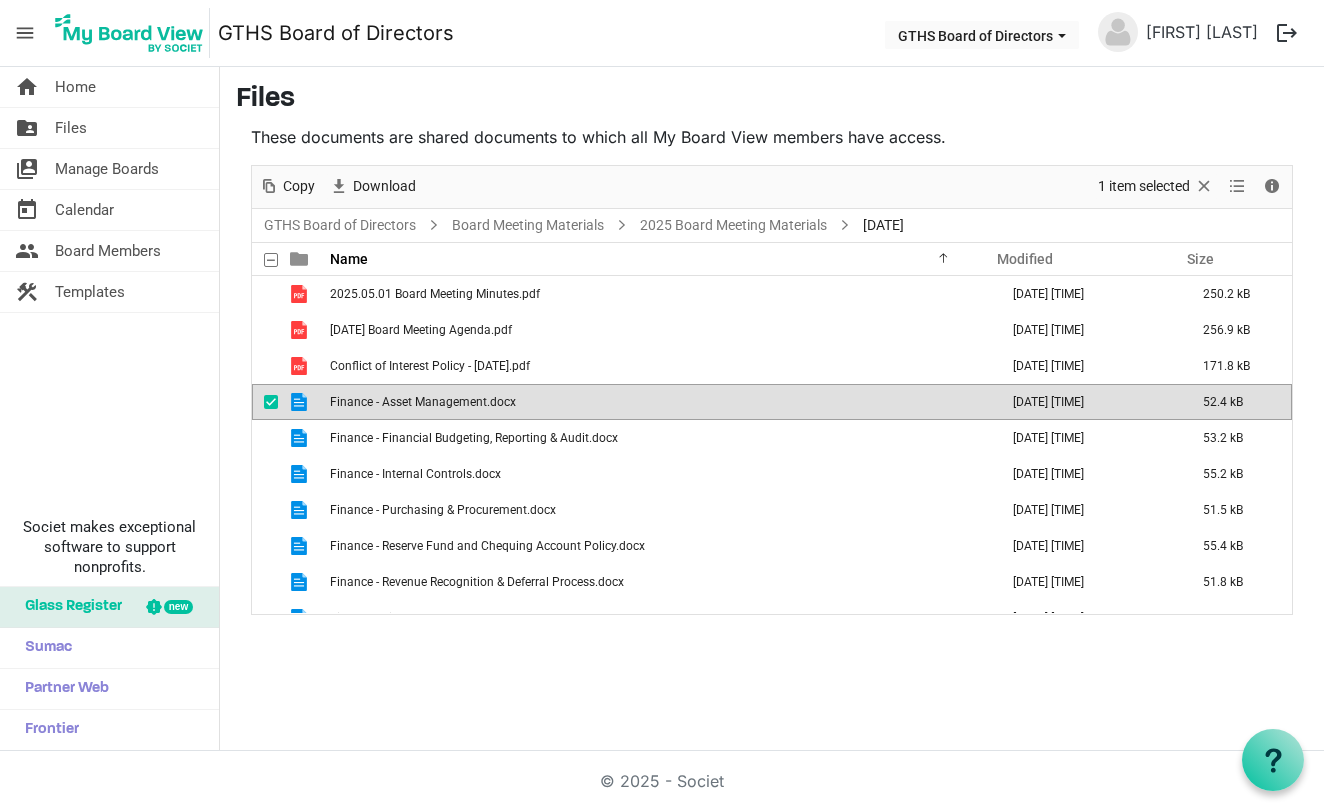 click at bounding box center [299, 402] 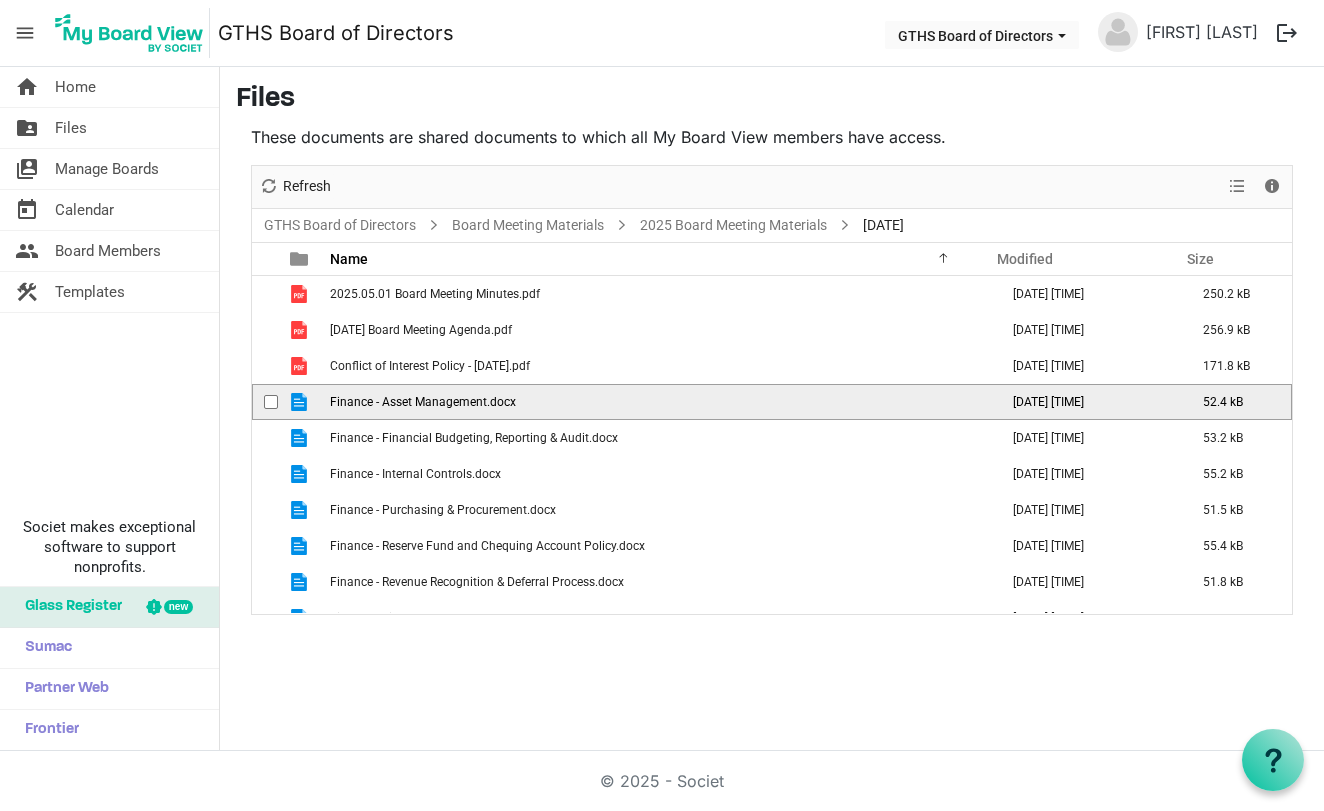 click at bounding box center (299, 402) 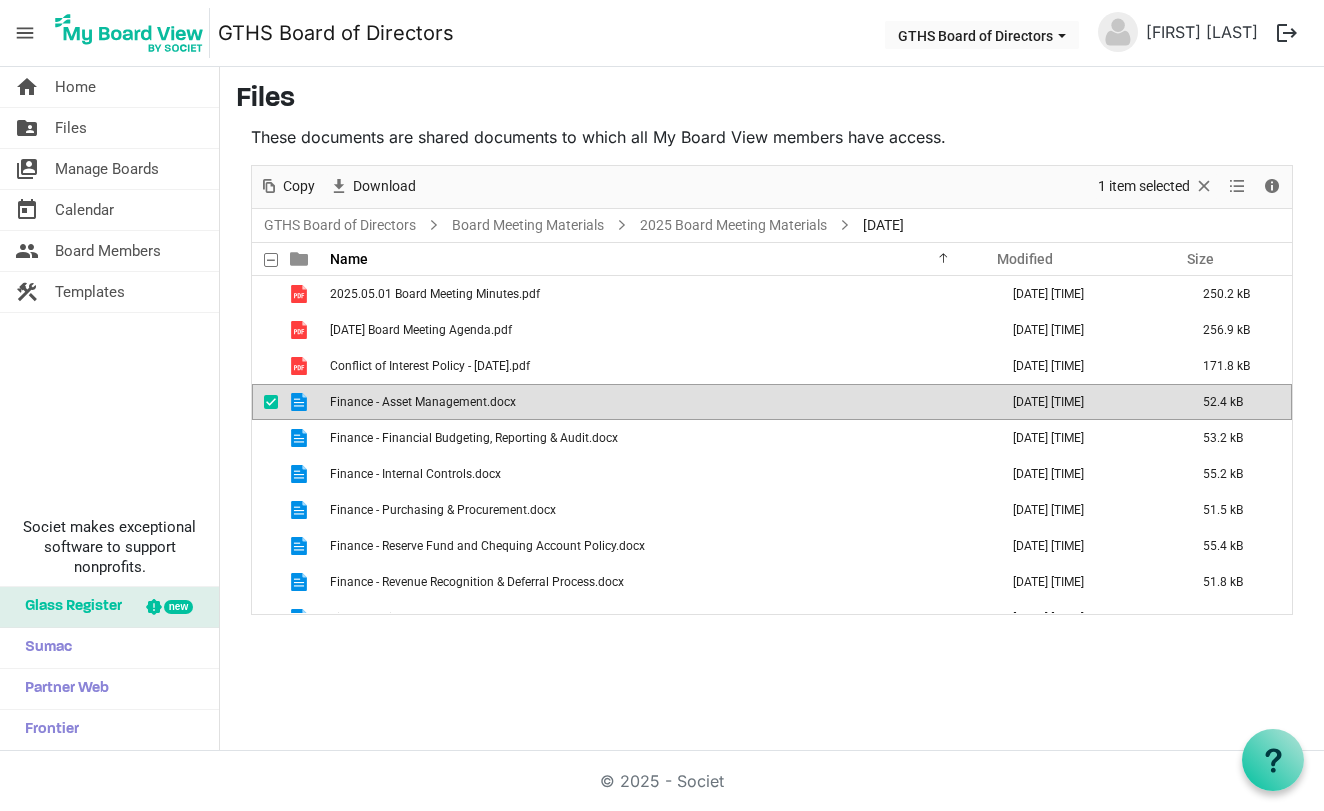 click at bounding box center (271, 402) 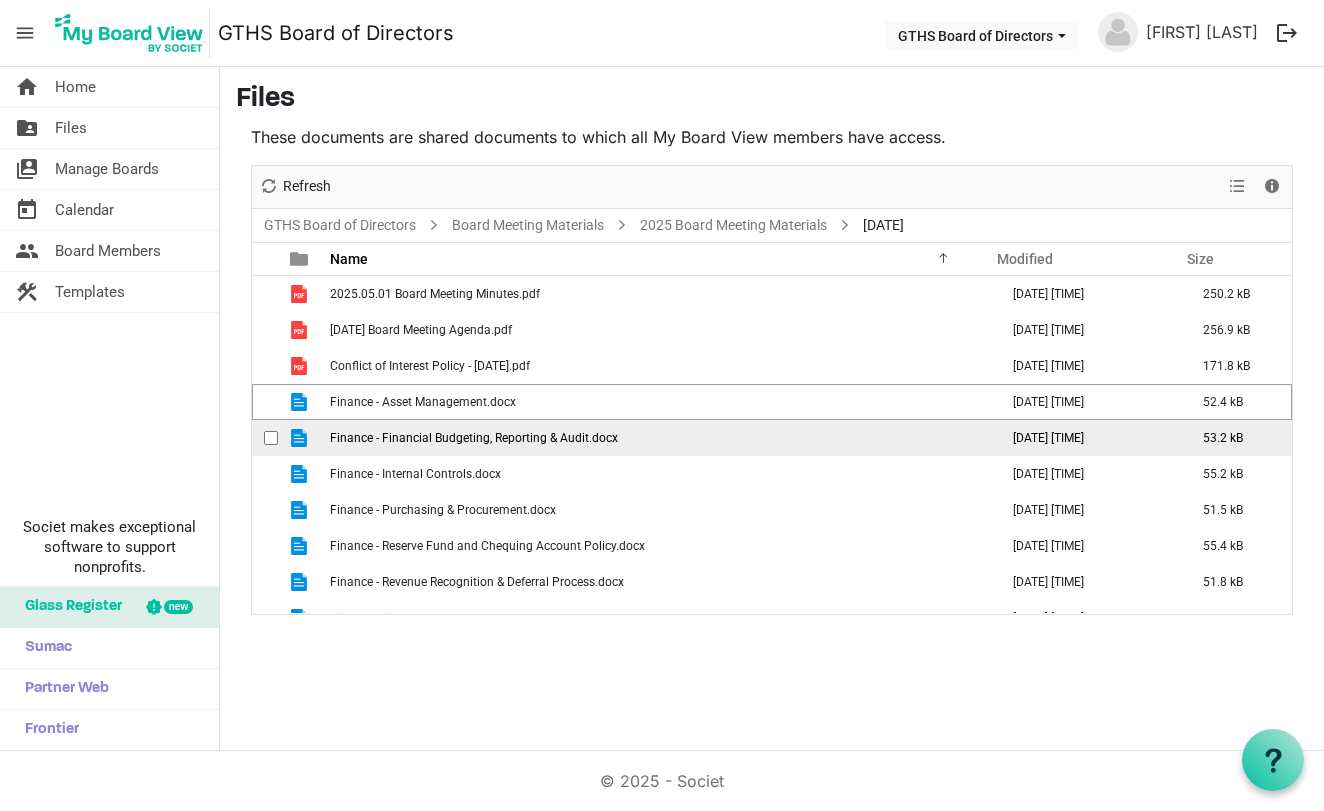 click at bounding box center [276, 438] 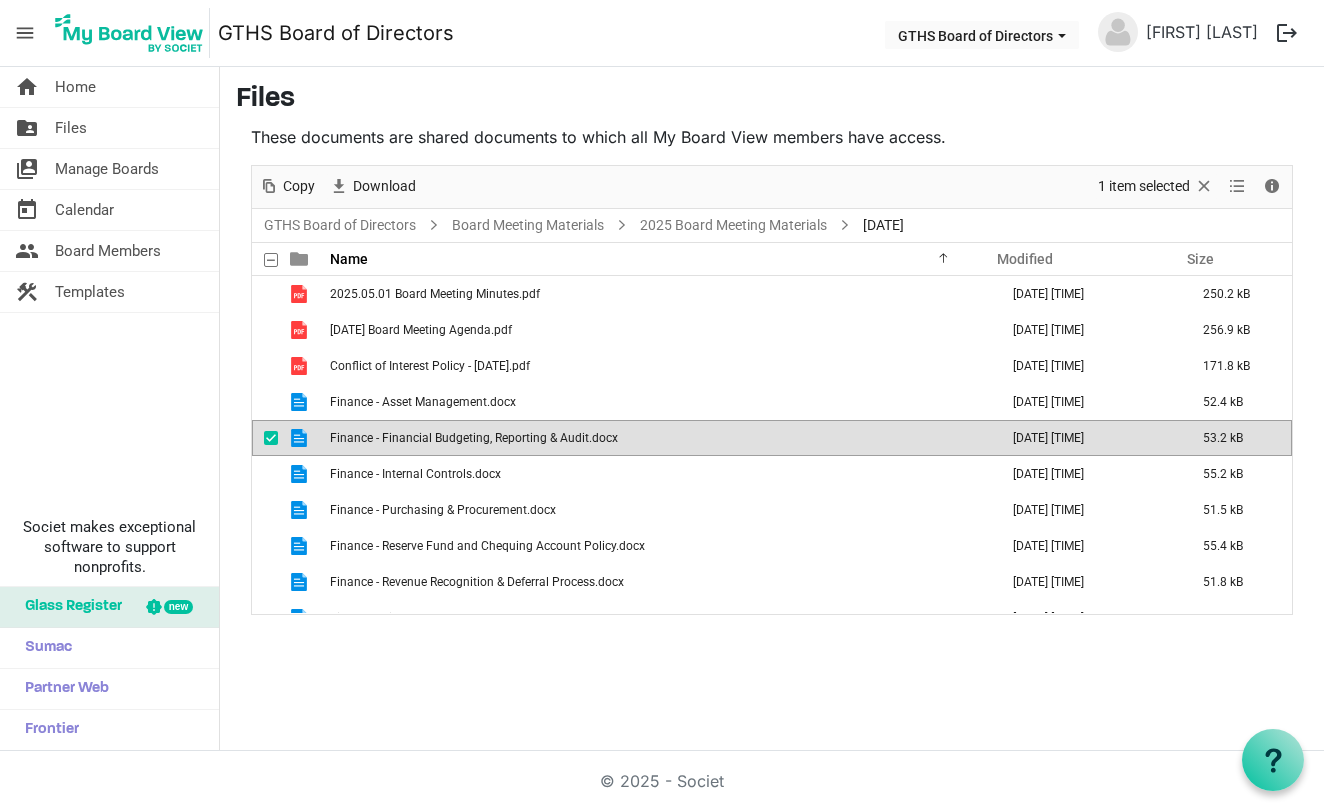 click at bounding box center (299, 438) 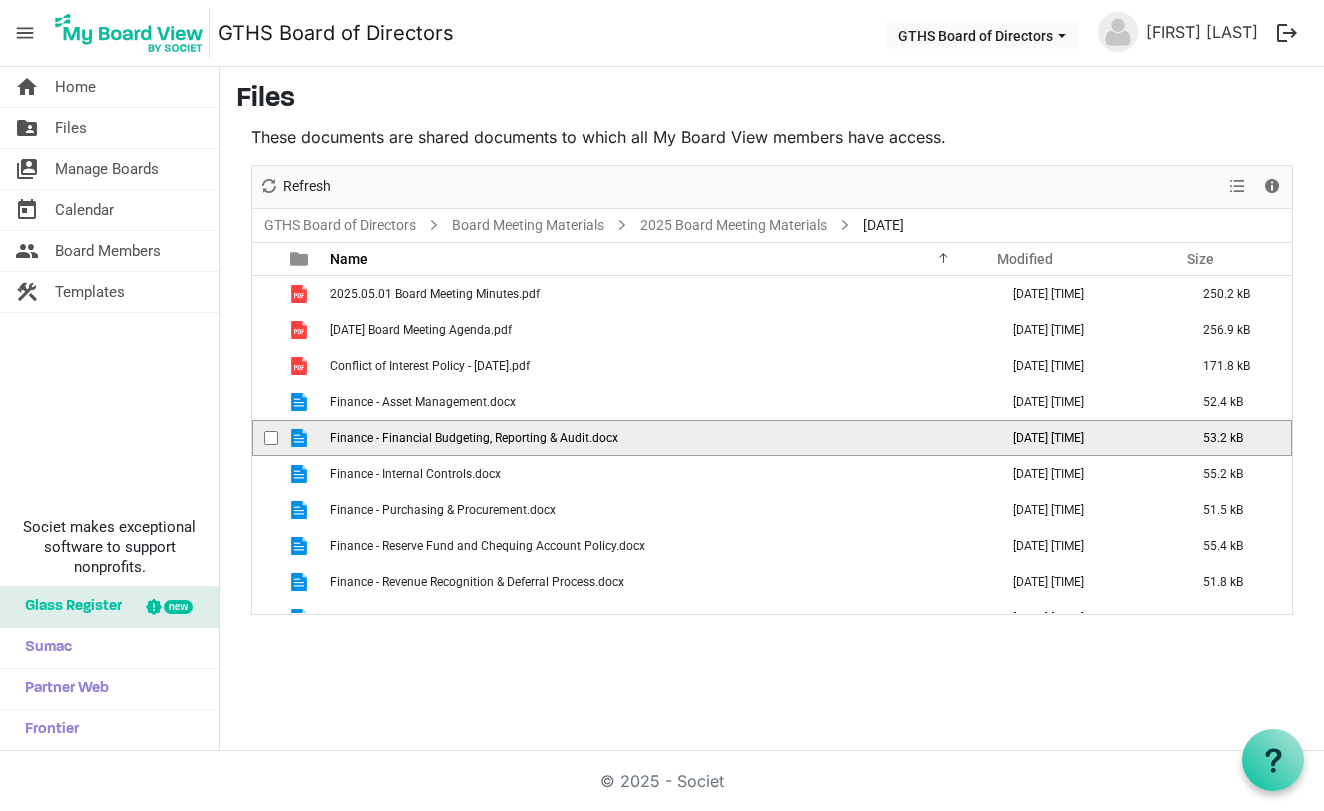 click at bounding box center (299, 438) 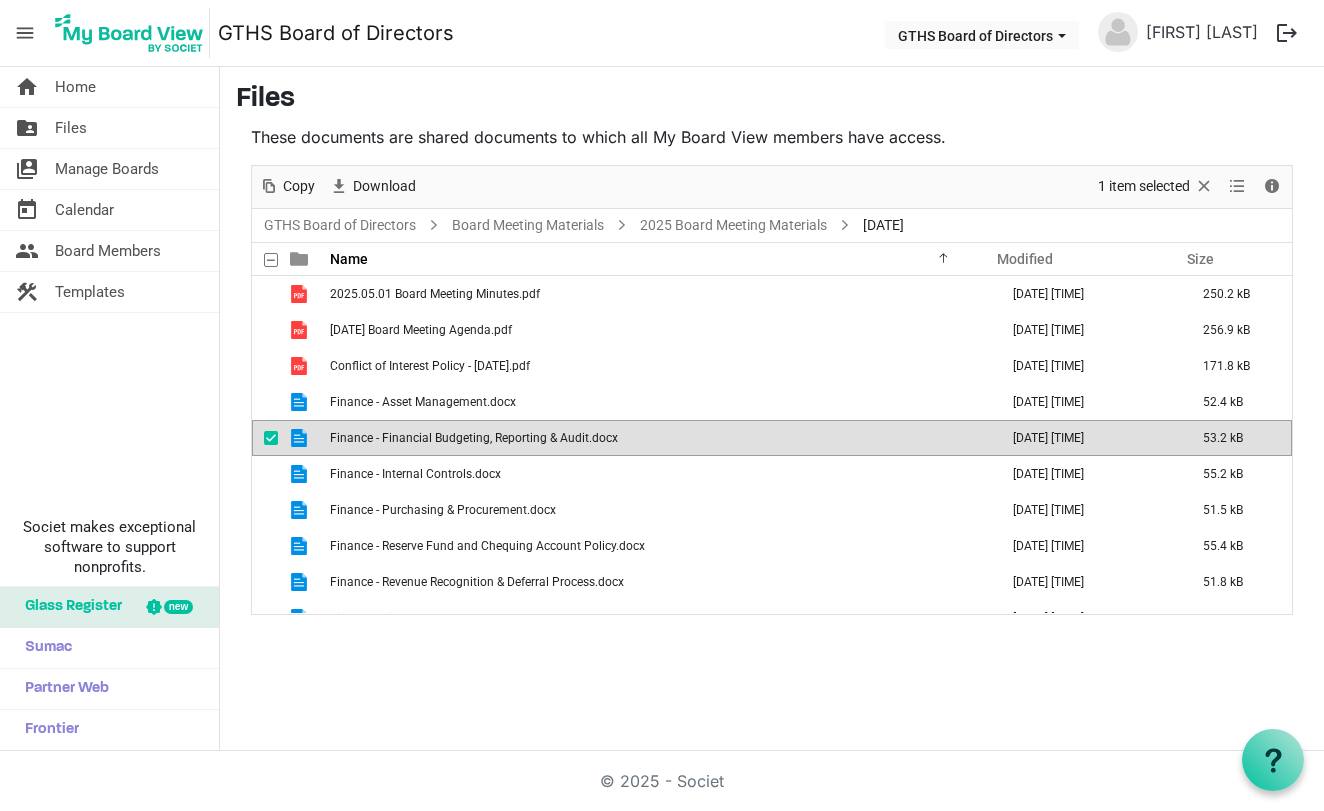 click at bounding box center (299, 438) 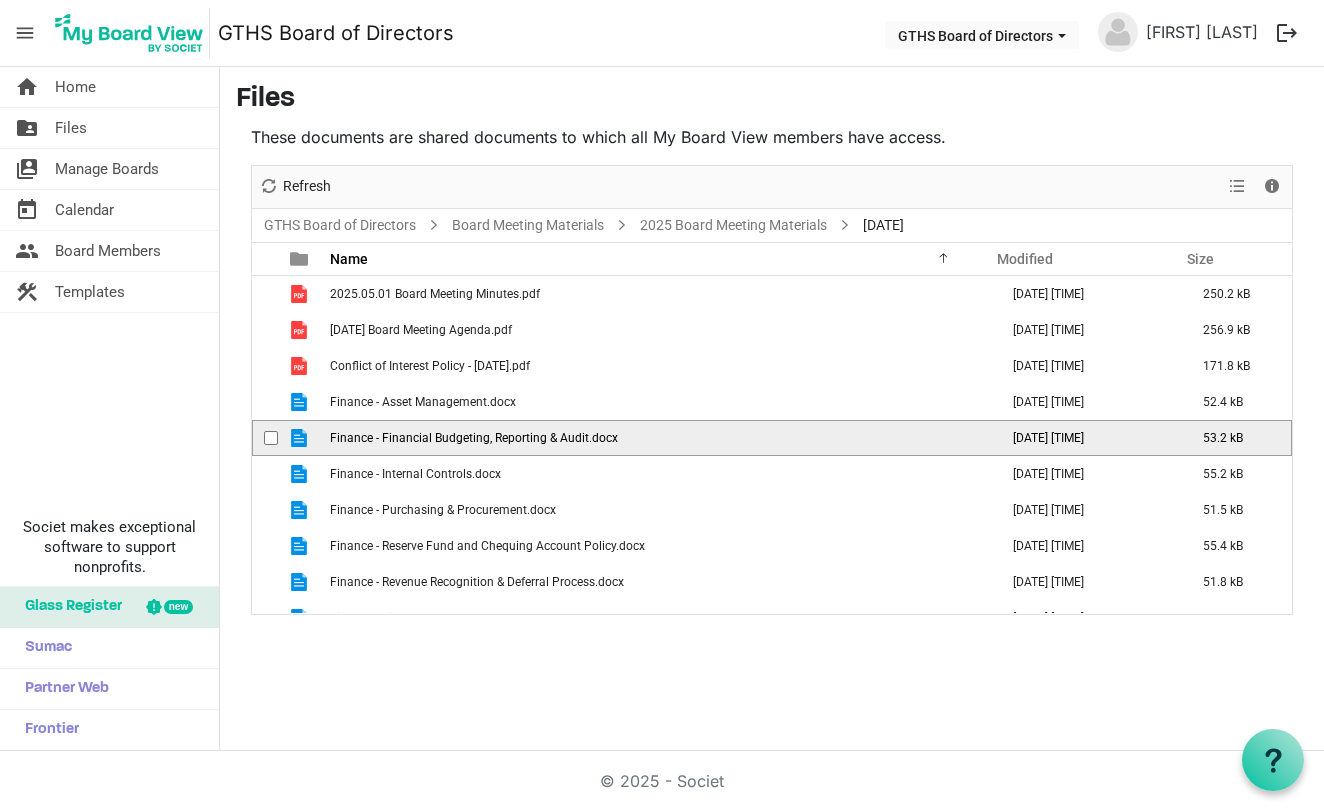 click at bounding box center [299, 438] 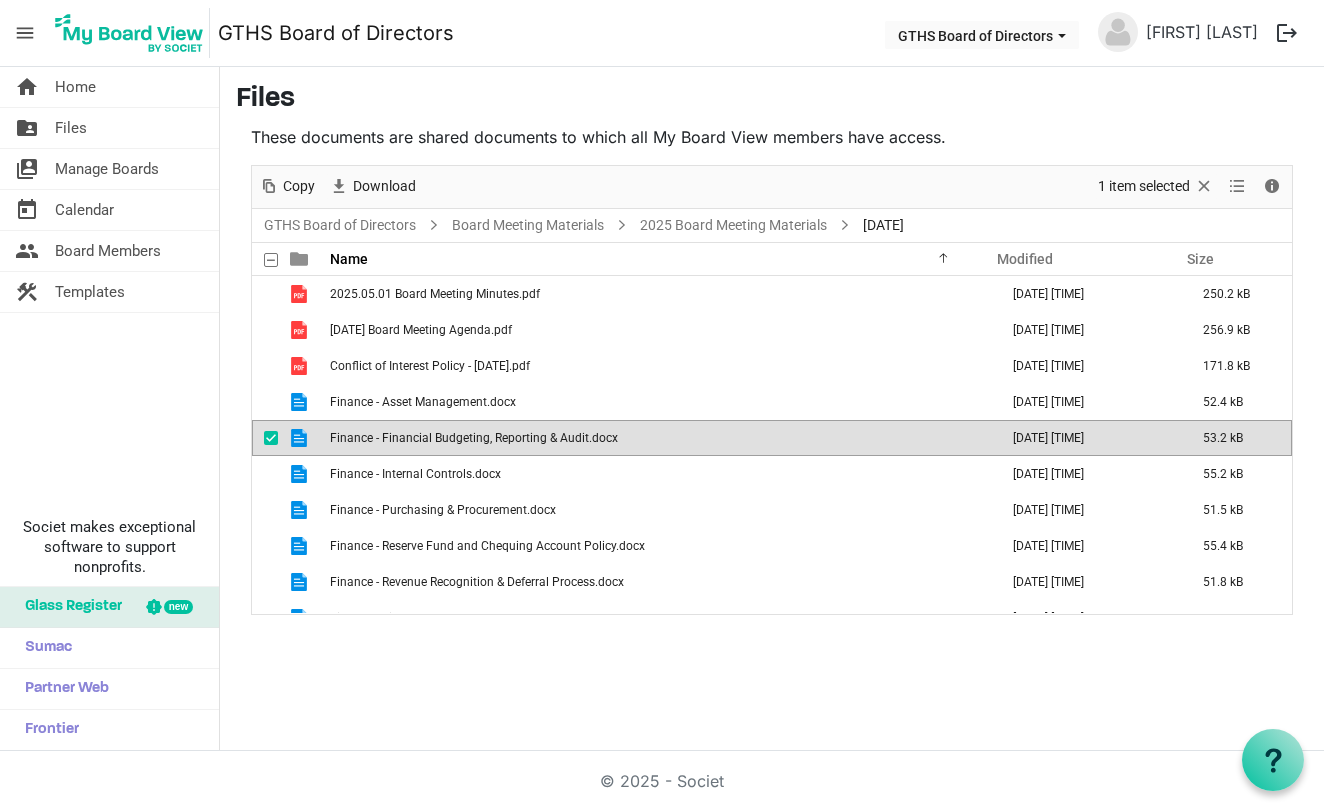 click at bounding box center (299, 438) 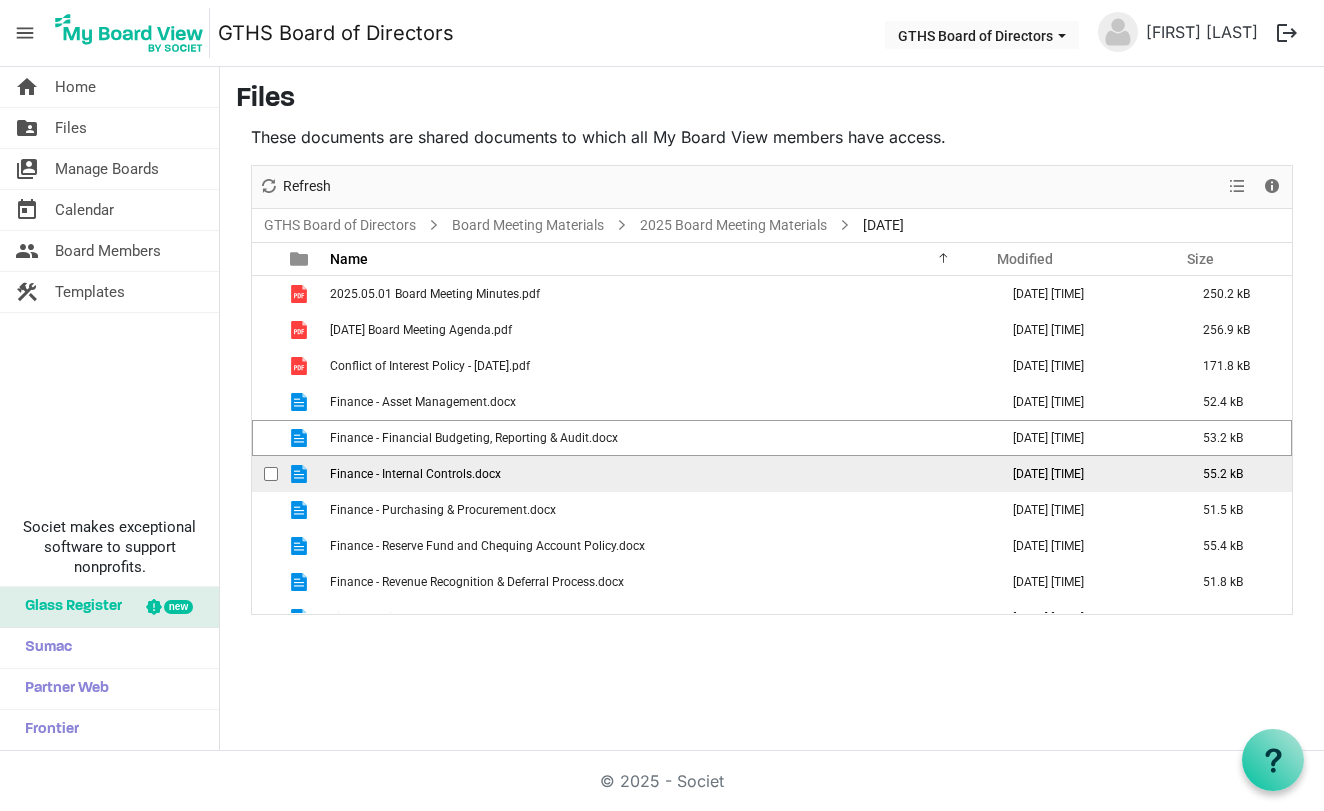 click at bounding box center (271, 474) 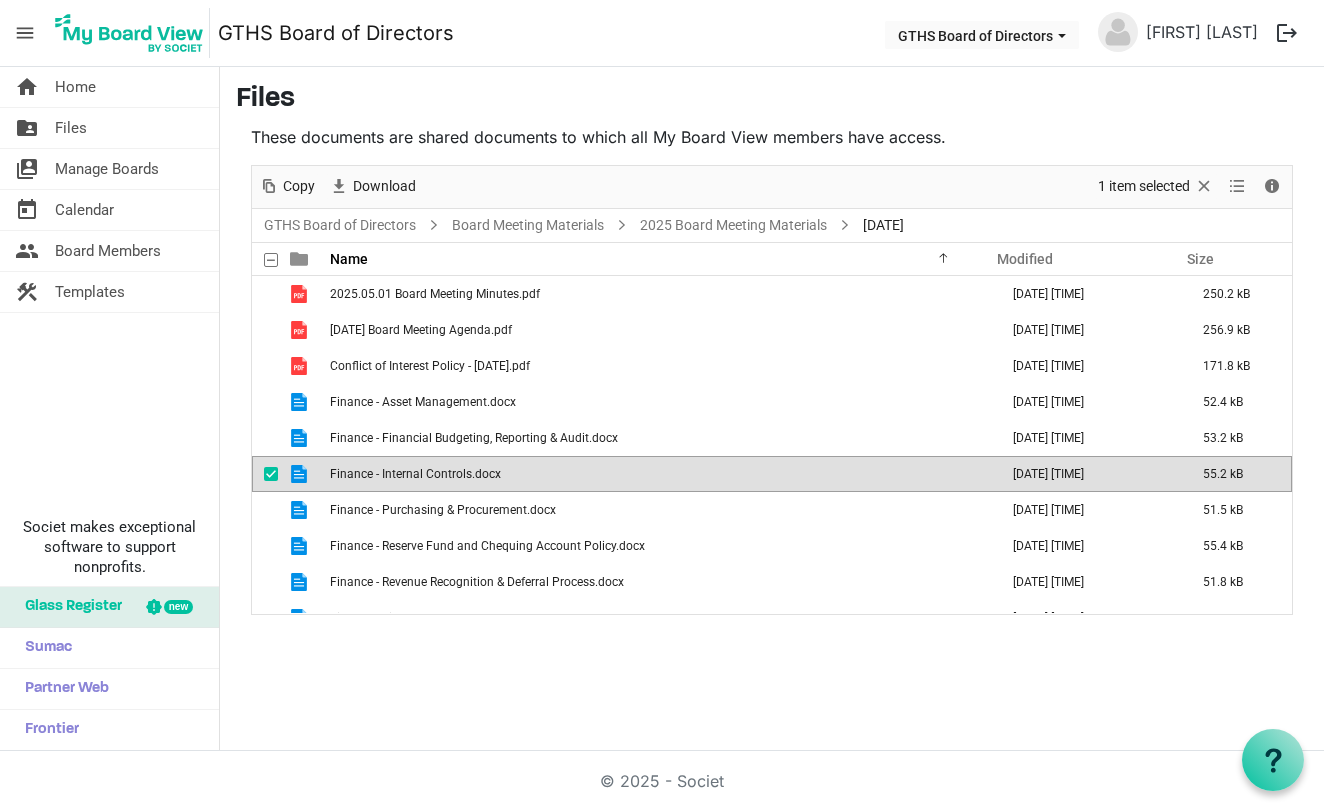 click at bounding box center [299, 474] 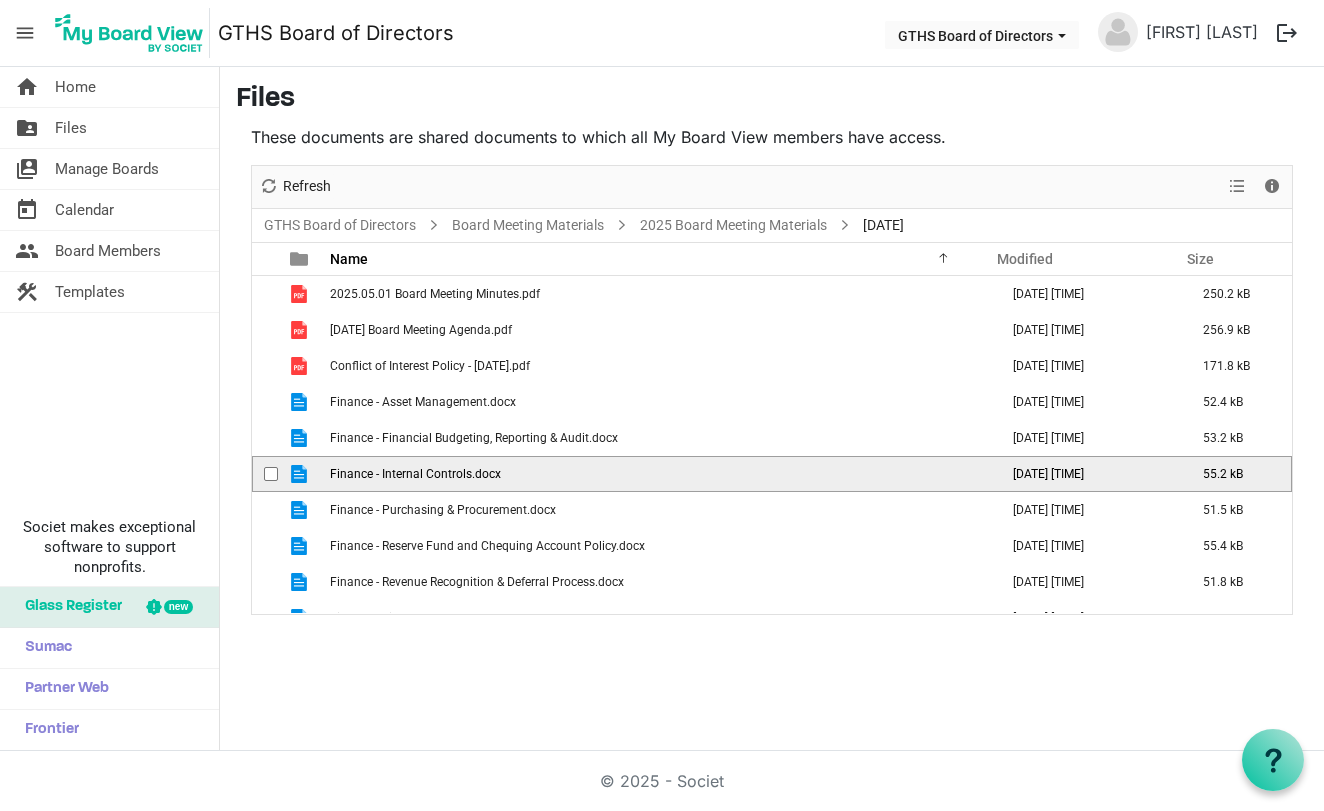 click at bounding box center (299, 474) 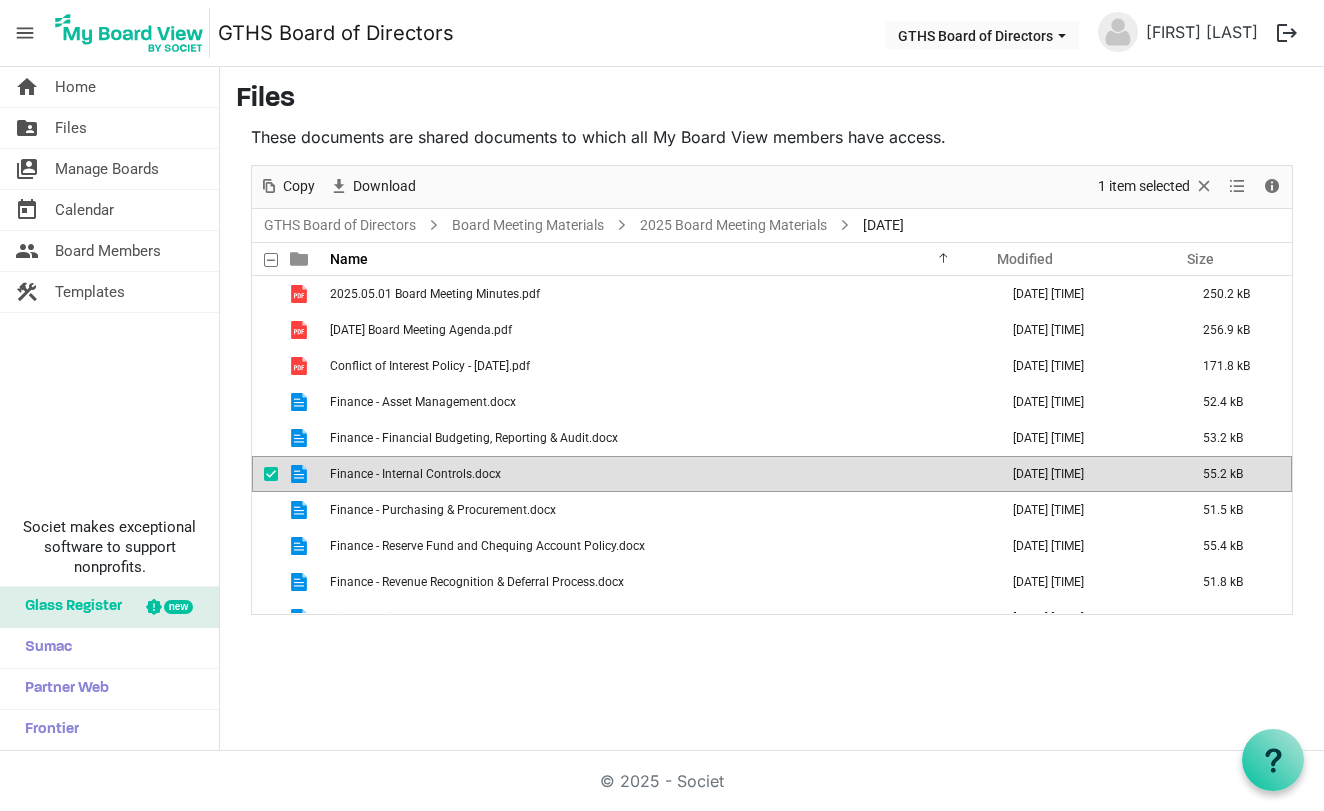 click at bounding box center [271, 474] 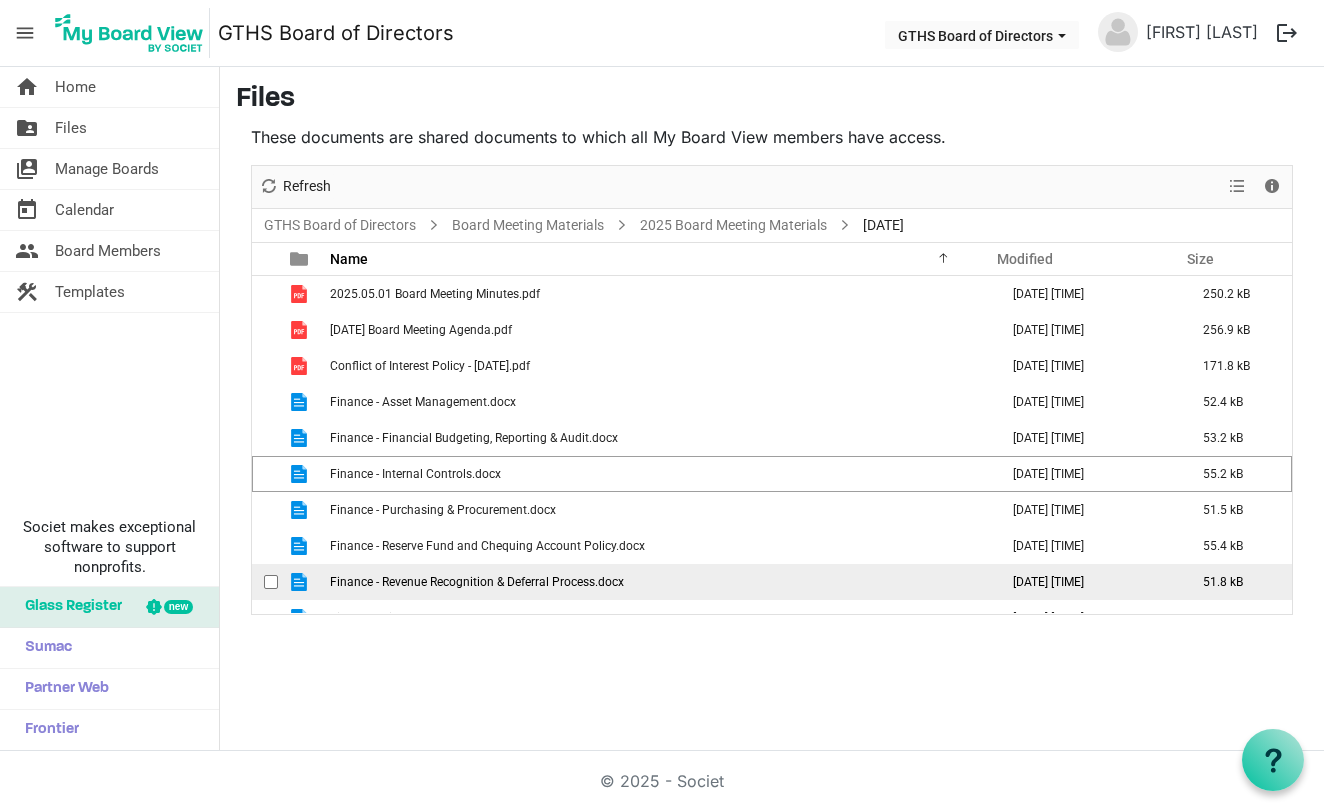 click at bounding box center (265, 582) 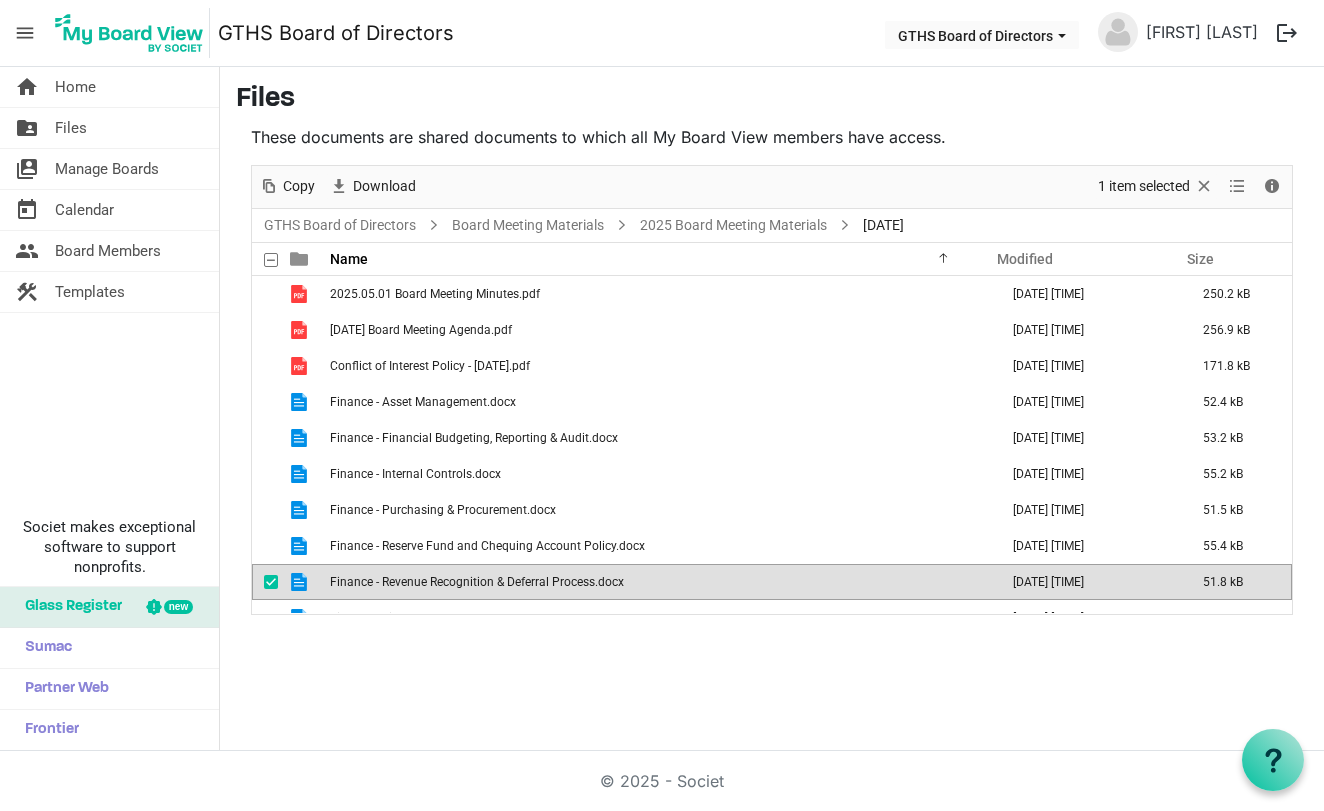 click at bounding box center [299, 582] 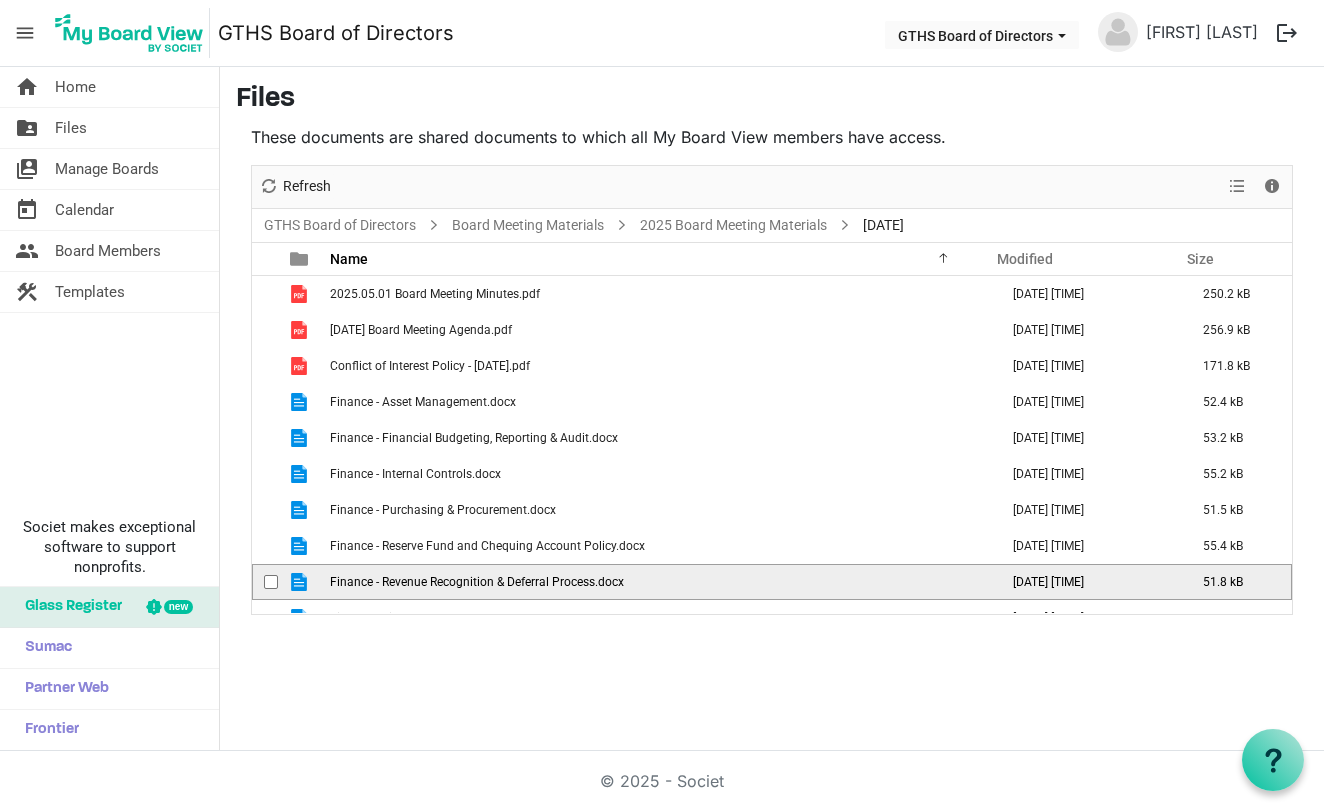 click at bounding box center [299, 582] 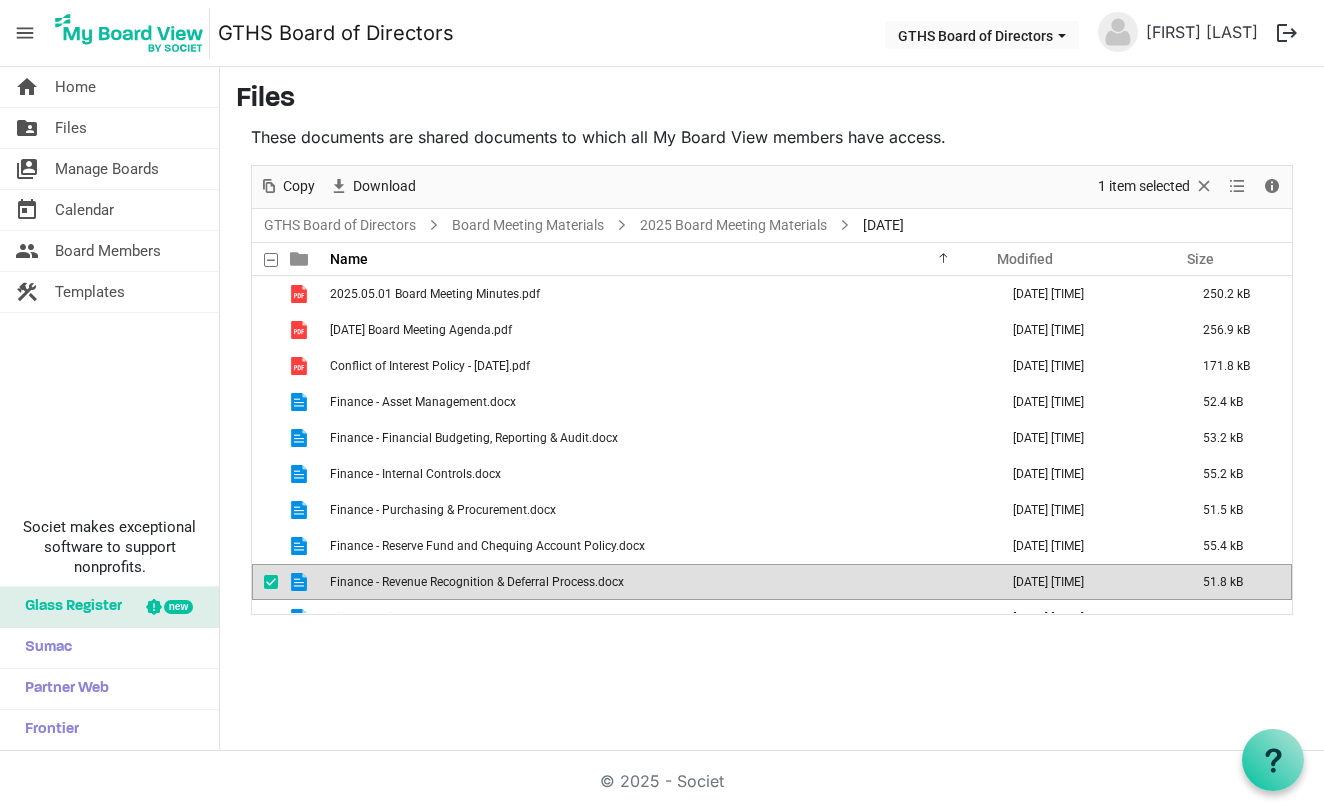 click at bounding box center [271, 582] 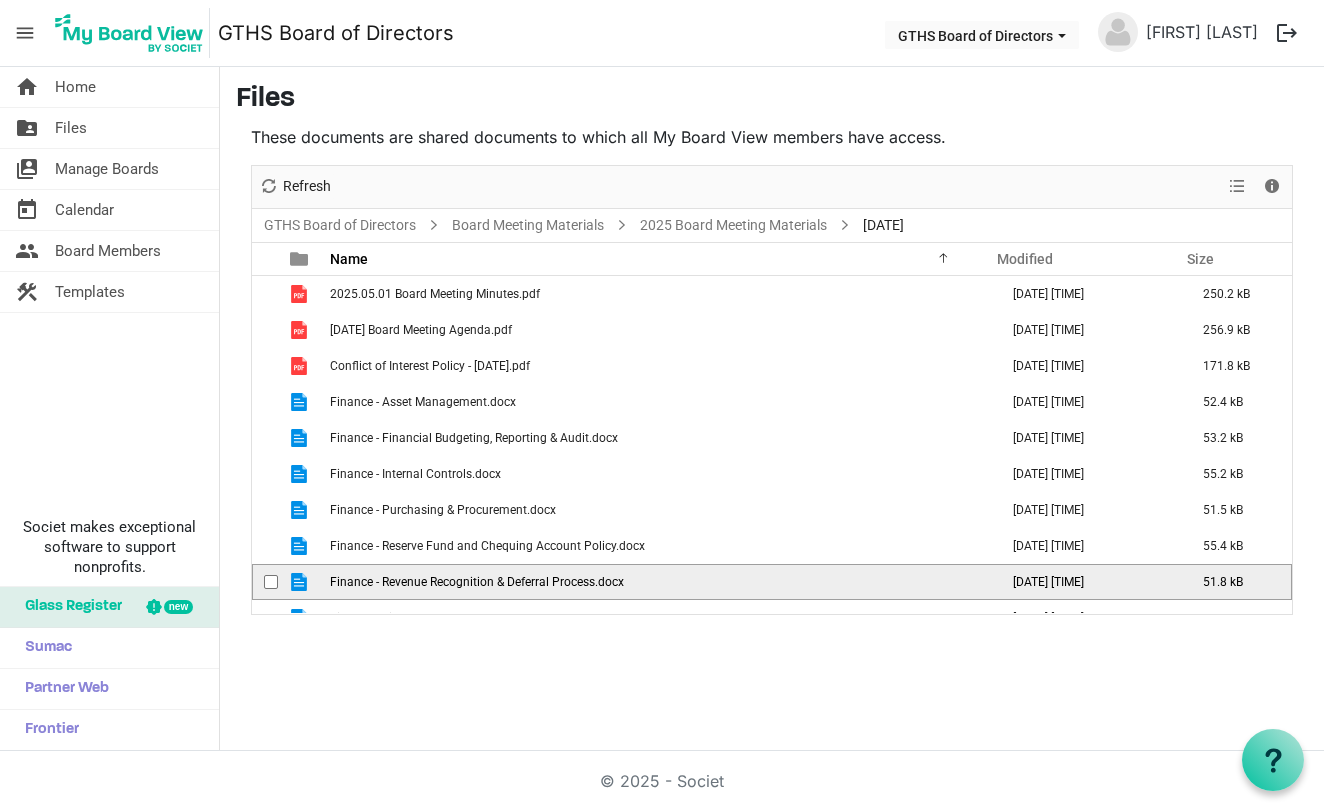 click at bounding box center (271, 582) 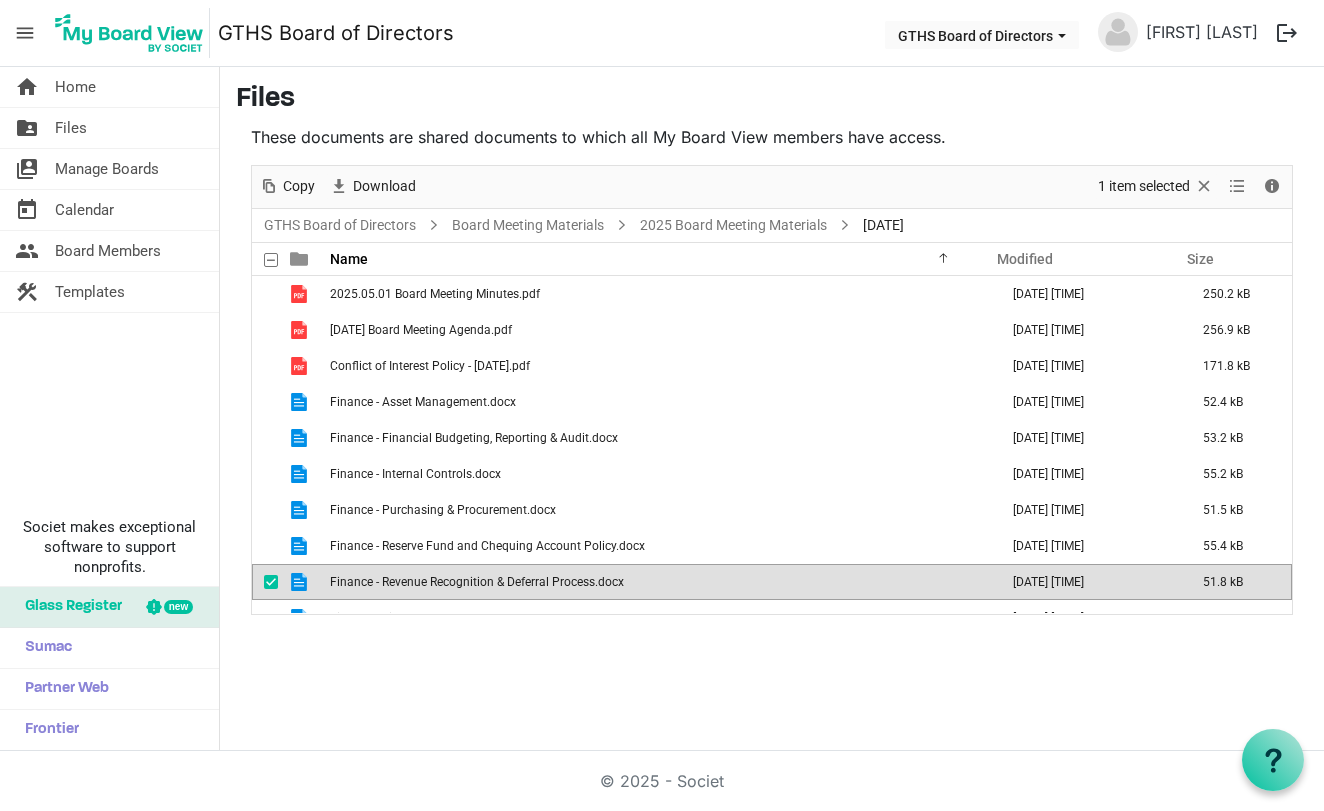 click at bounding box center [271, 582] 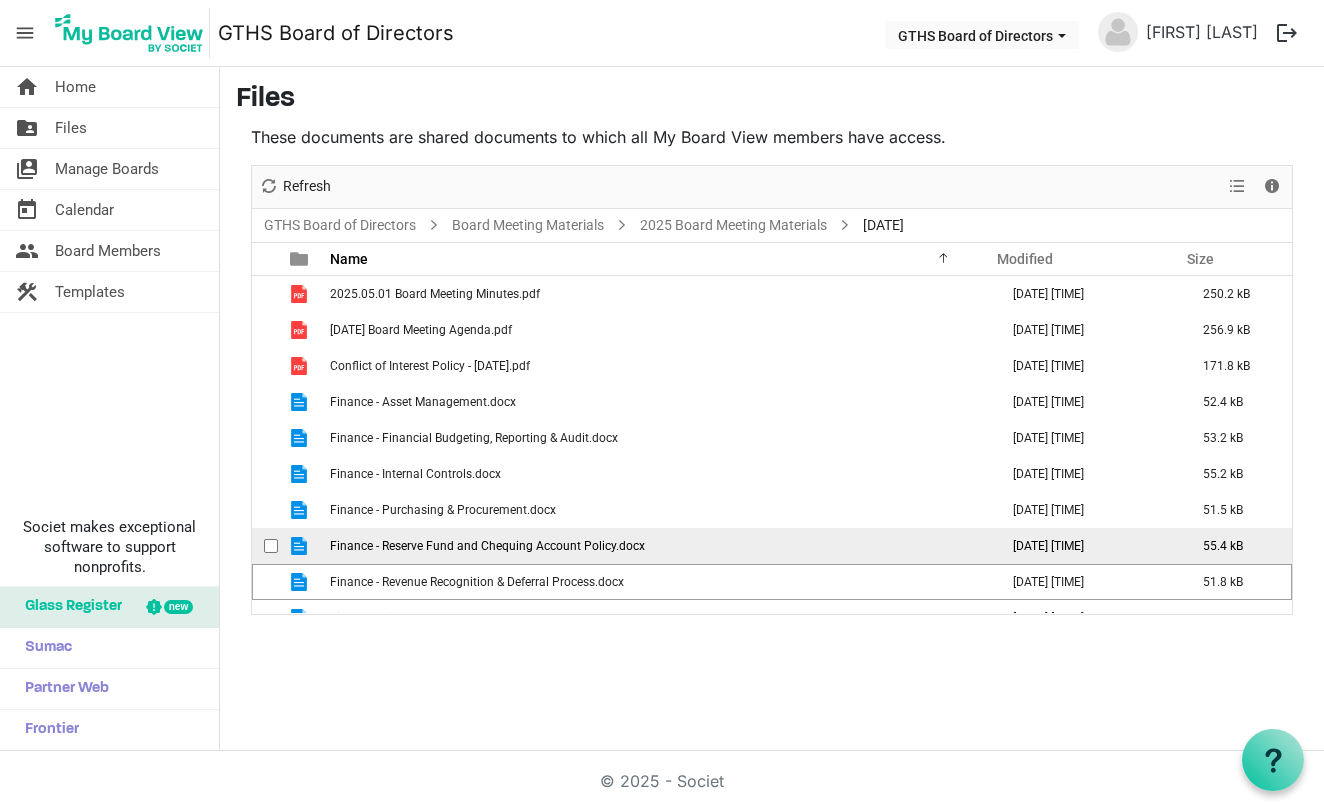 click at bounding box center (299, 546) 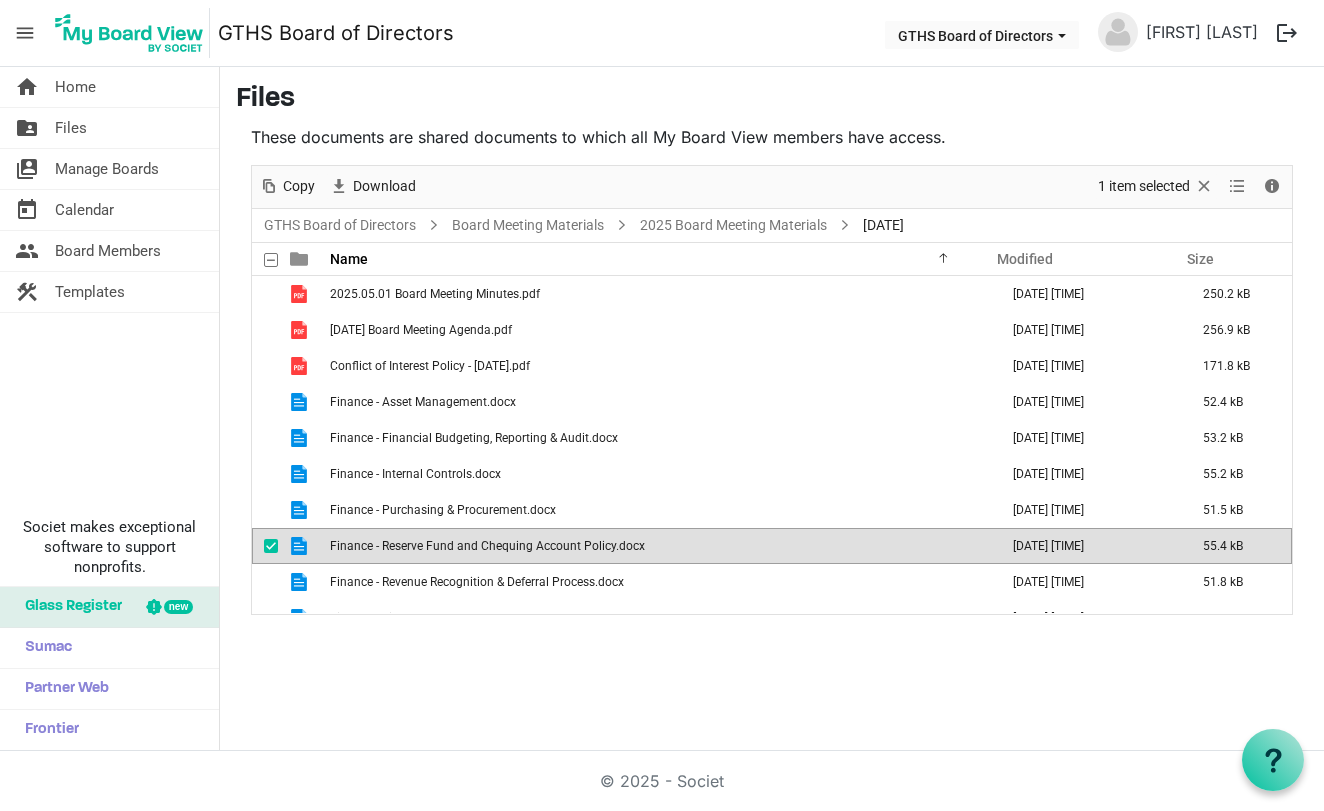 click at bounding box center [299, 546] 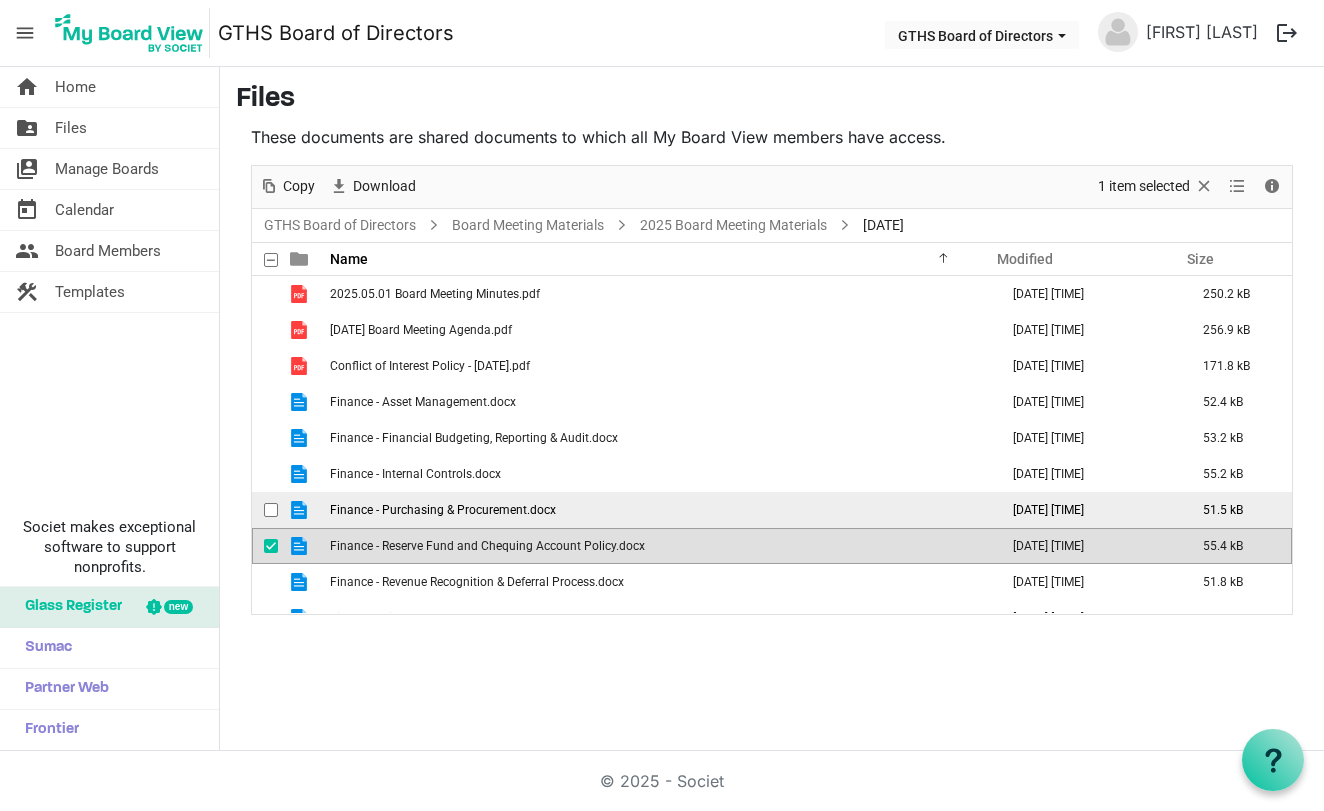 click at bounding box center [271, 510] 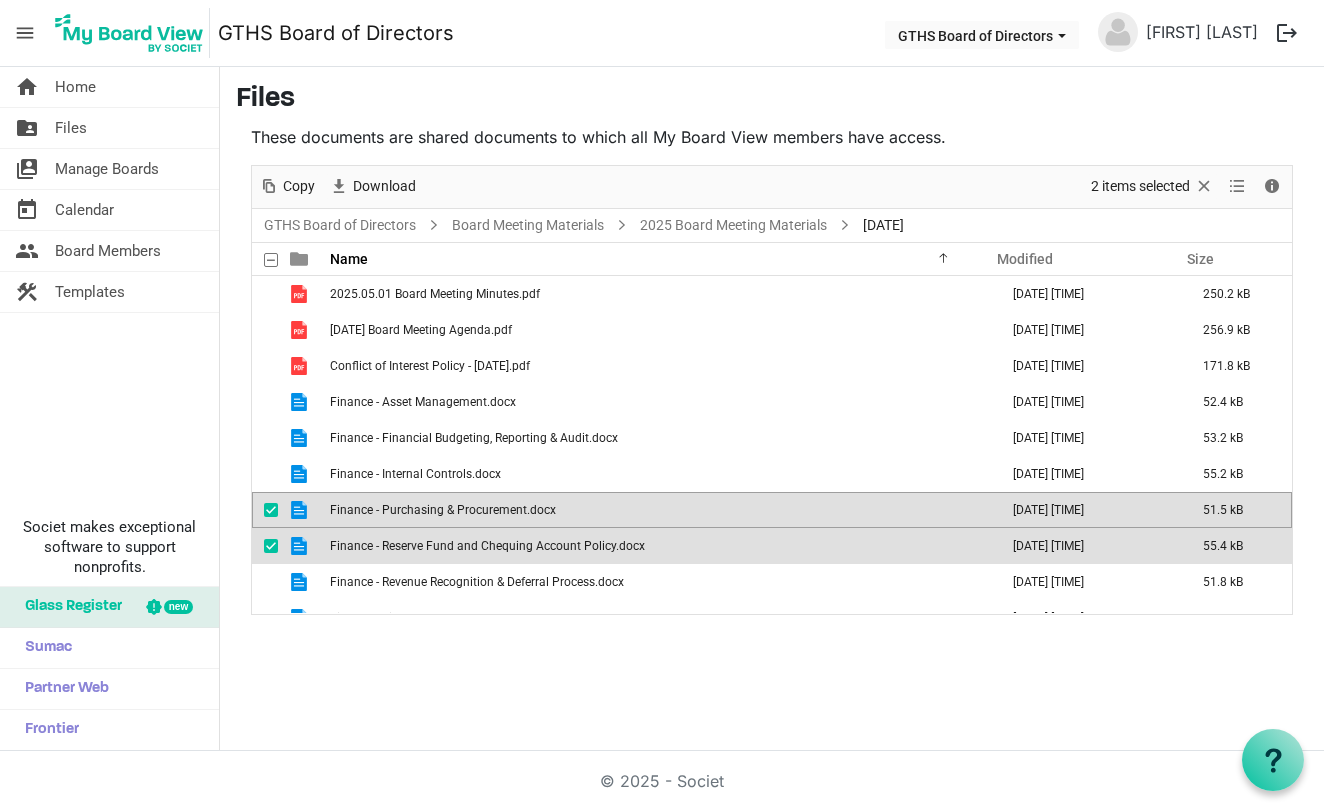 click at bounding box center (271, 510) 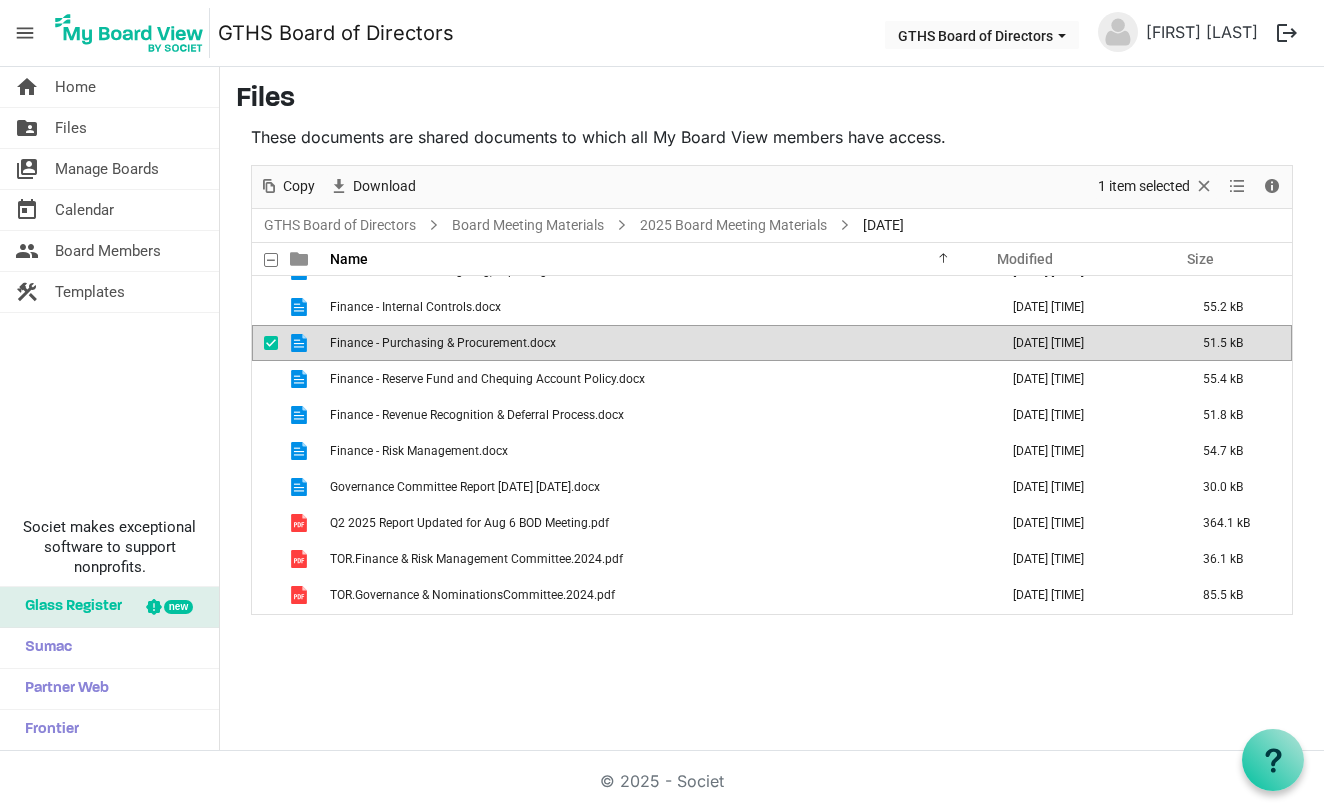 scroll, scrollTop: 167, scrollLeft: 0, axis: vertical 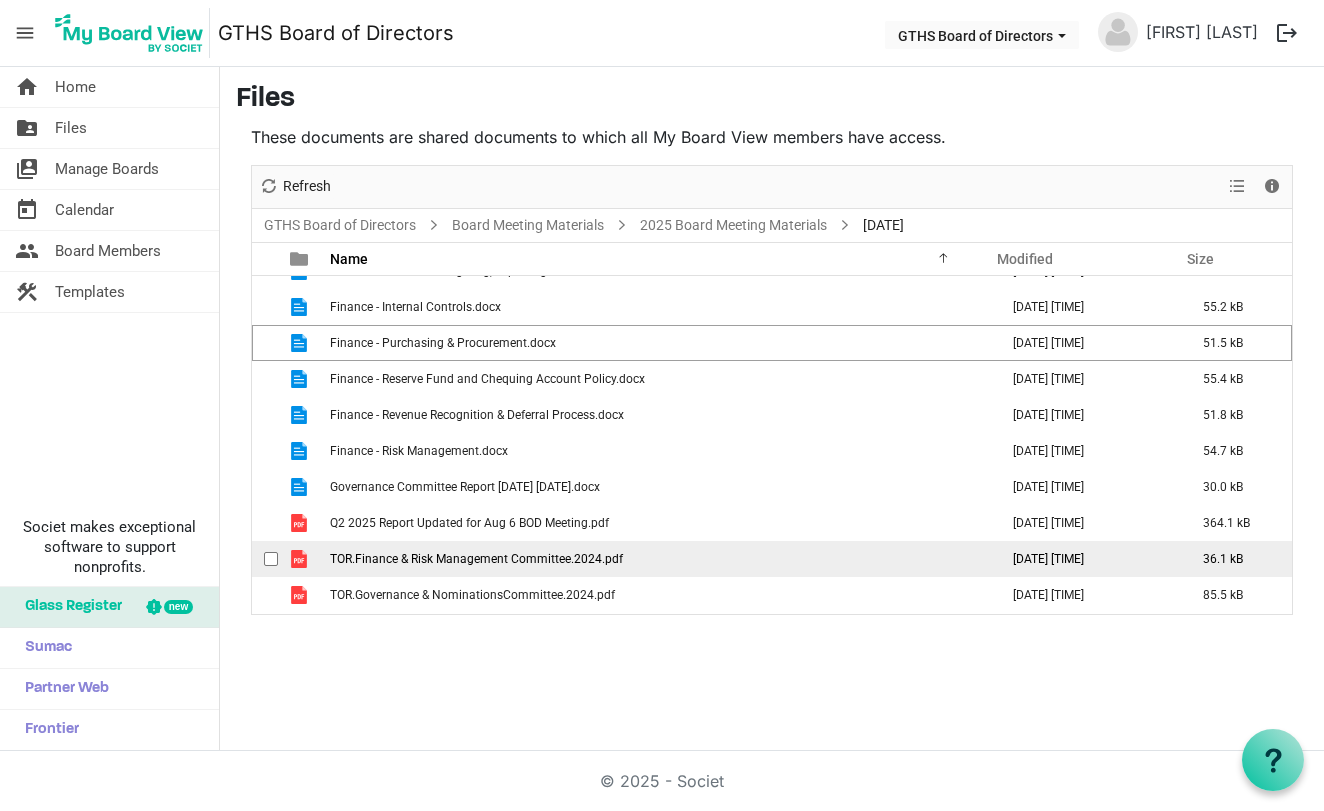 click at bounding box center [299, 559] 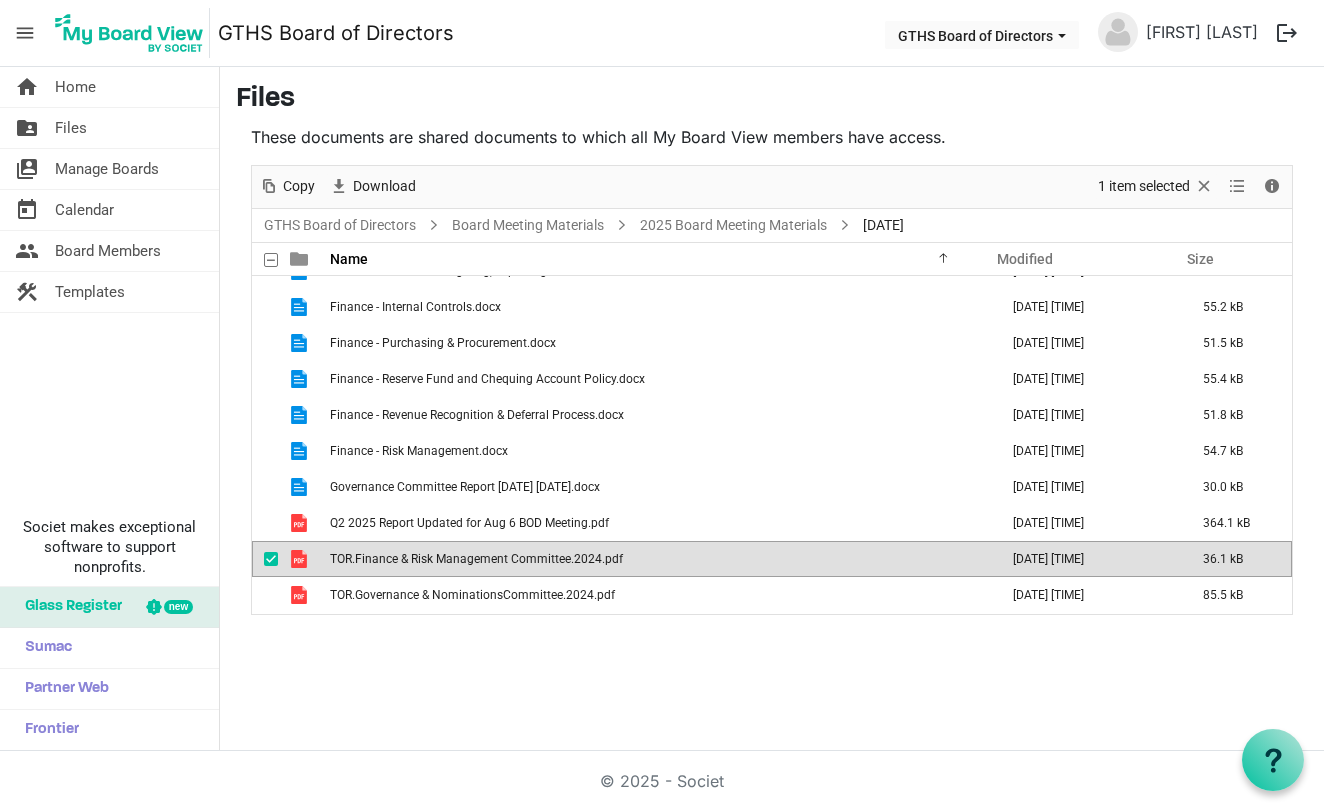 click at bounding box center [299, 559] 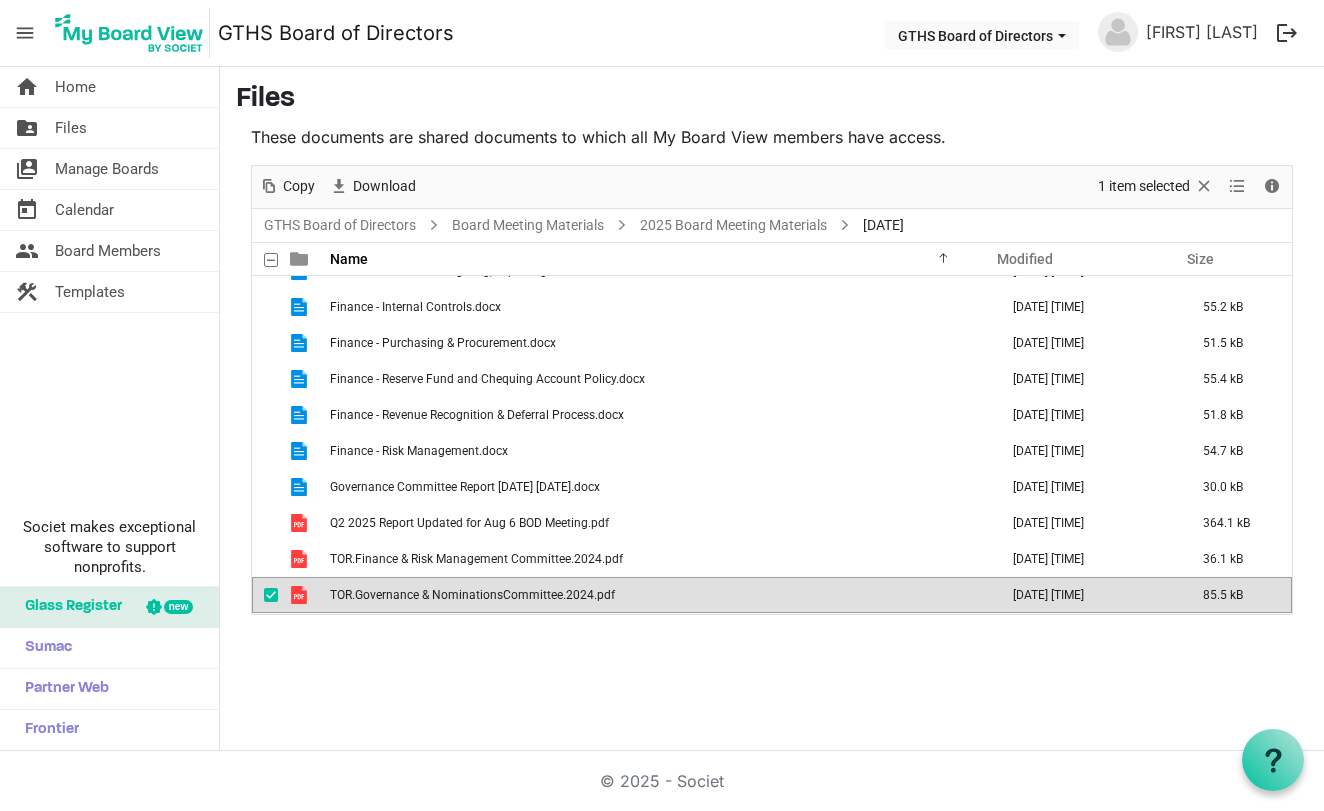 click at bounding box center [299, 595] 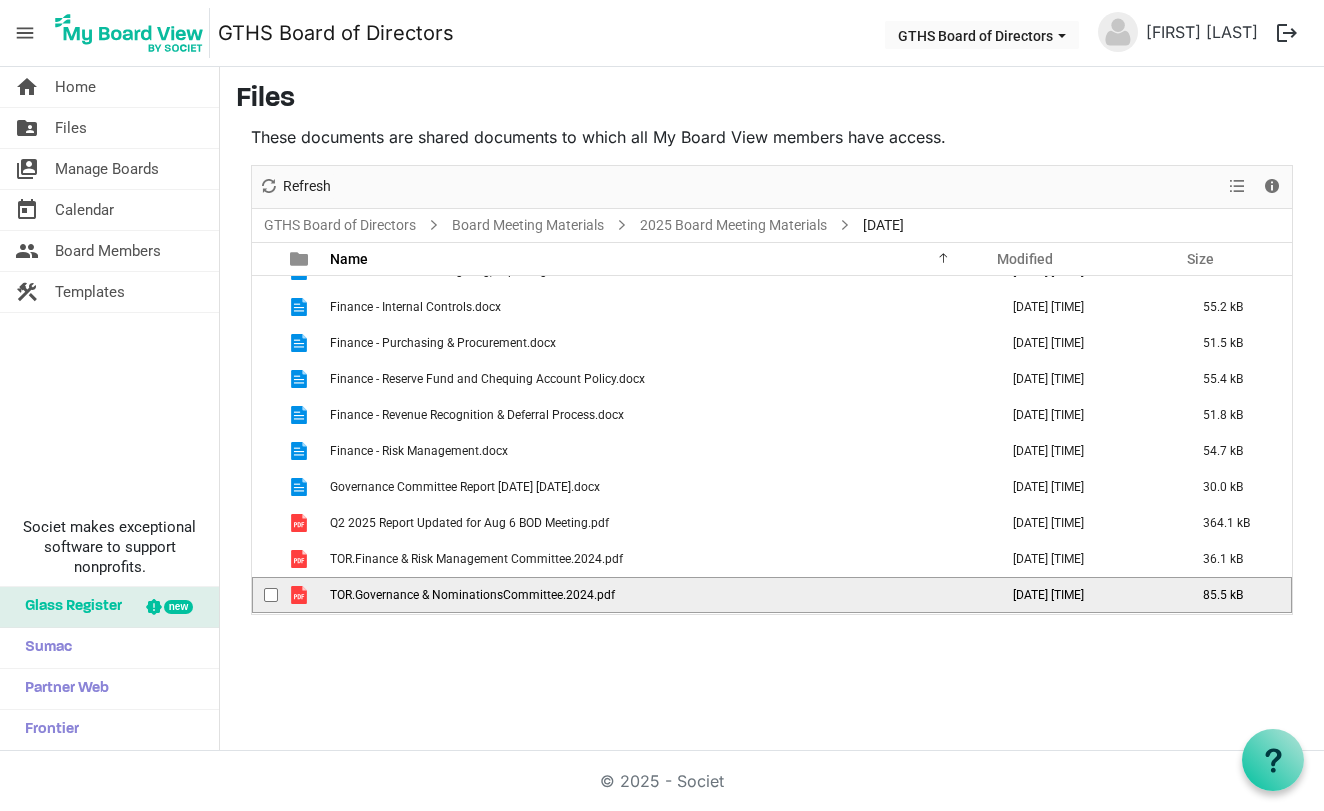 click at bounding box center (299, 595) 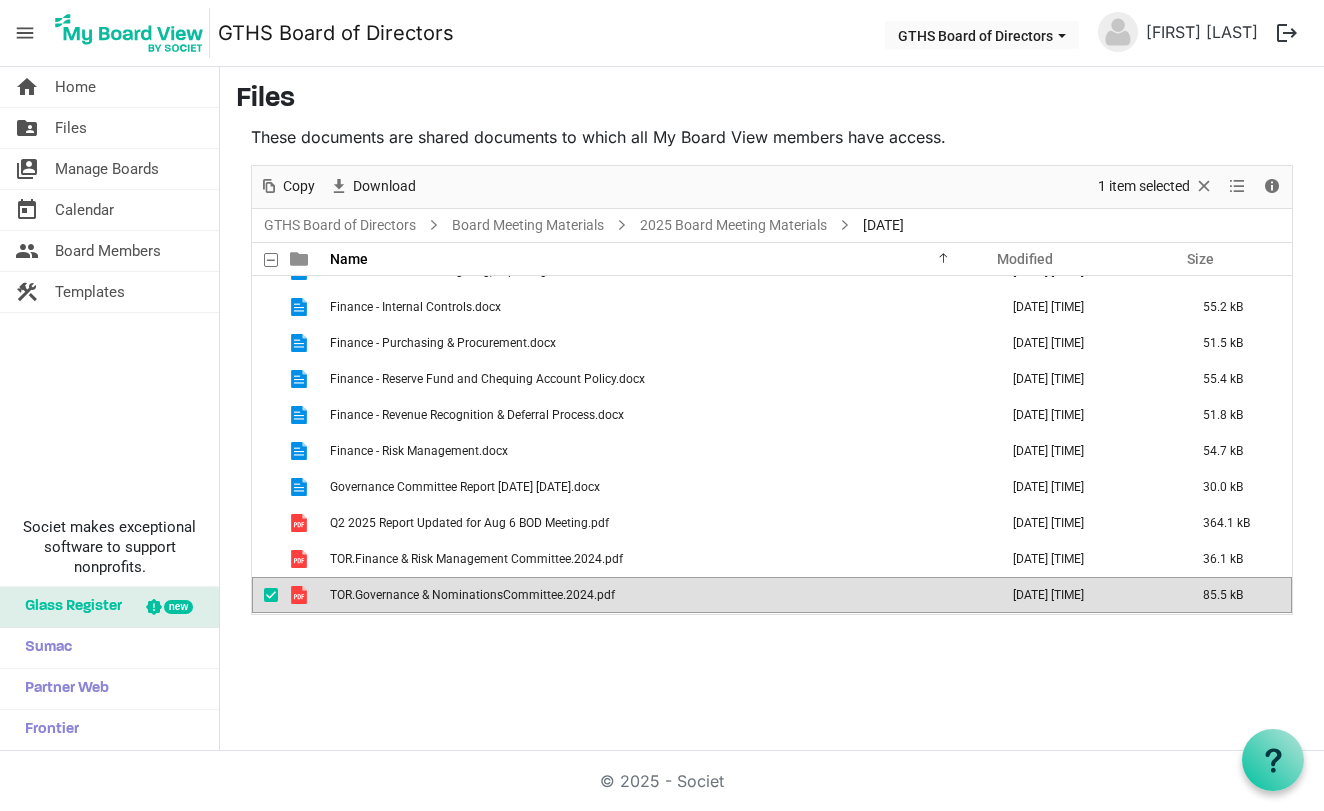 click at bounding box center (271, 595) 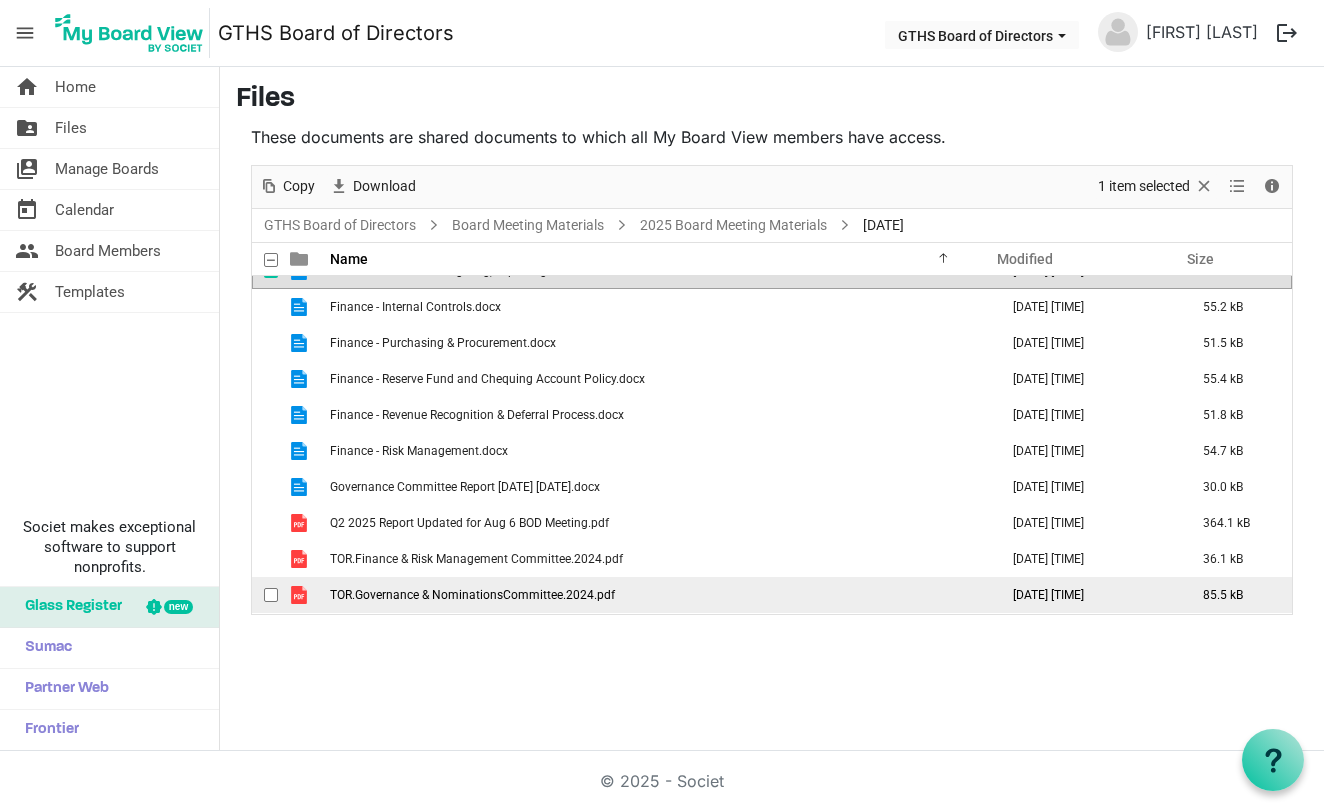 scroll, scrollTop: 144, scrollLeft: 0, axis: vertical 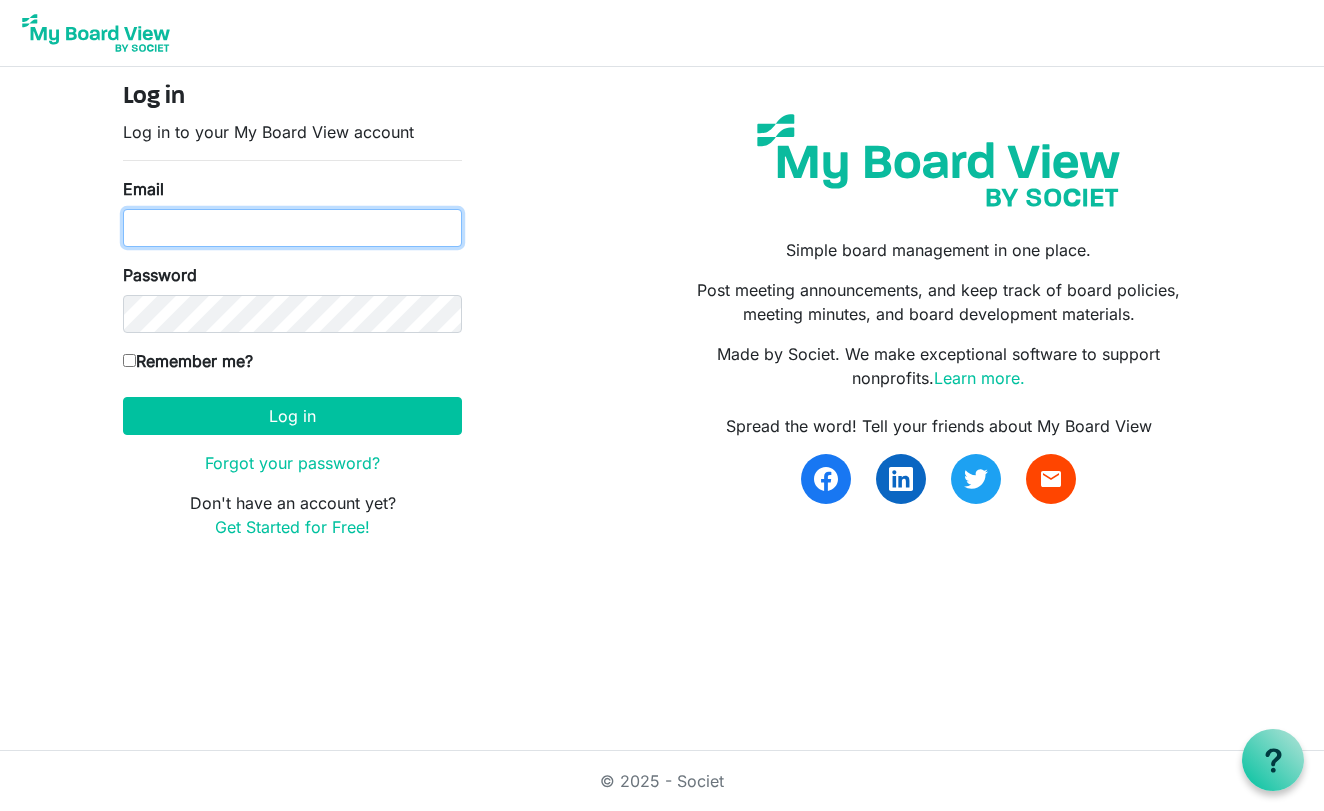 type on "merzm13@gmail.com" 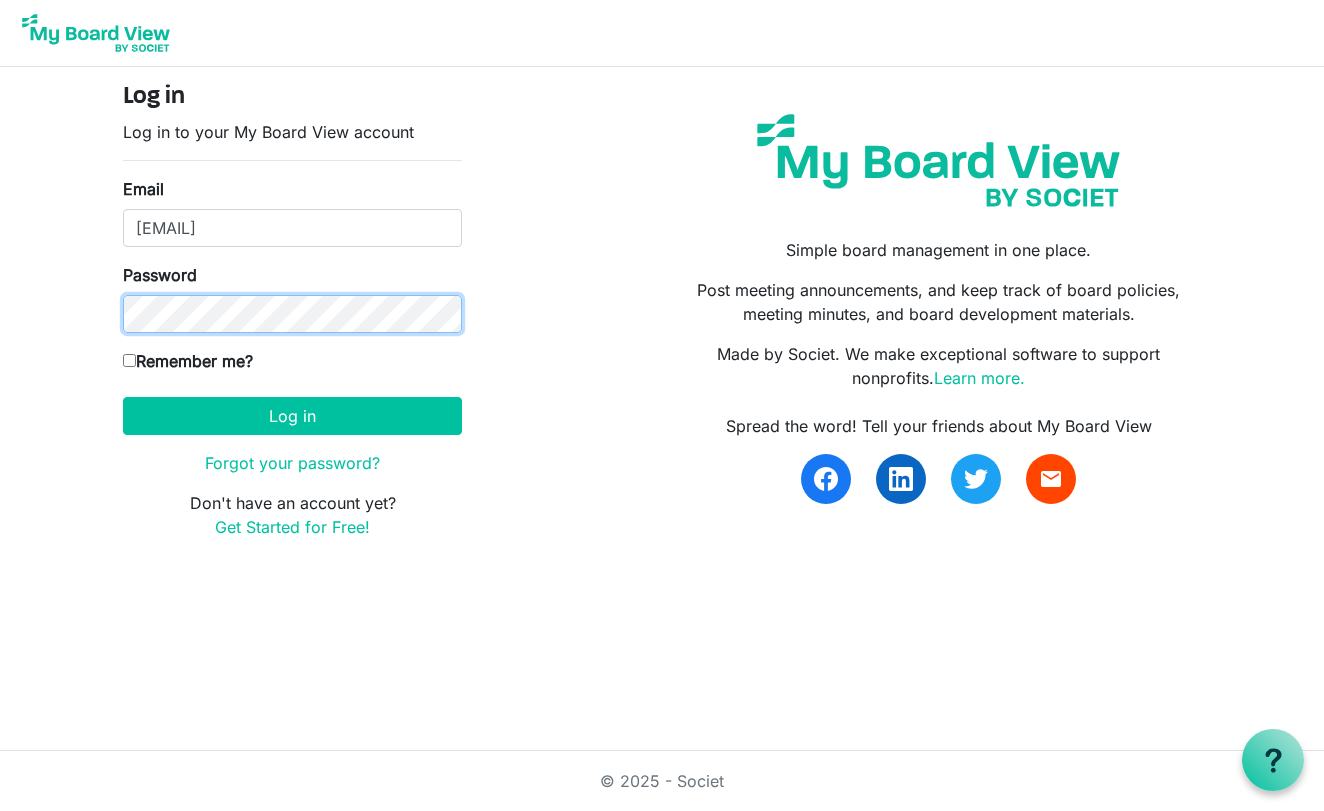 click on "Log in" at bounding box center (292, 416) 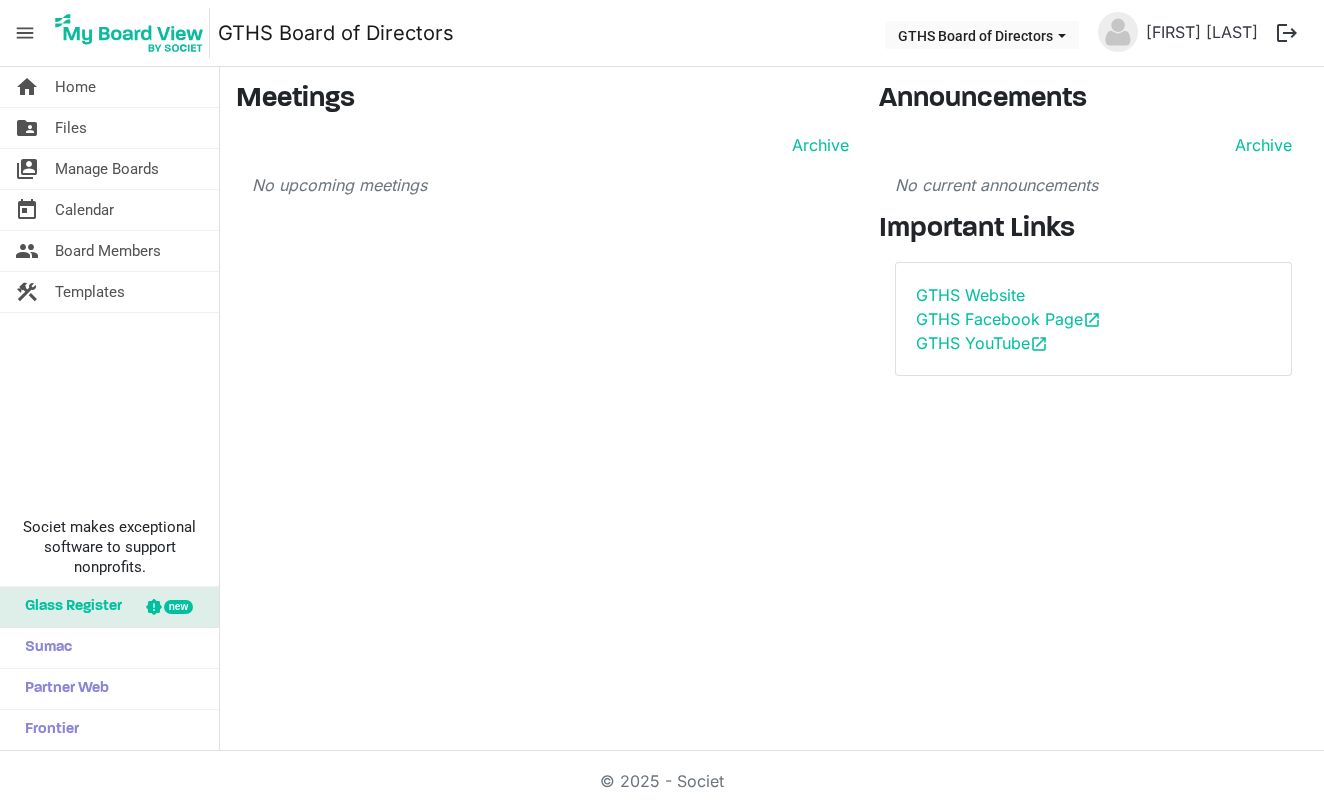 scroll, scrollTop: 0, scrollLeft: 0, axis: both 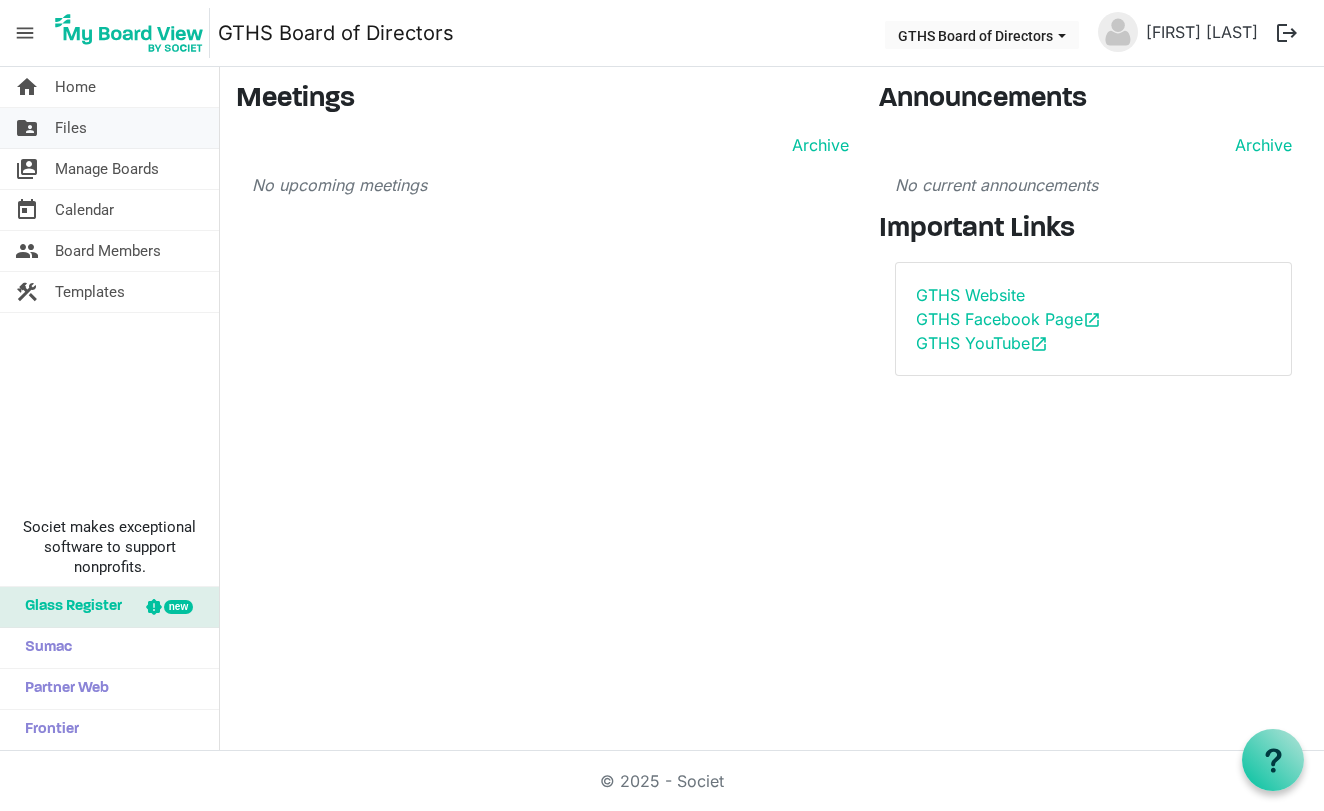 click on "folder_shared" at bounding box center (27, 128) 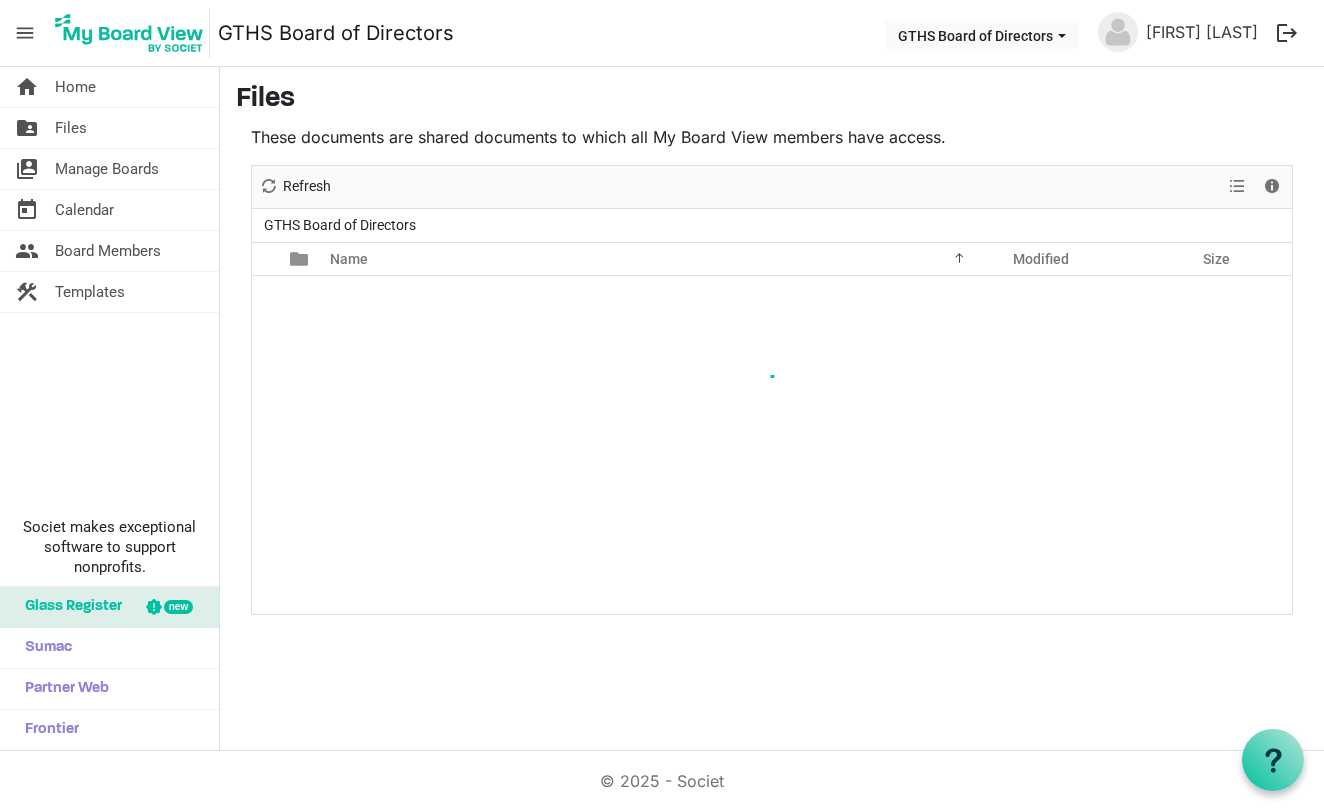 scroll, scrollTop: 0, scrollLeft: 0, axis: both 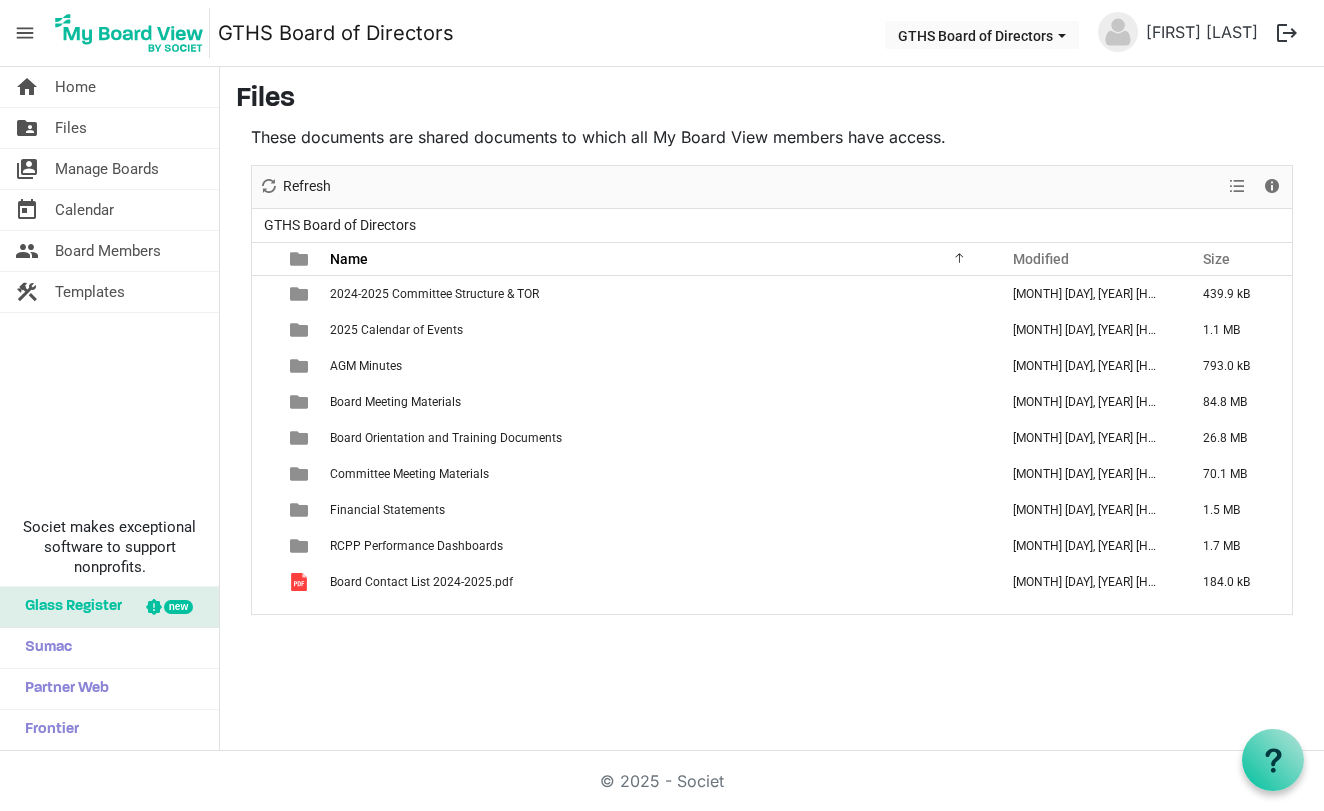 click on "folder_shared" at bounding box center (27, 128) 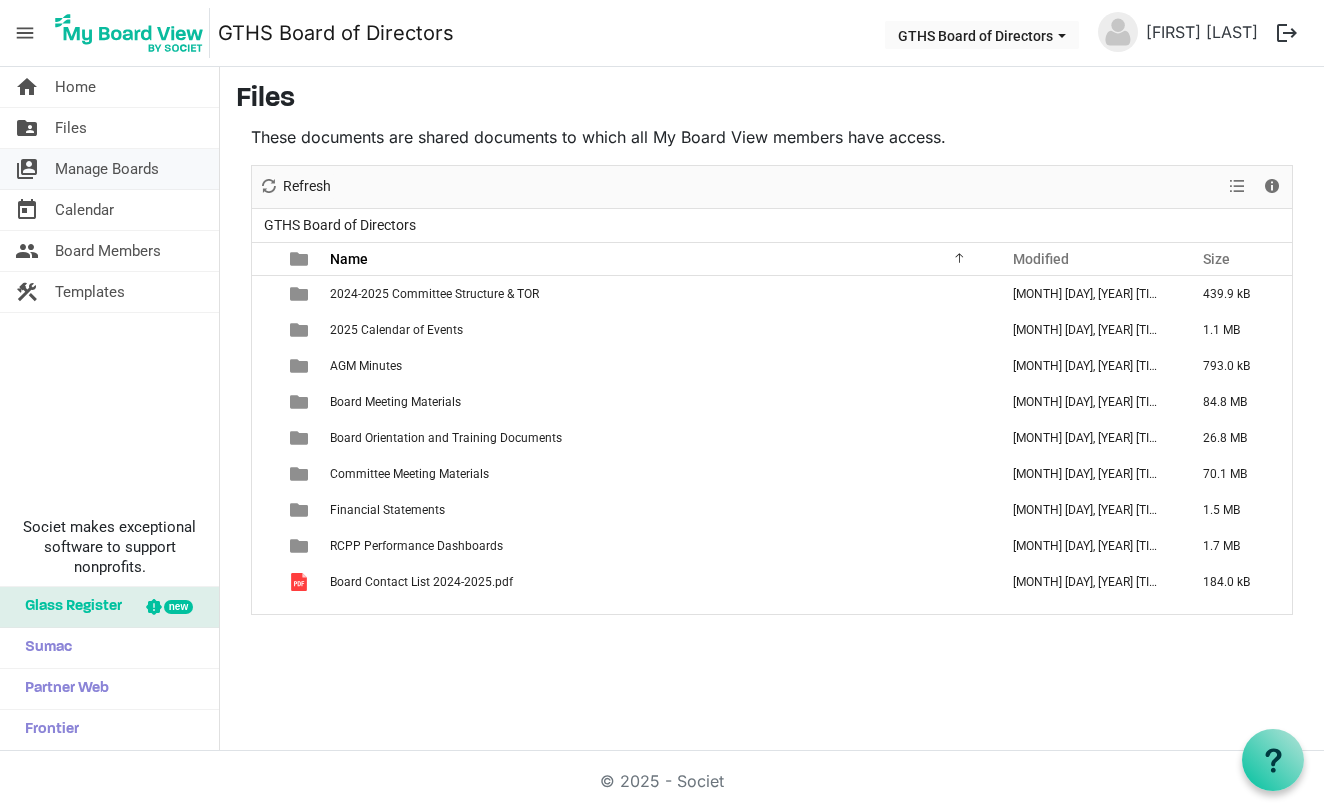 scroll, scrollTop: 0, scrollLeft: 0, axis: both 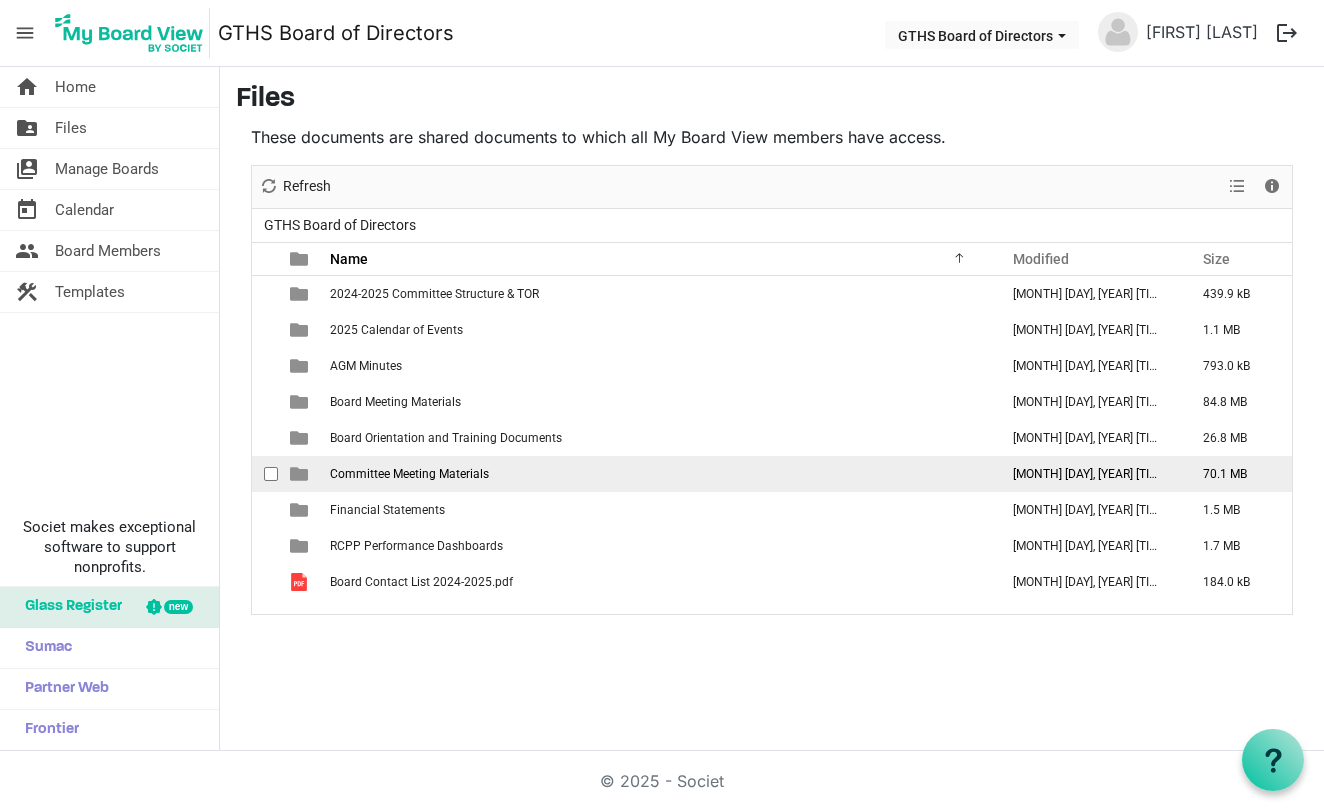click at bounding box center [271, 474] 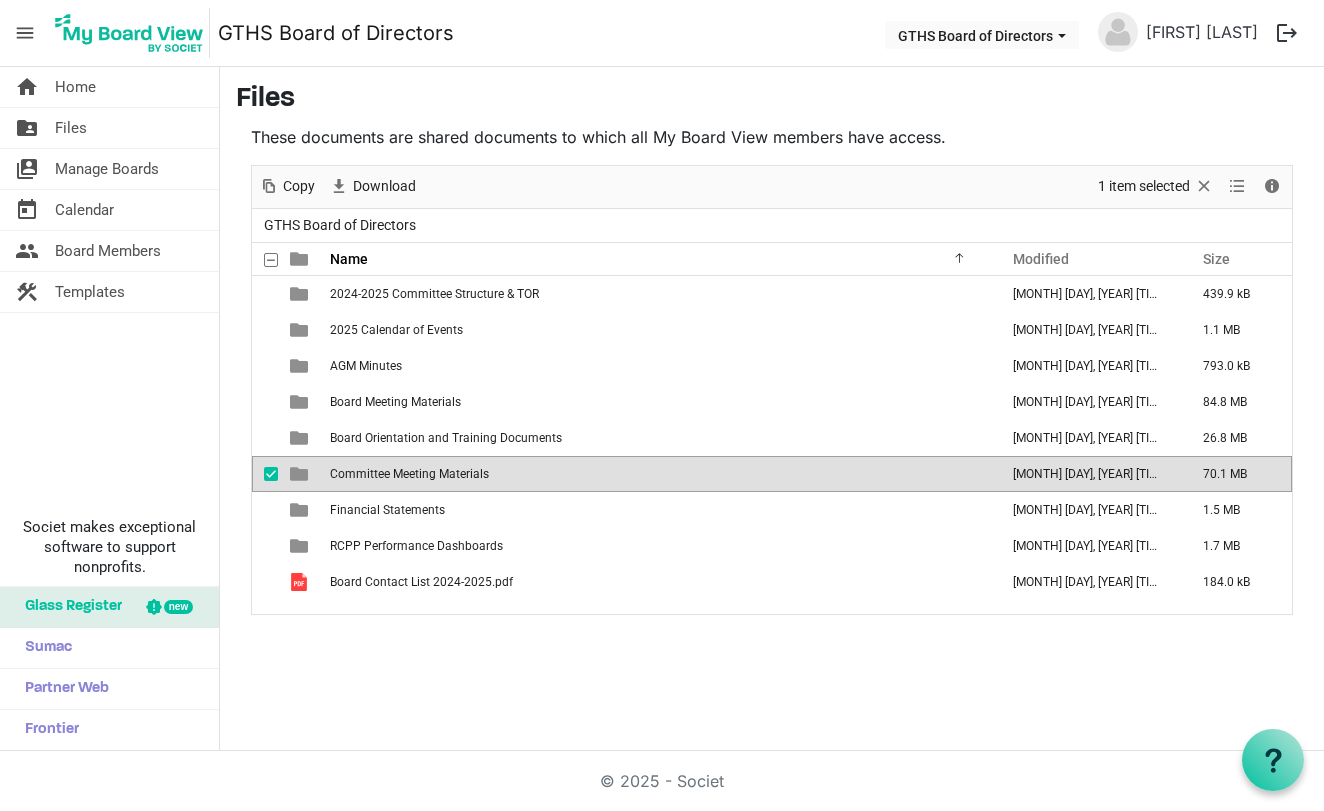click at bounding box center (271, 474) 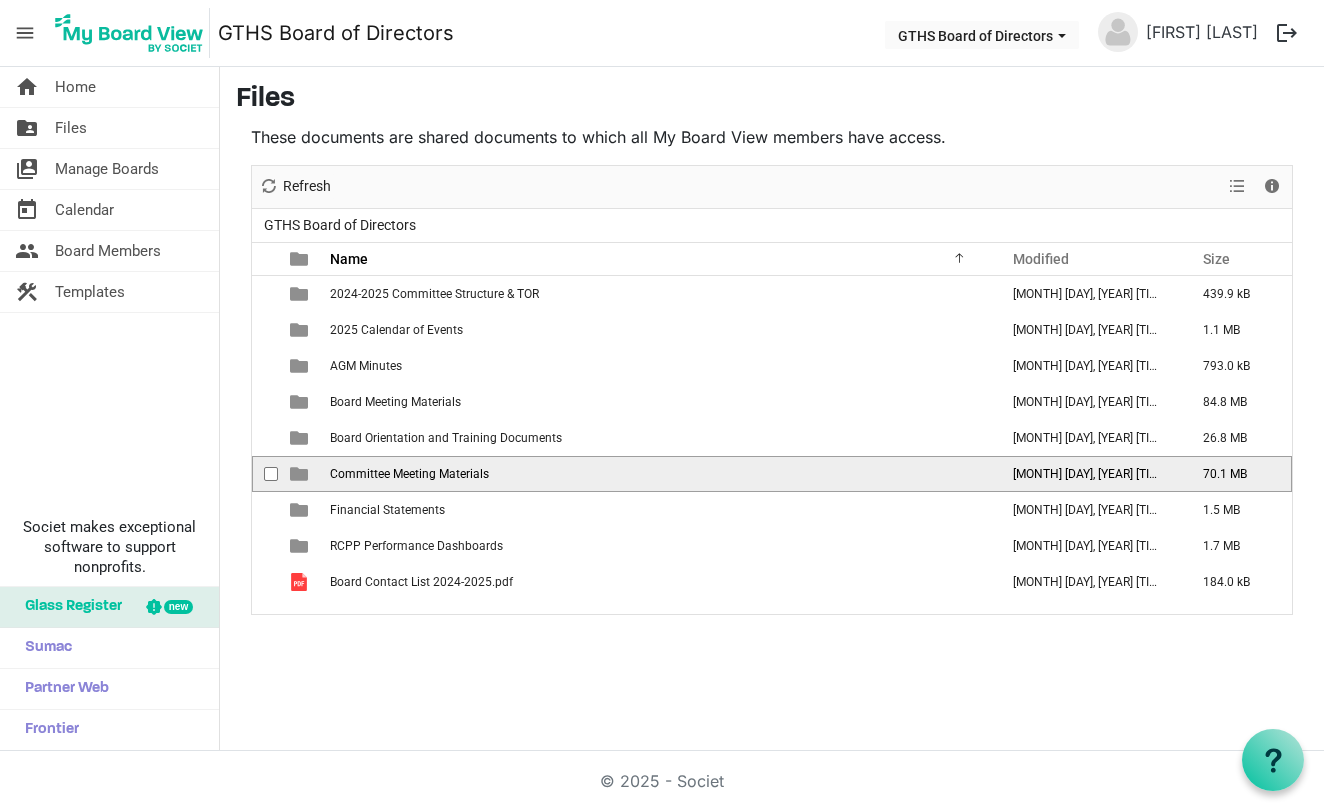 click at bounding box center [271, 474] 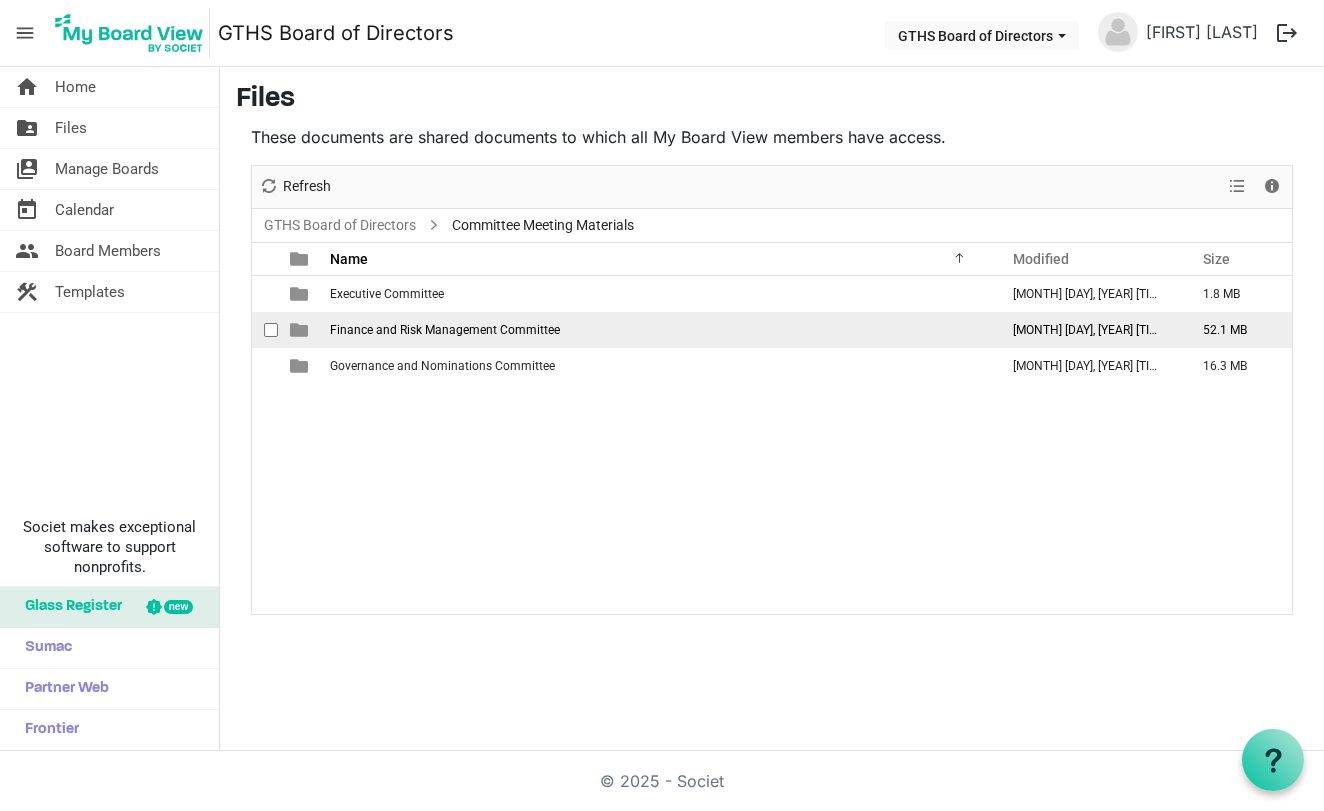 click at bounding box center (271, 330) 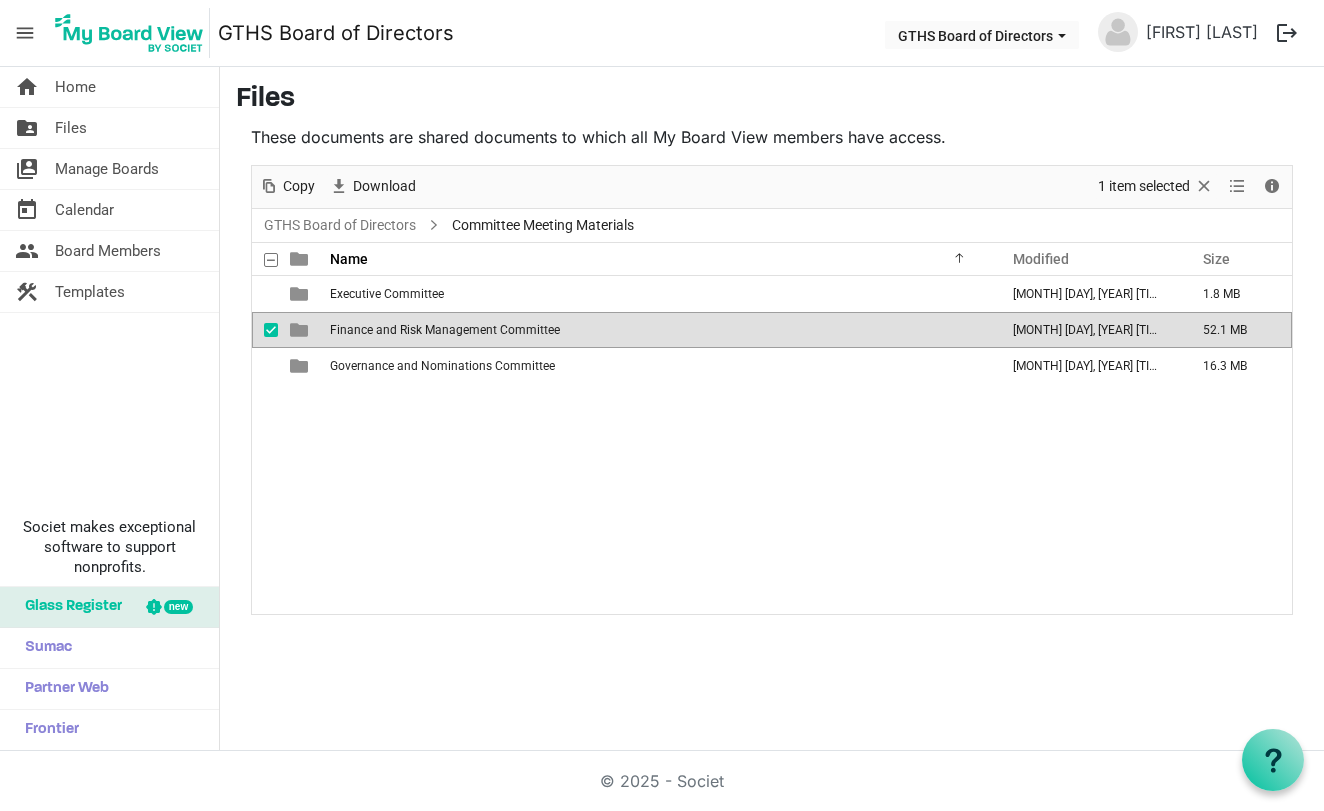 click at bounding box center [271, 330] 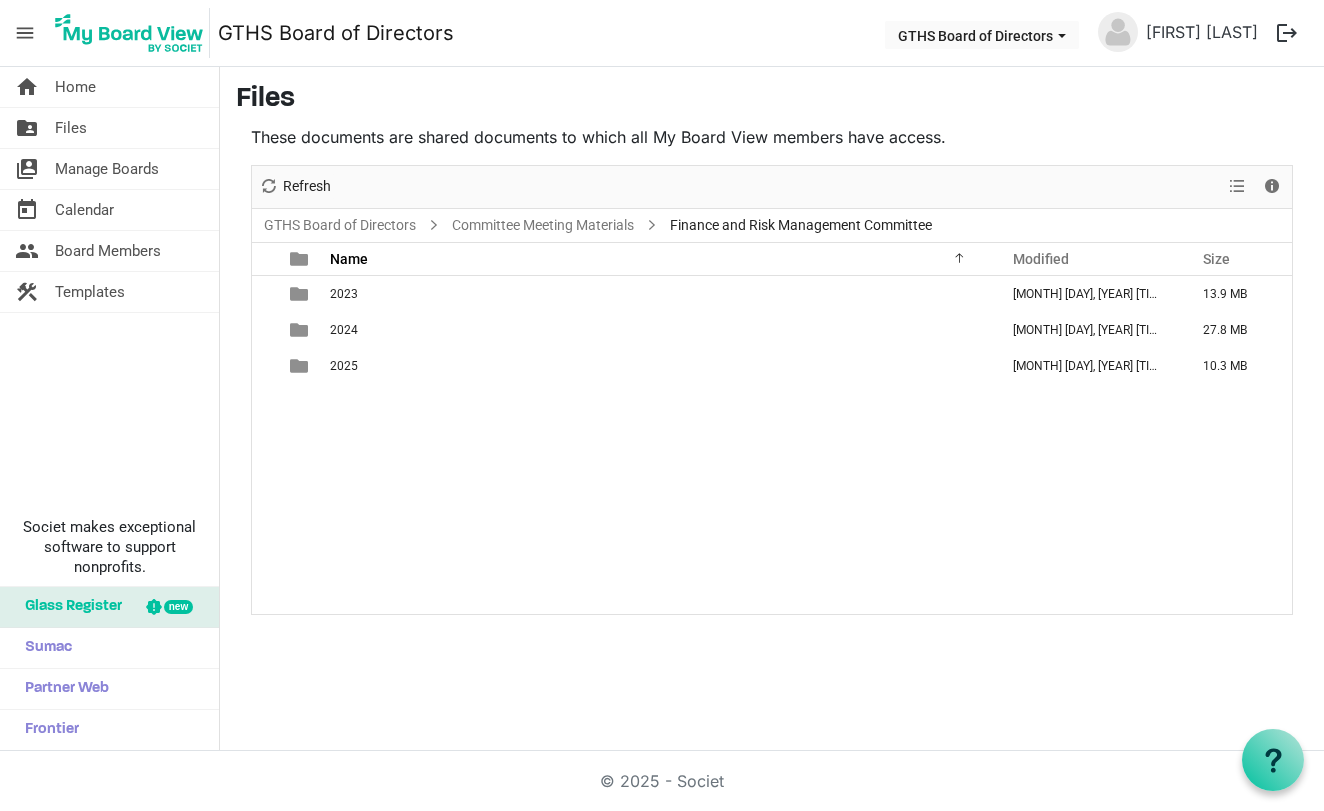 click at bounding box center (271, 330) 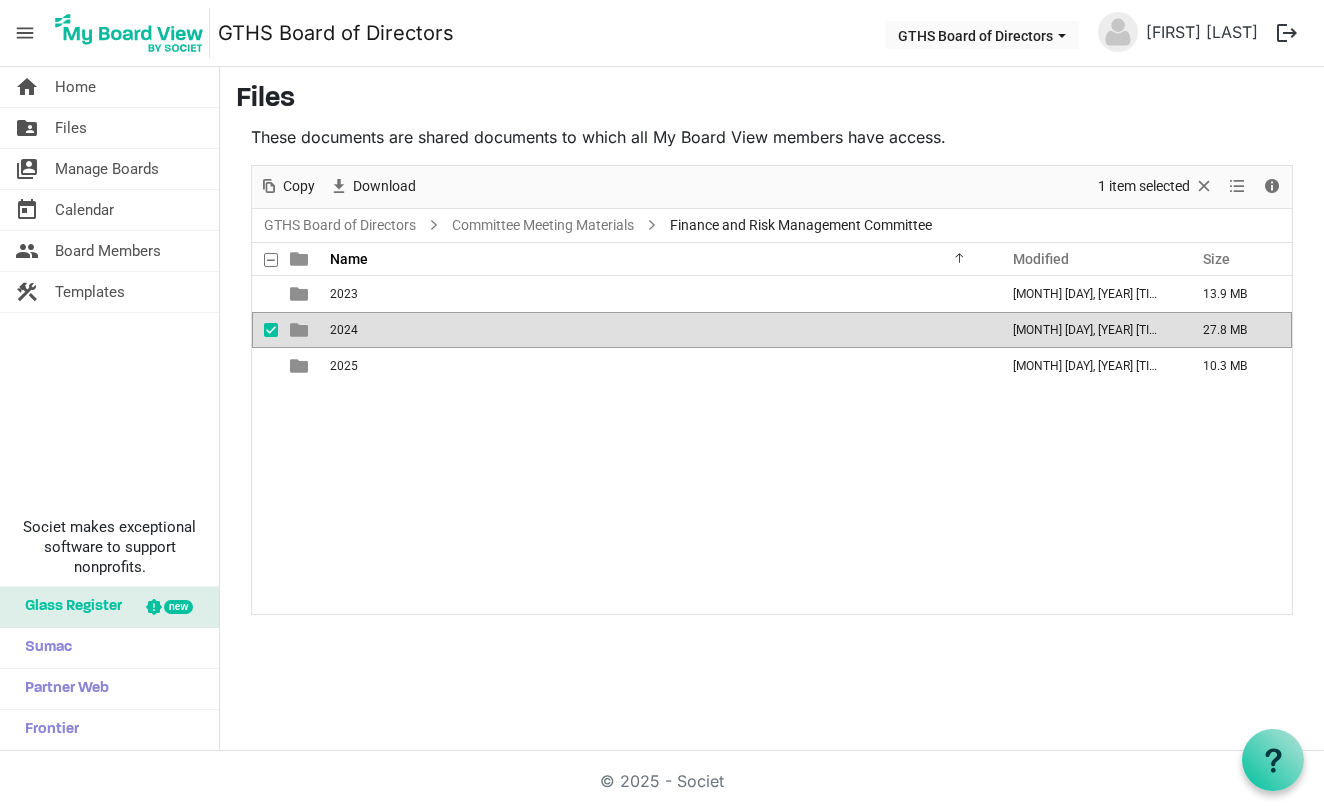 click at bounding box center (271, 330) 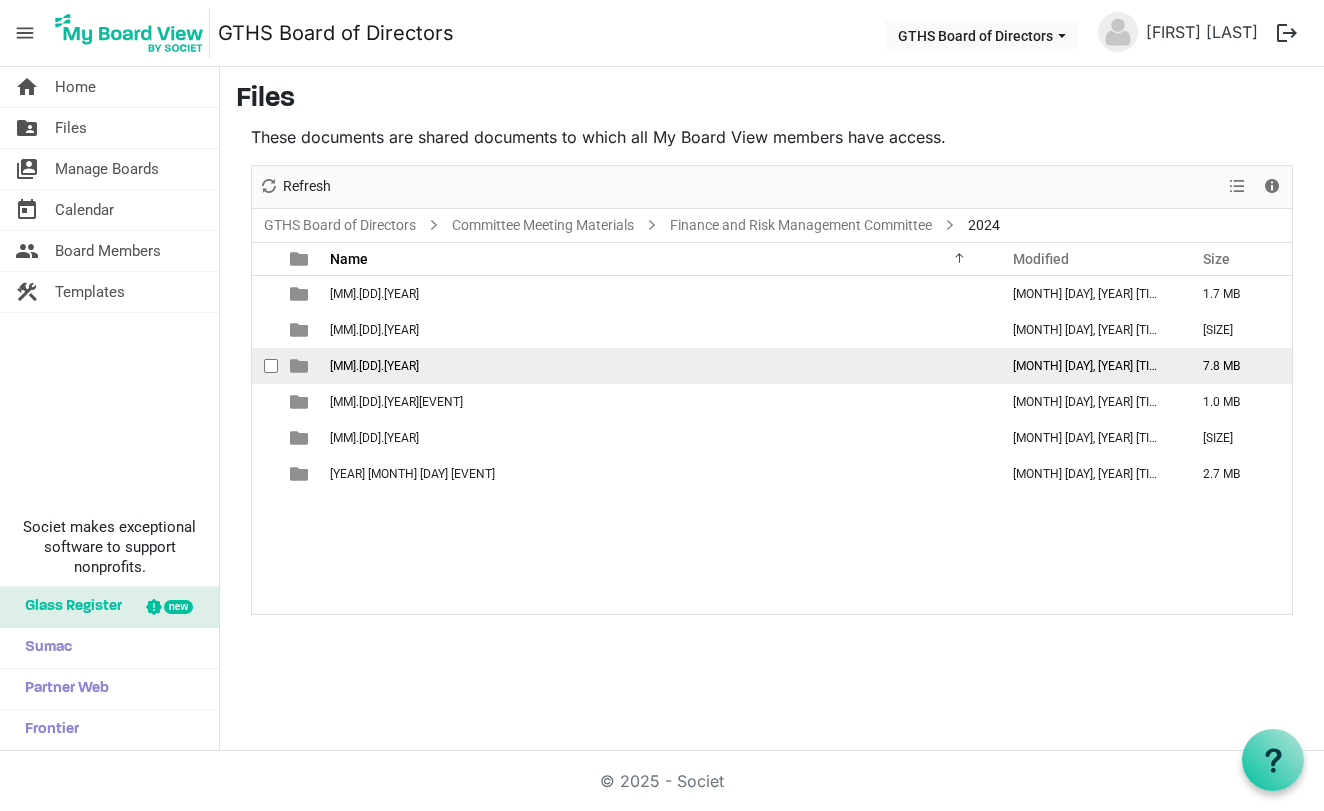 click at bounding box center (299, 366) 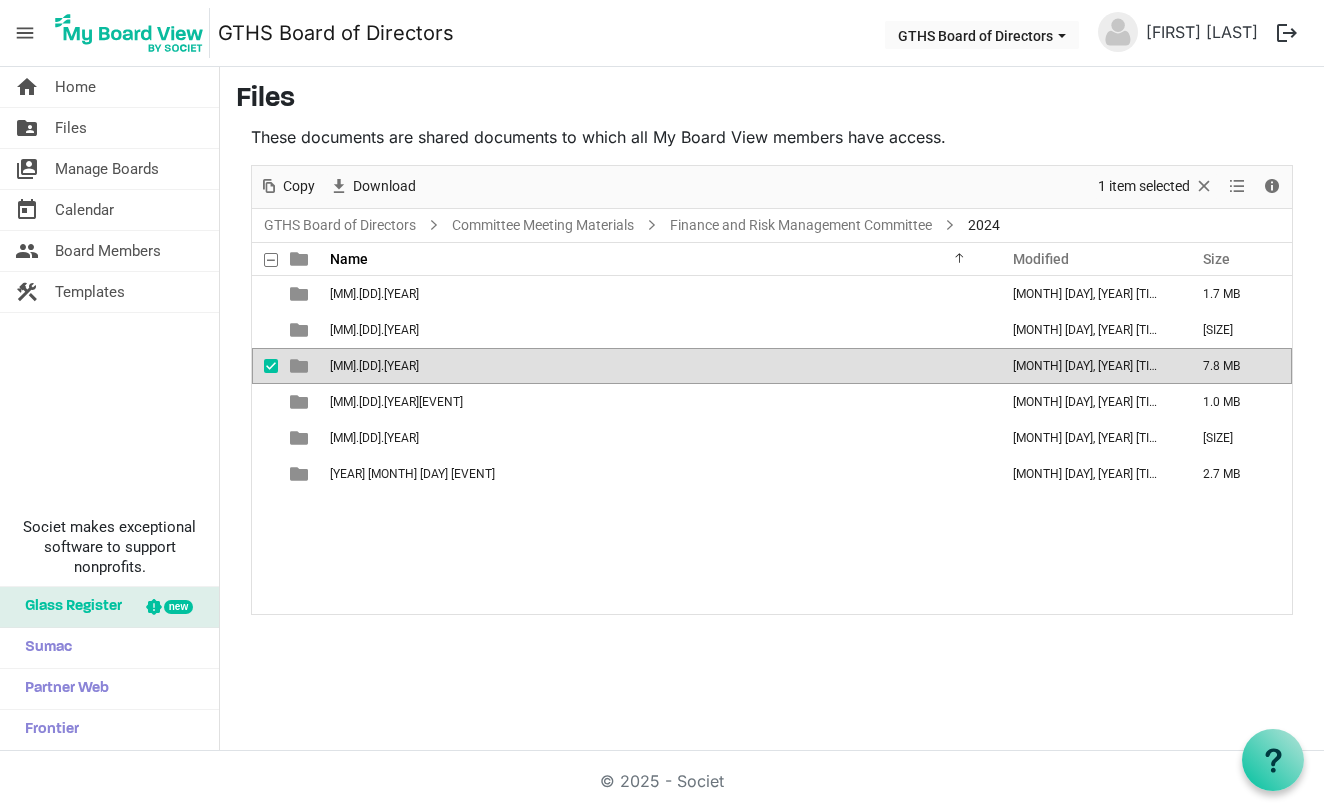 click at bounding box center [299, 366] 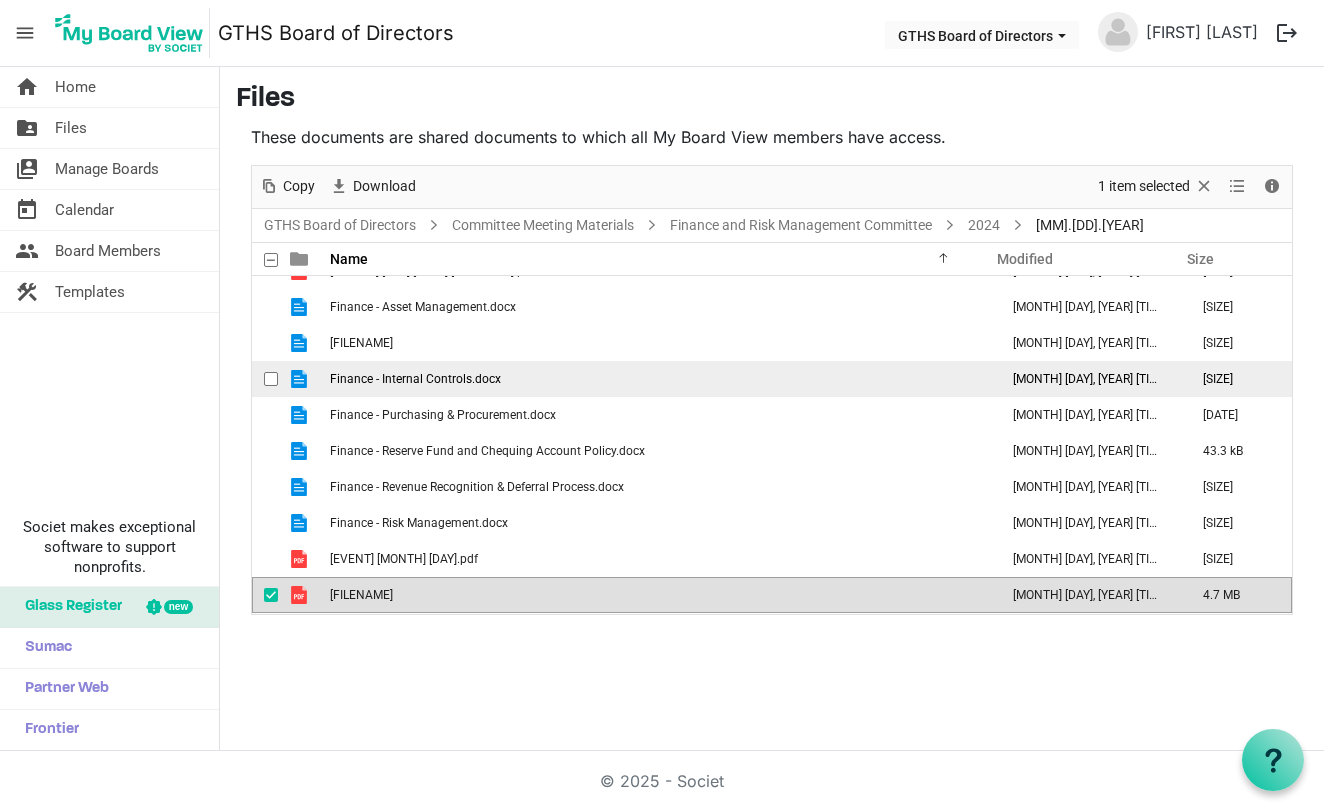 scroll, scrollTop: 167, scrollLeft: 0, axis: vertical 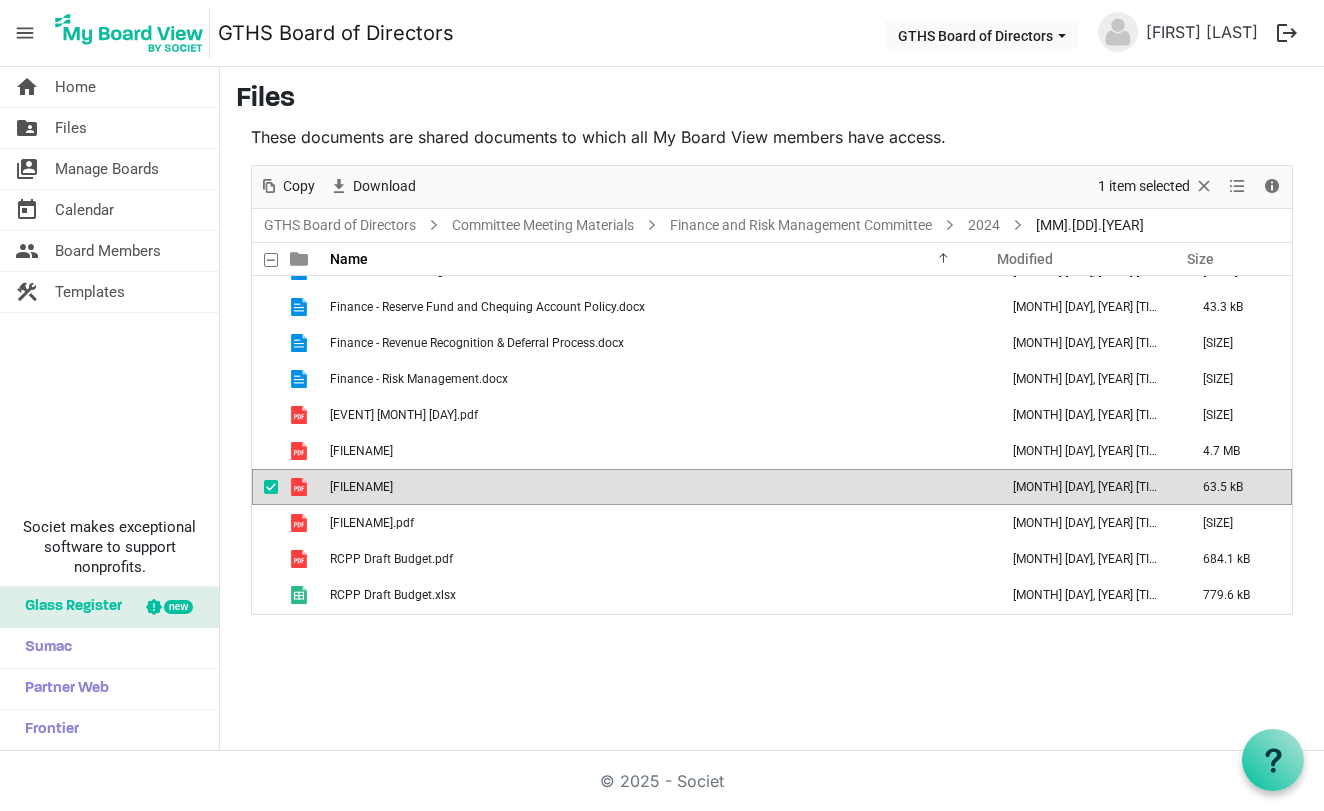 click at bounding box center (271, 487) 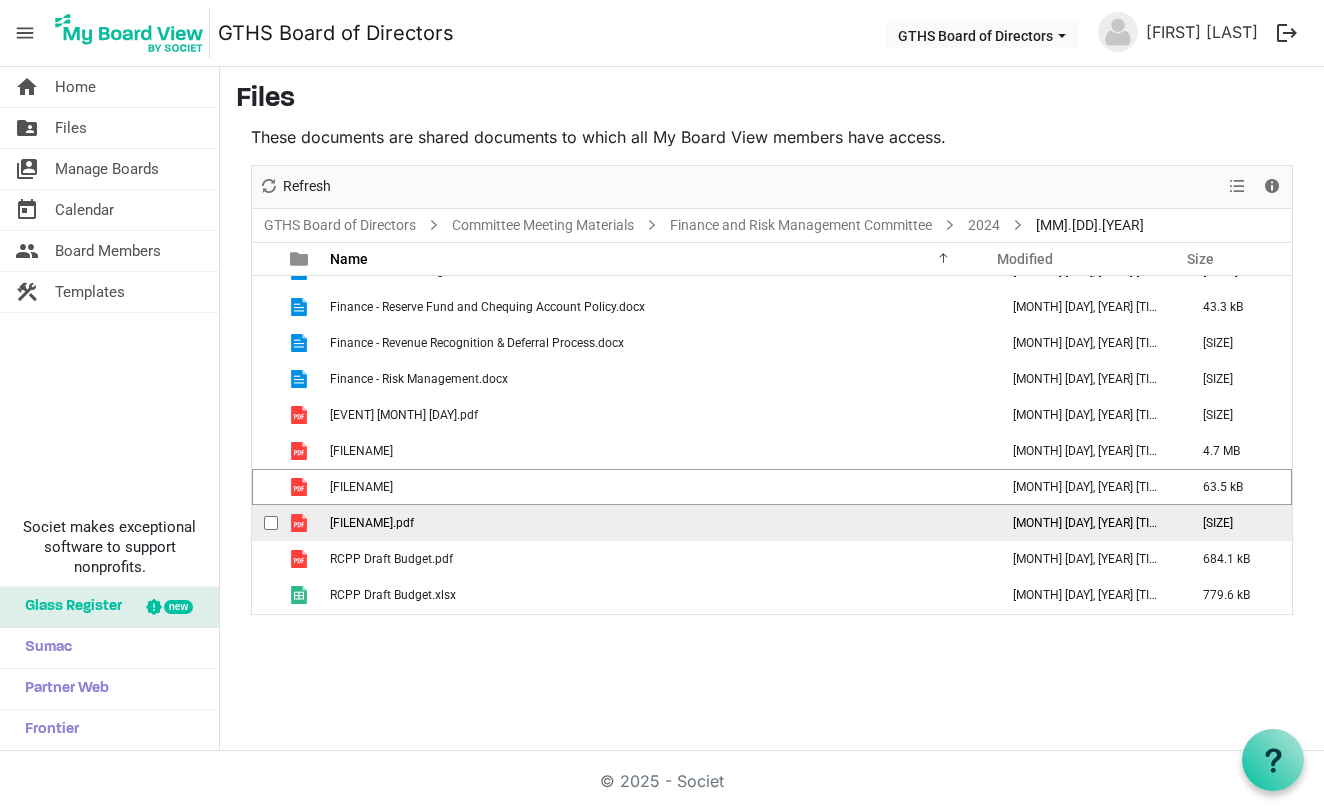 click at bounding box center (299, 523) 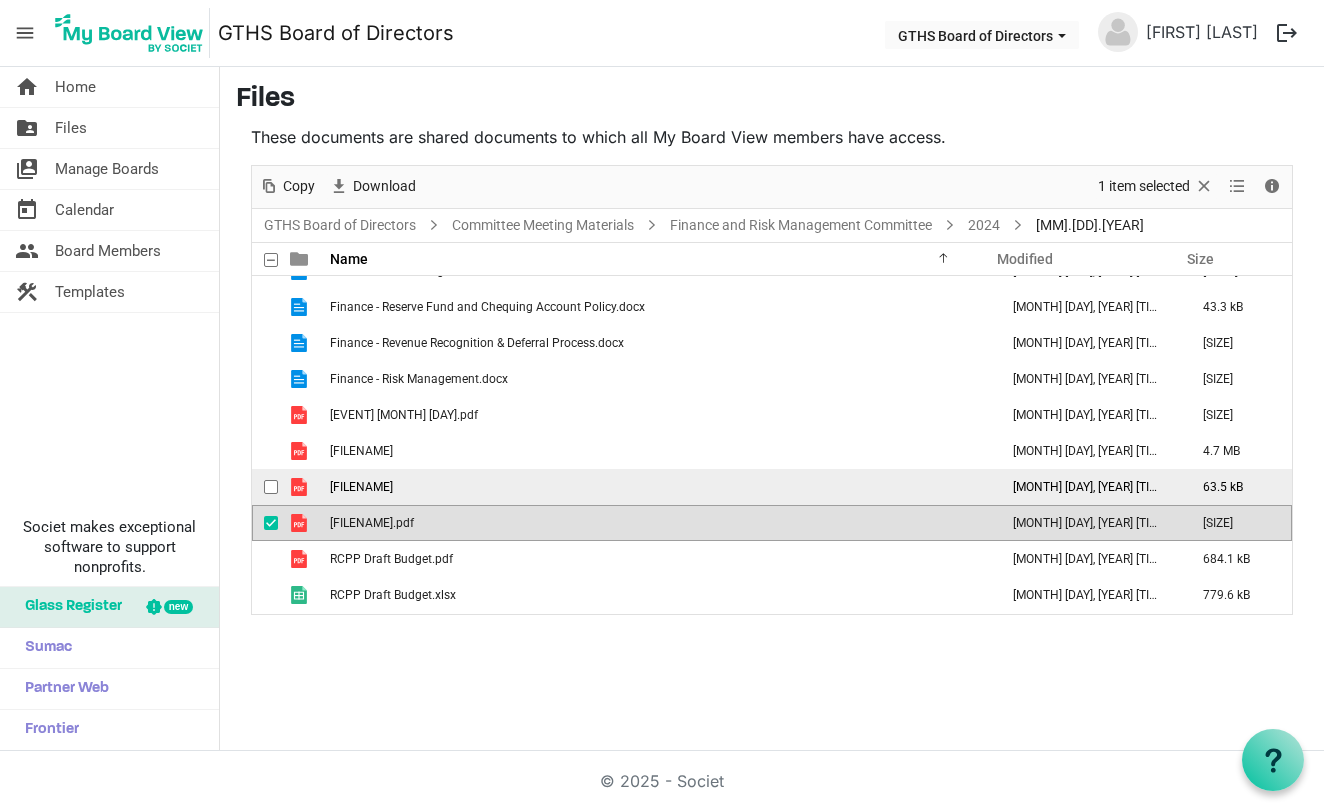 scroll, scrollTop: 0, scrollLeft: 0, axis: both 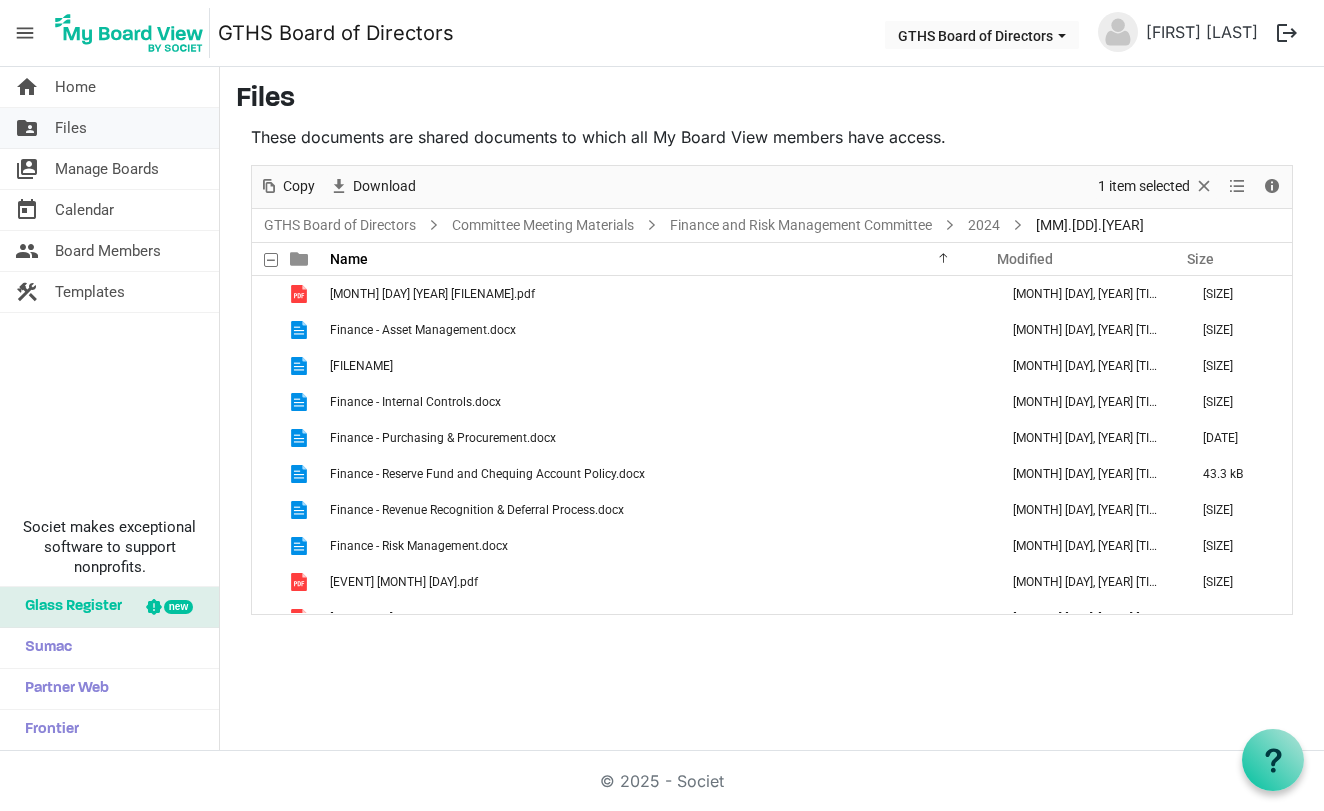 click on "folder_shared" at bounding box center [27, 128] 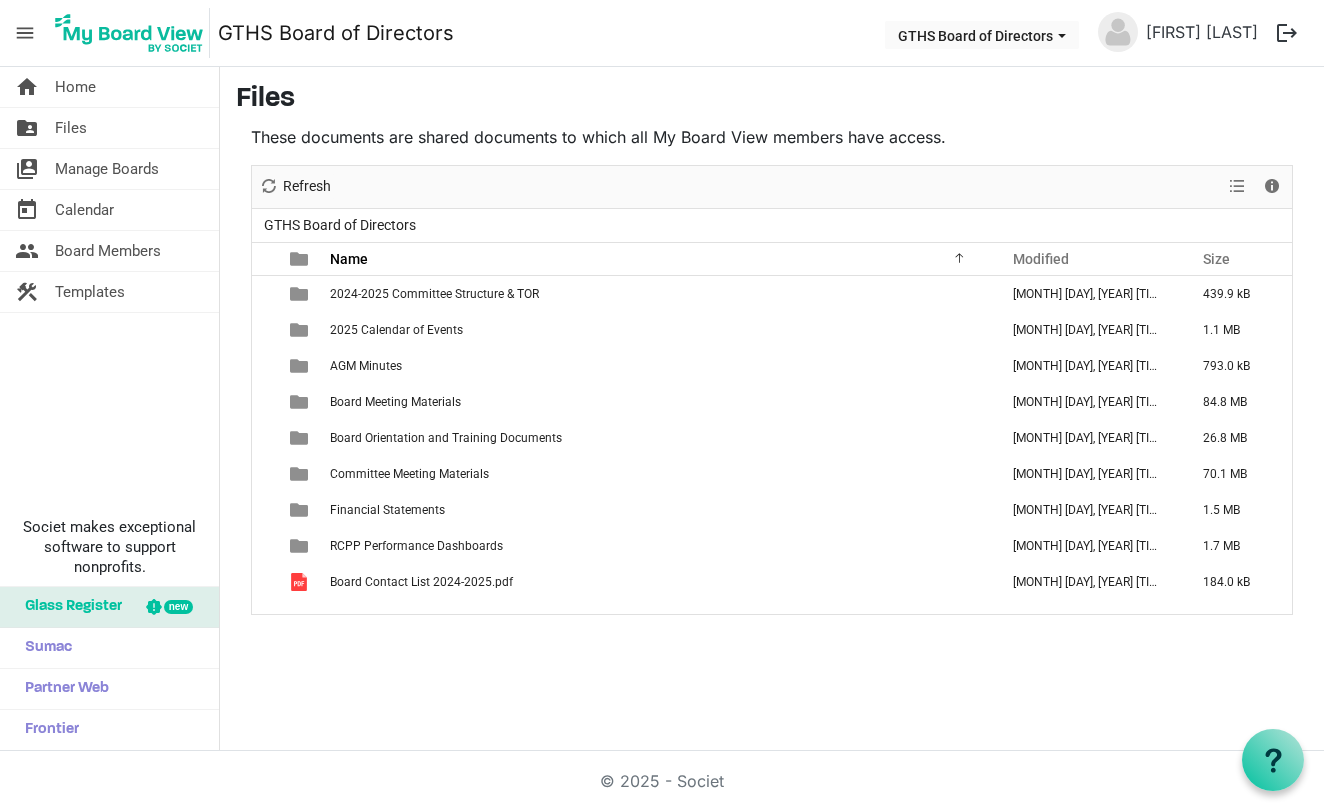 scroll, scrollTop: 0, scrollLeft: 0, axis: both 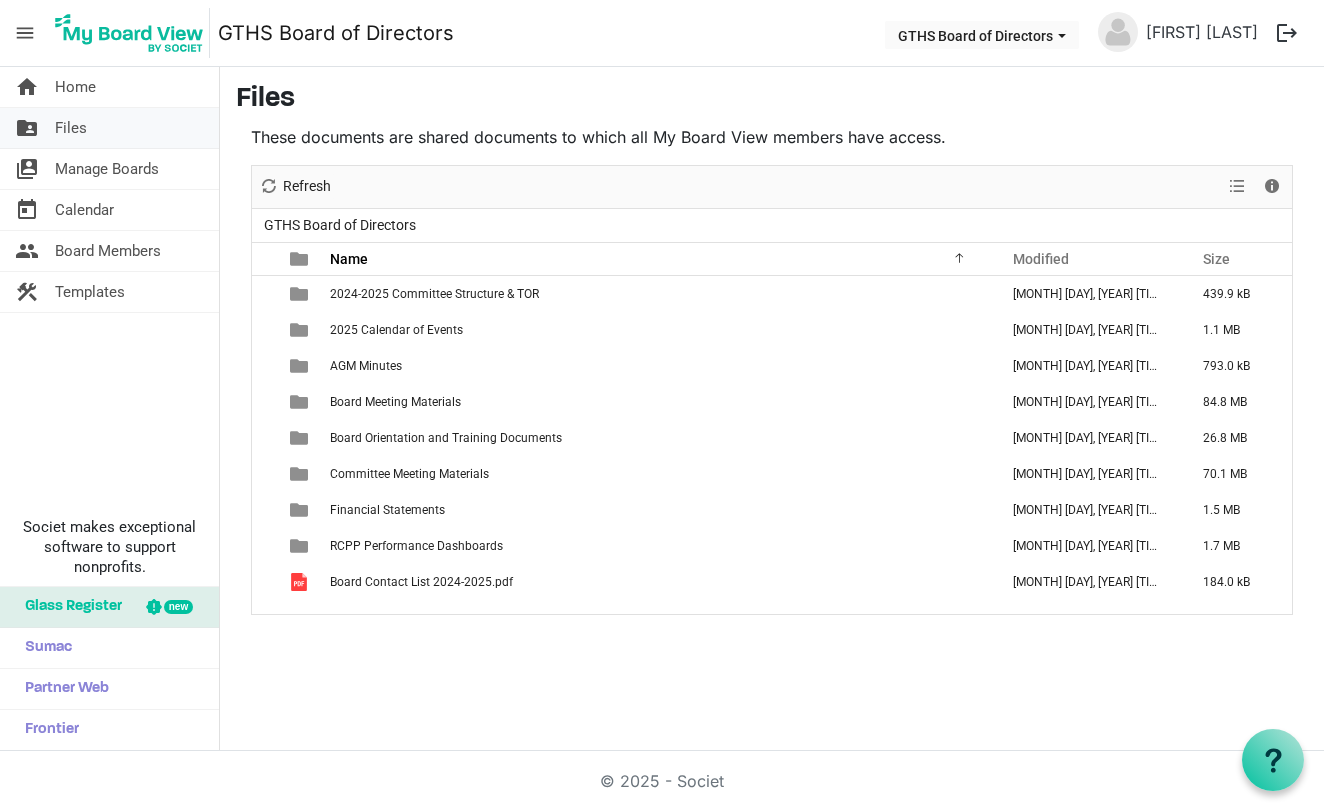 click on "folder_shared" at bounding box center [27, 128] 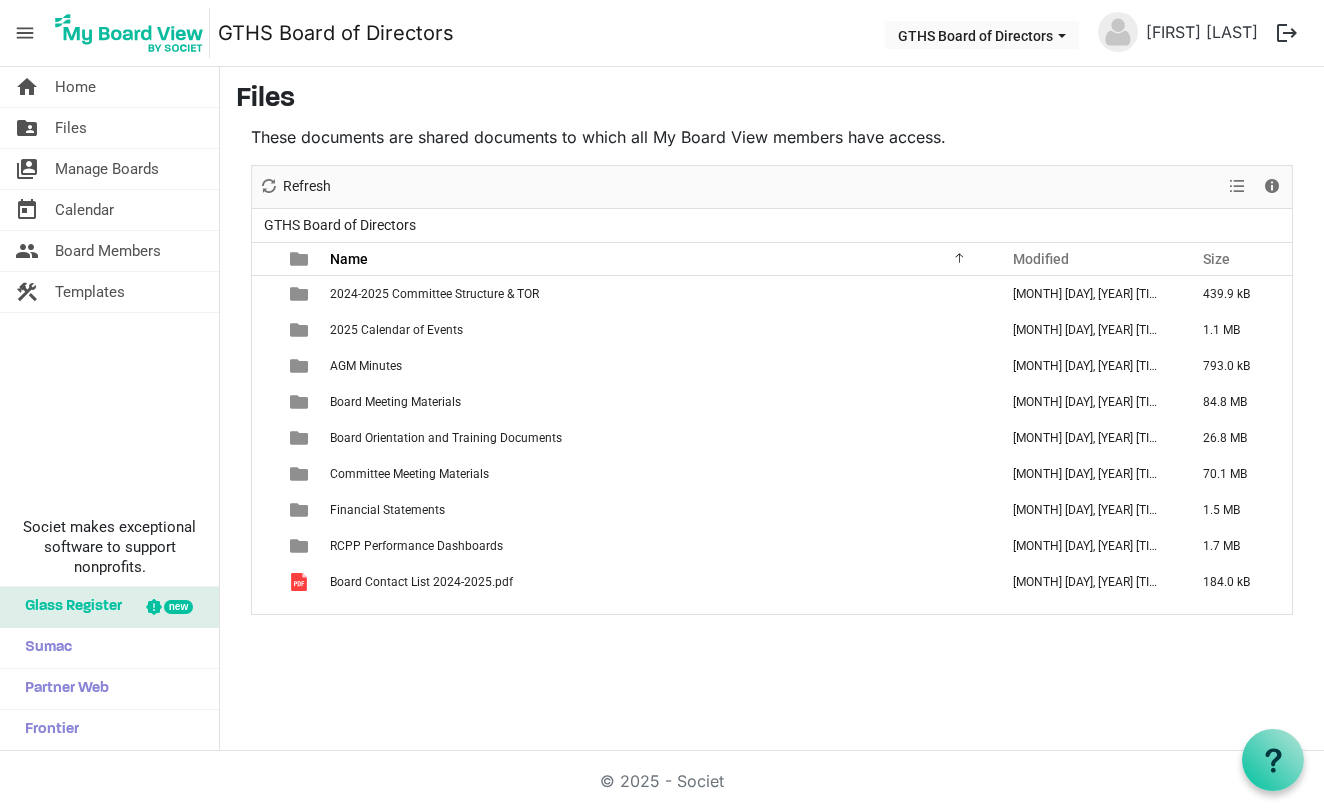 scroll, scrollTop: 0, scrollLeft: 0, axis: both 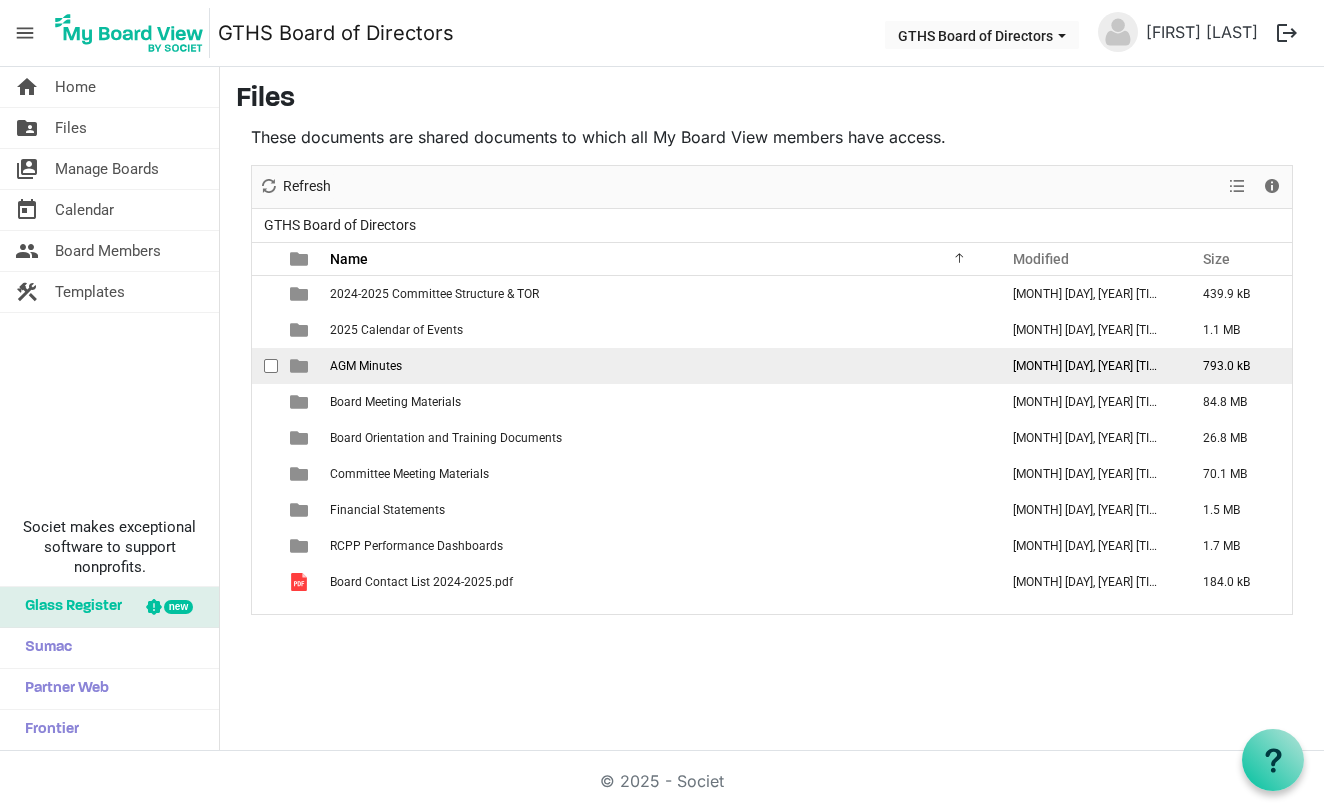 click at bounding box center [299, 366] 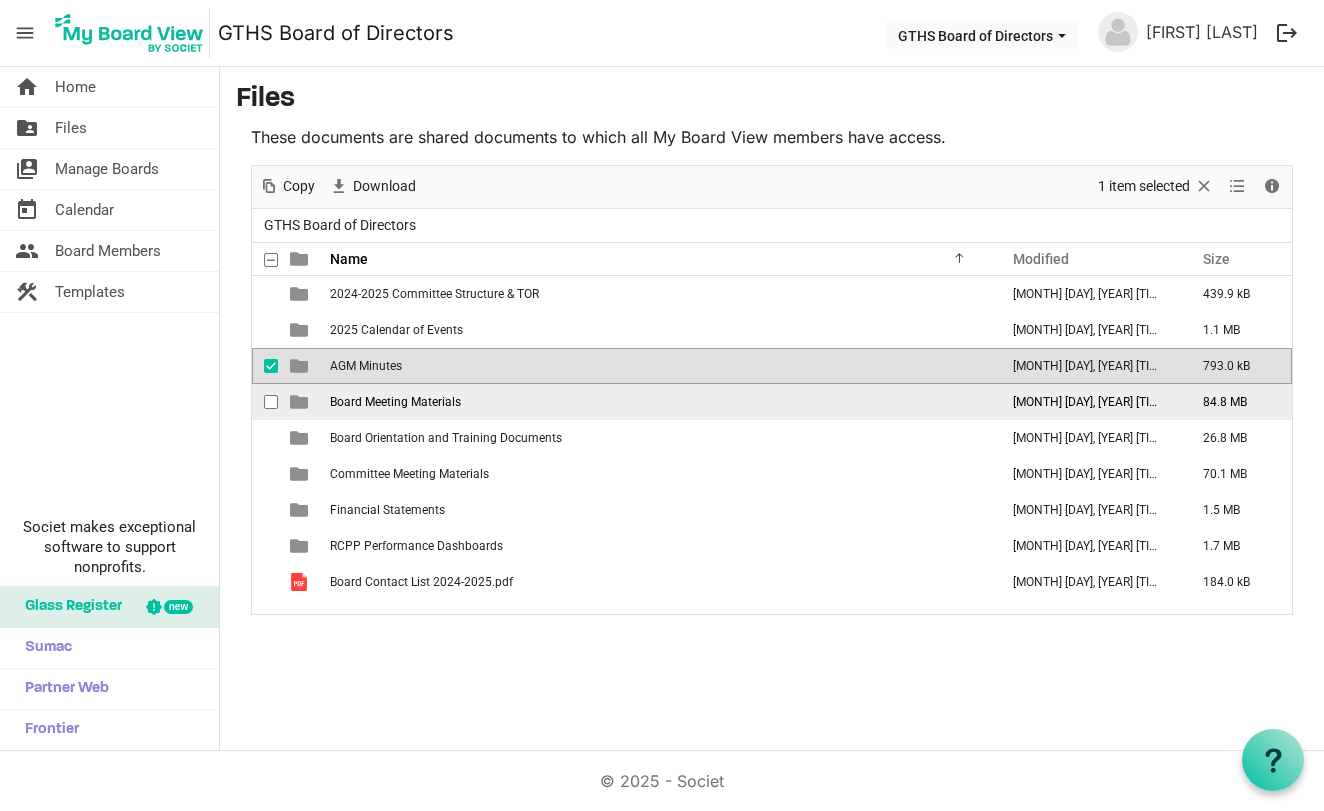 click at bounding box center (271, 402) 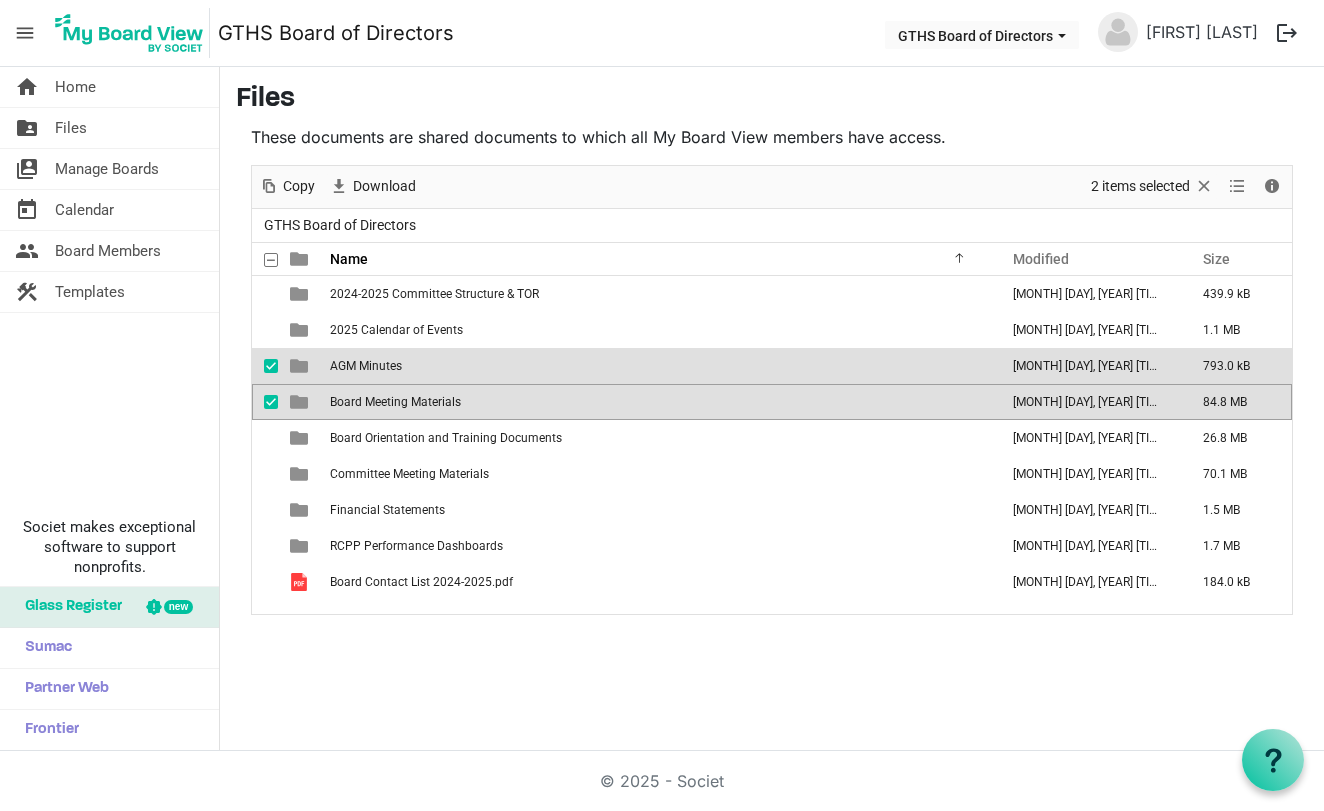 click at bounding box center [271, 366] 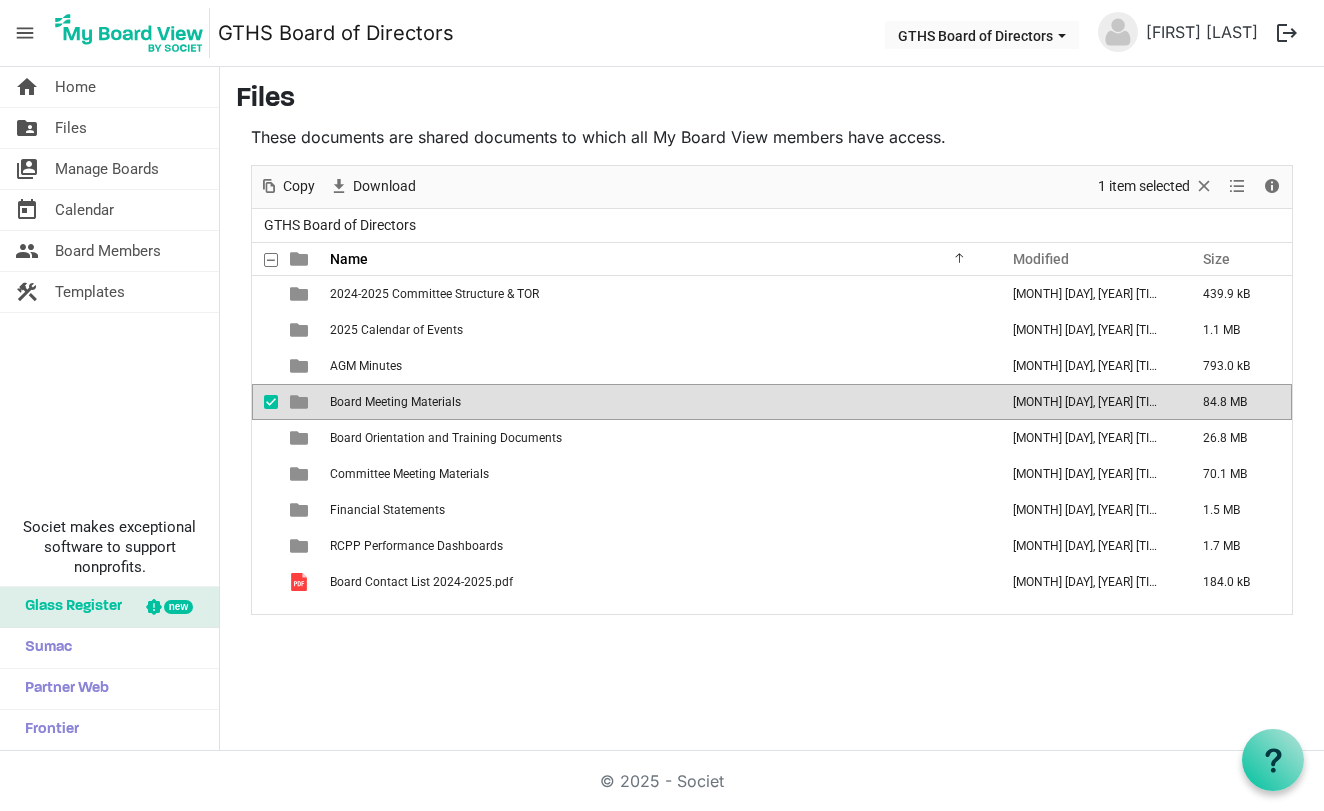 click at bounding box center (271, 402) 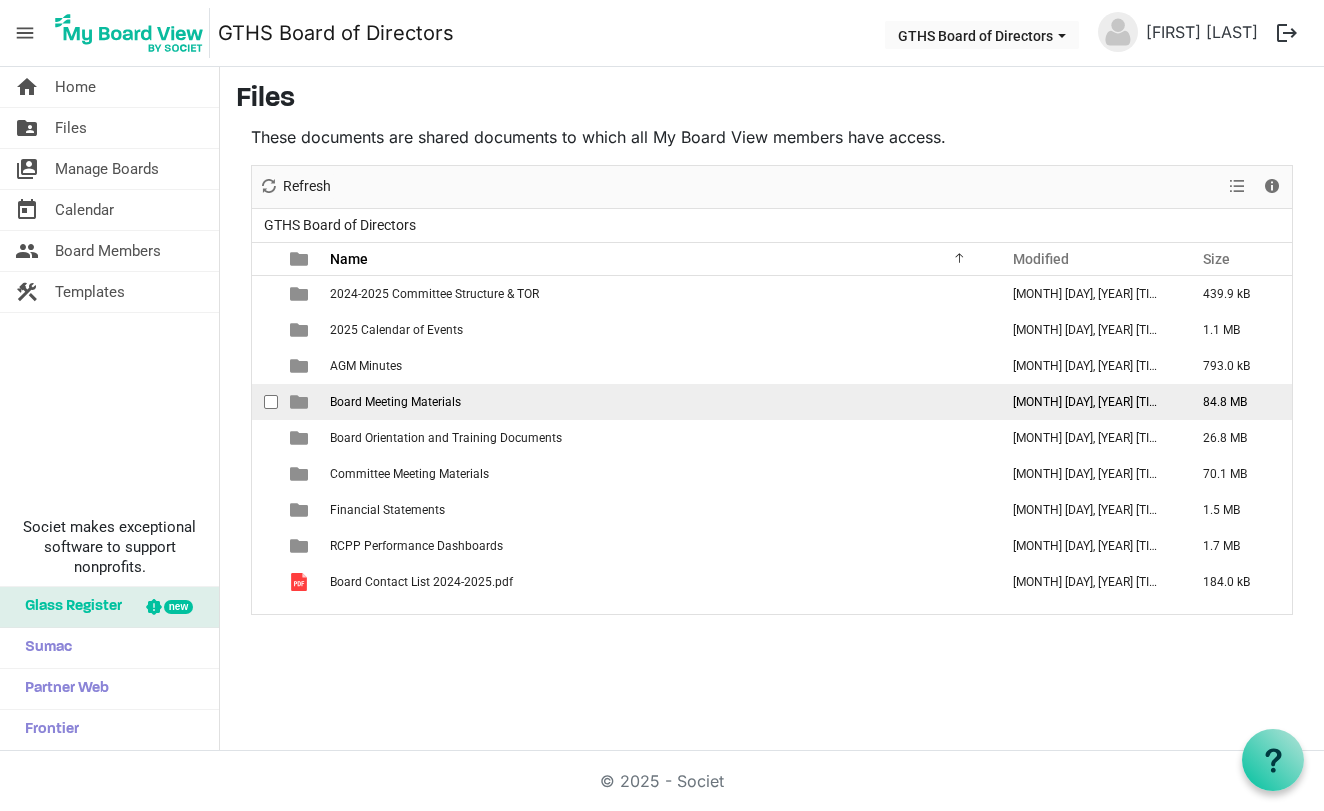 click at bounding box center [271, 402] 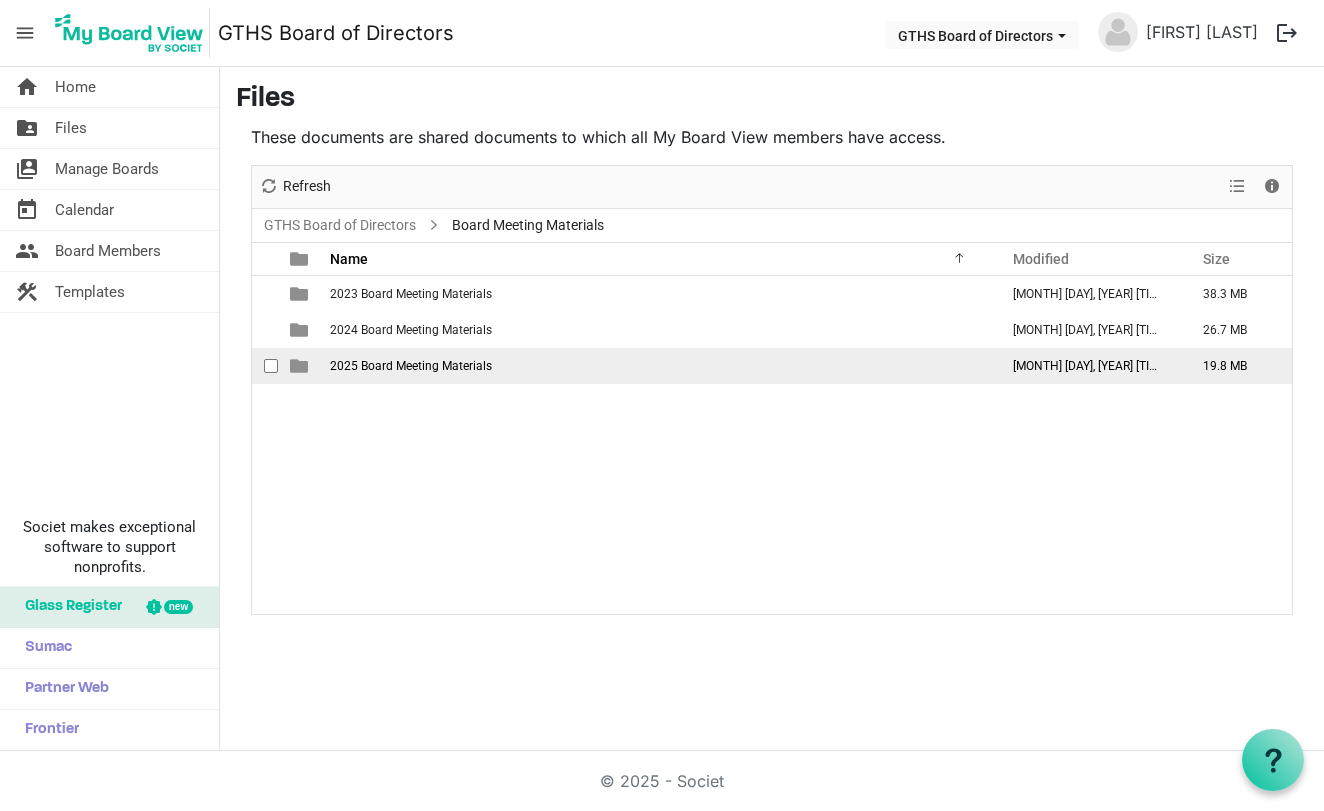 click at bounding box center (299, 366) 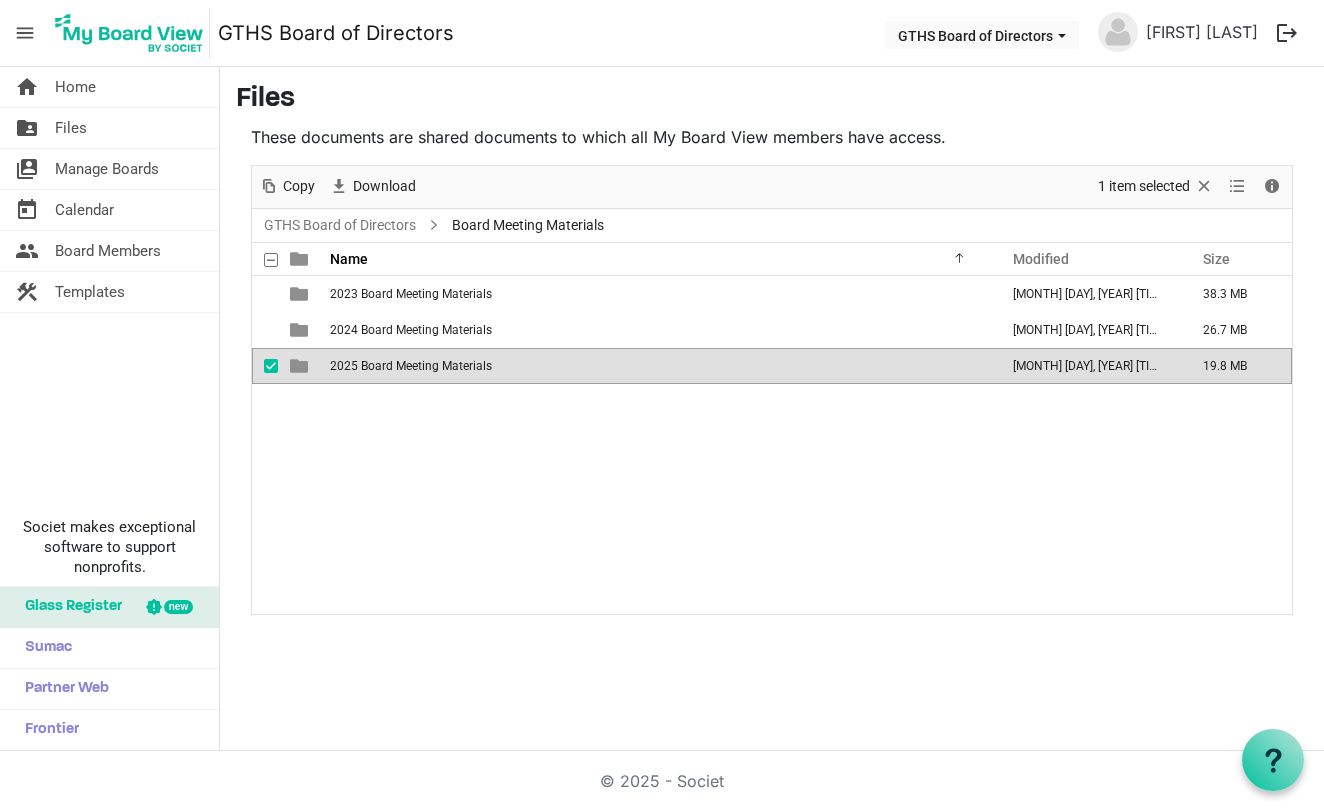 click at bounding box center [299, 366] 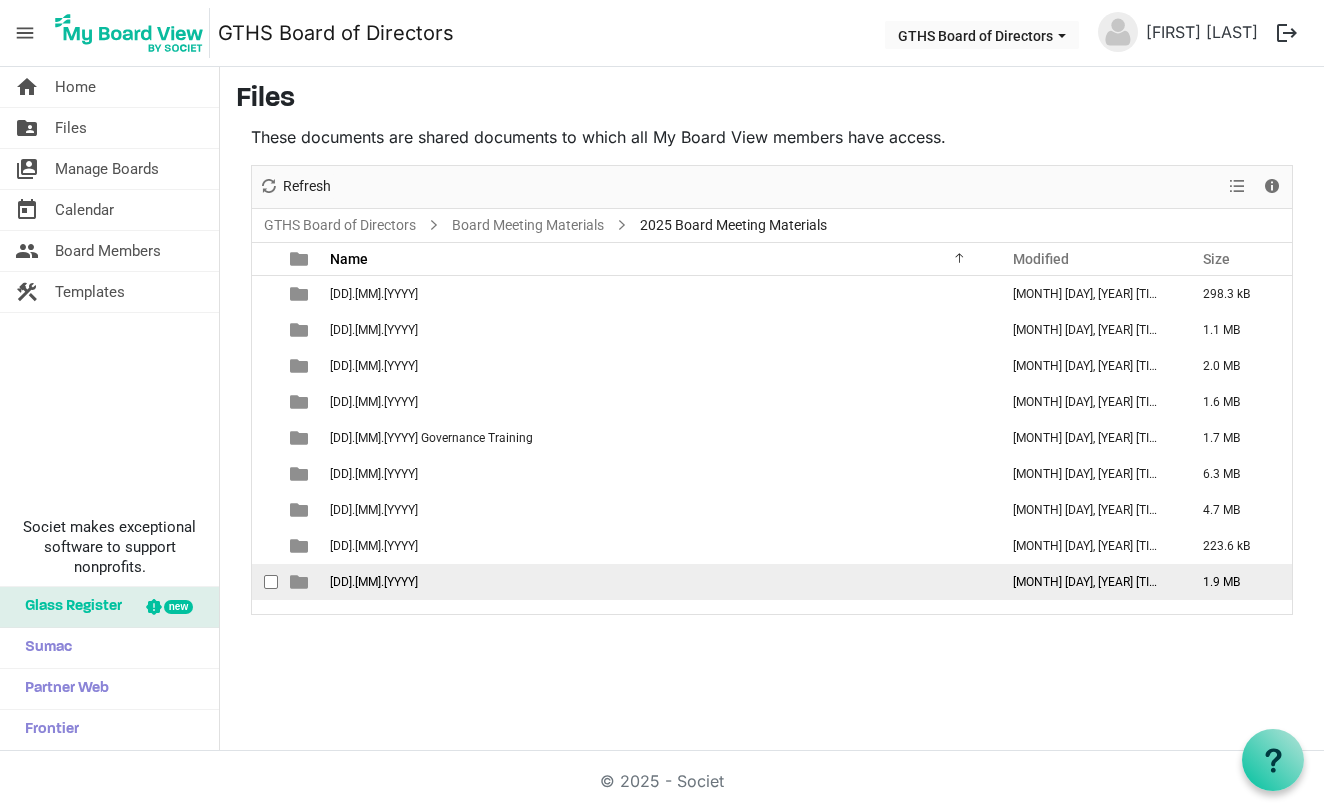 click at bounding box center [299, 582] 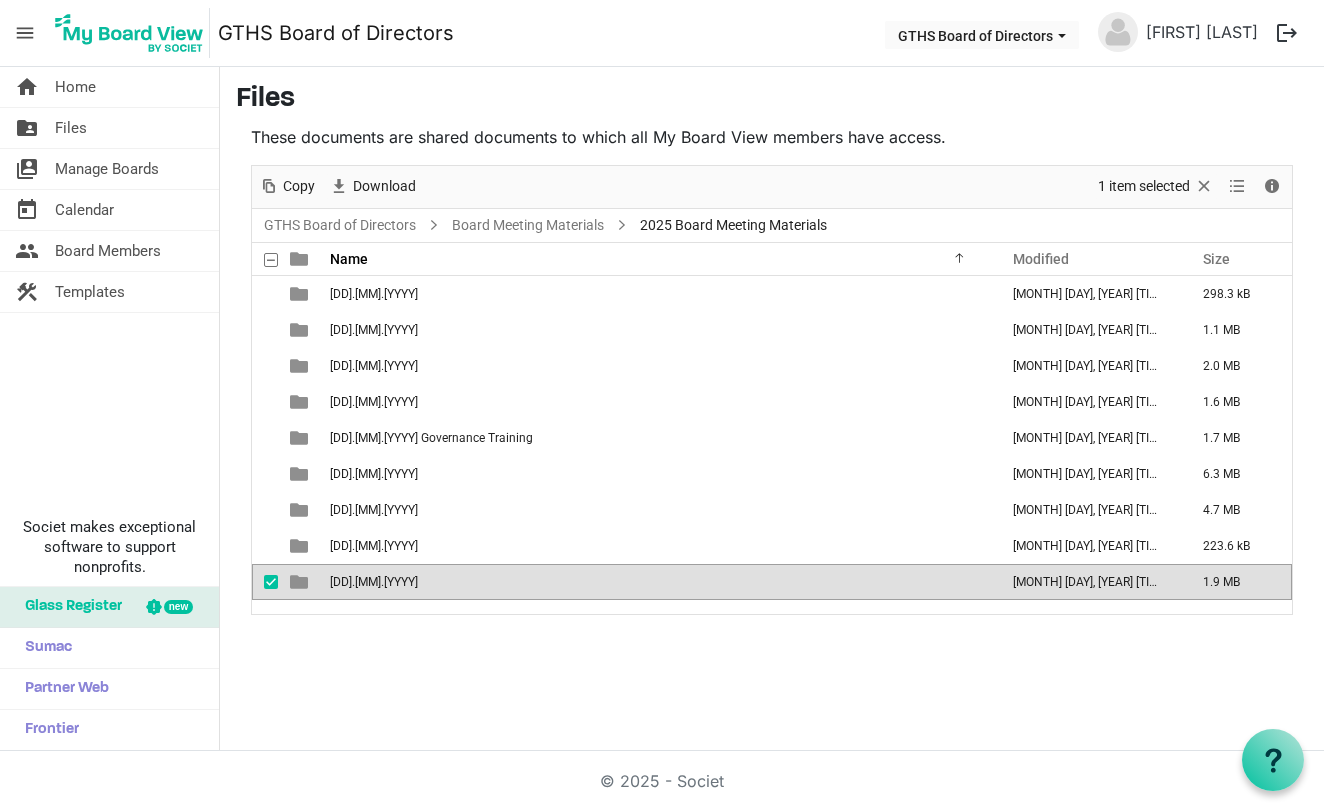click at bounding box center (299, 582) 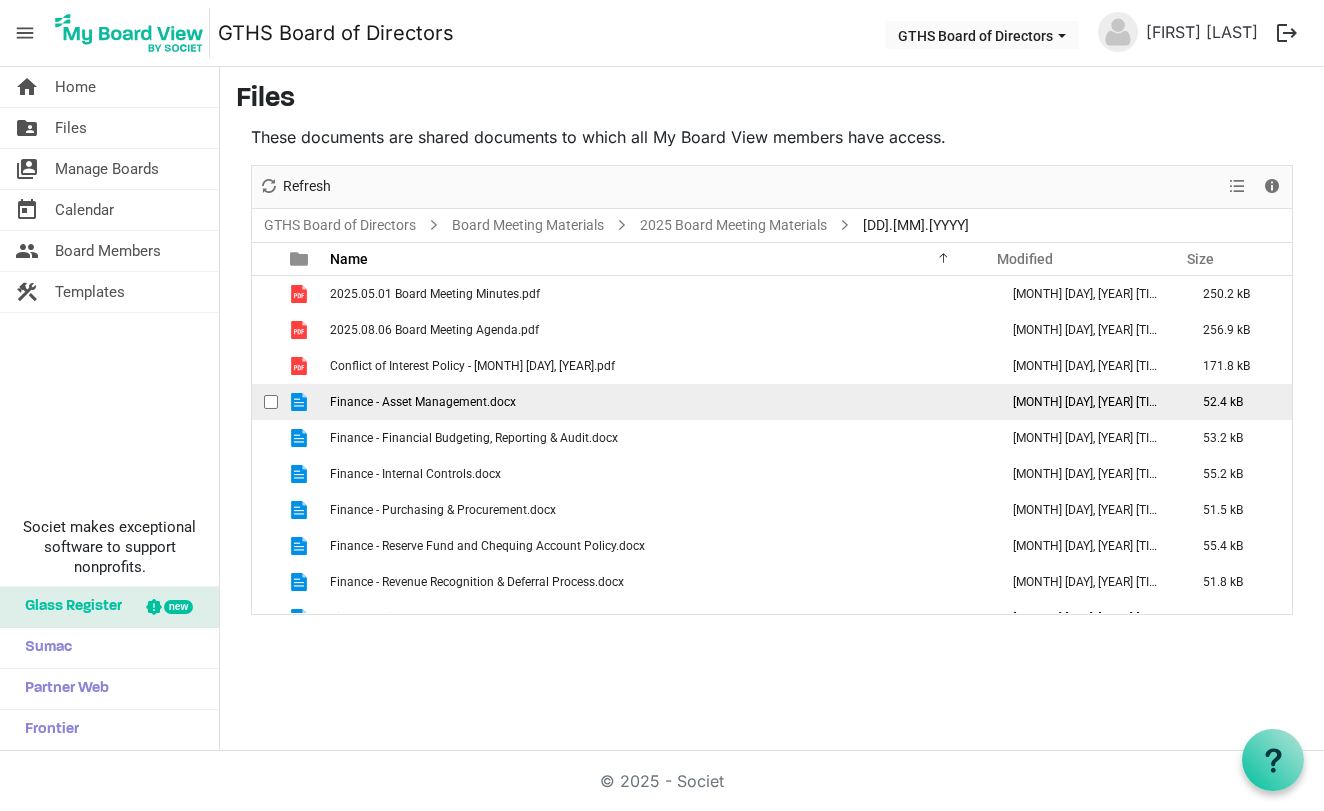 scroll, scrollTop: 0, scrollLeft: 0, axis: both 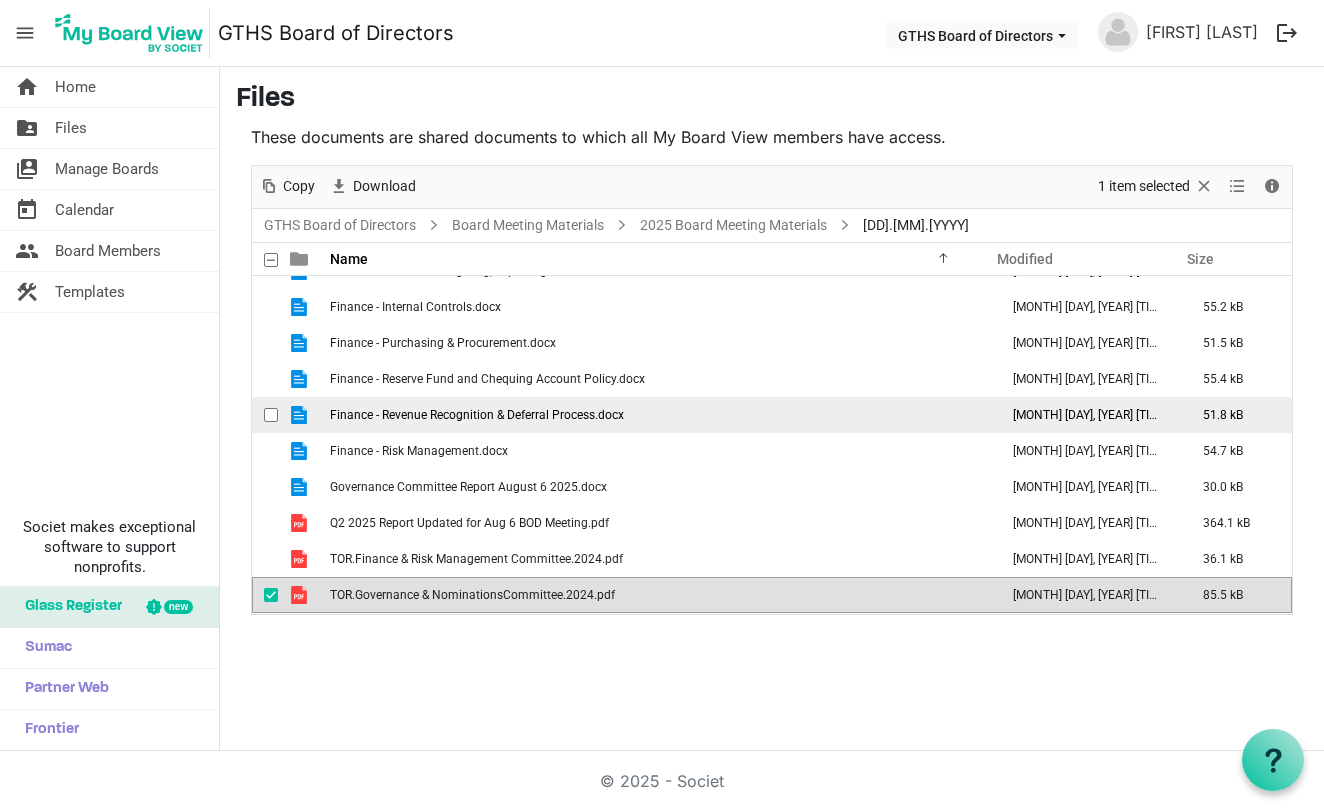 click on "Finance - Revenue Recognition & Deferral Process.docx" at bounding box center [658, 415] 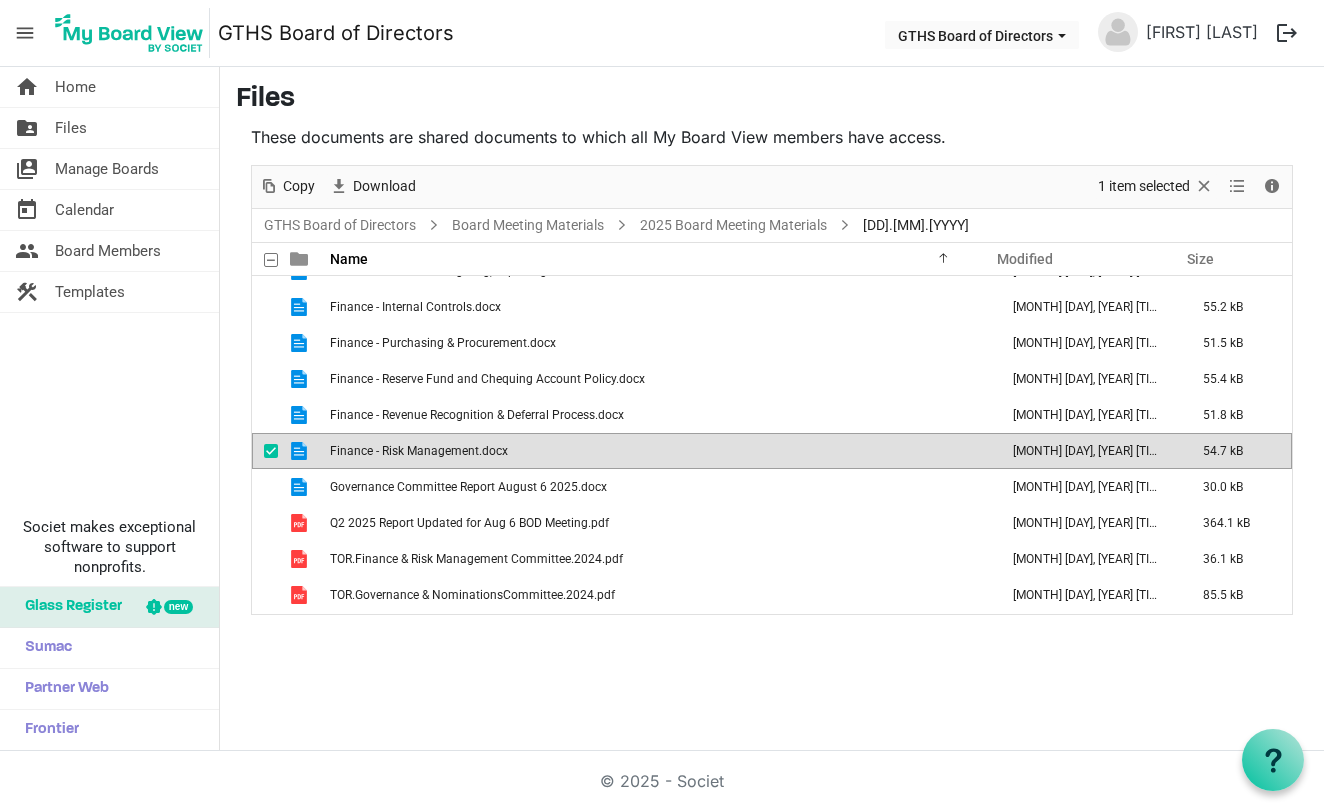 click at bounding box center [271, 451] 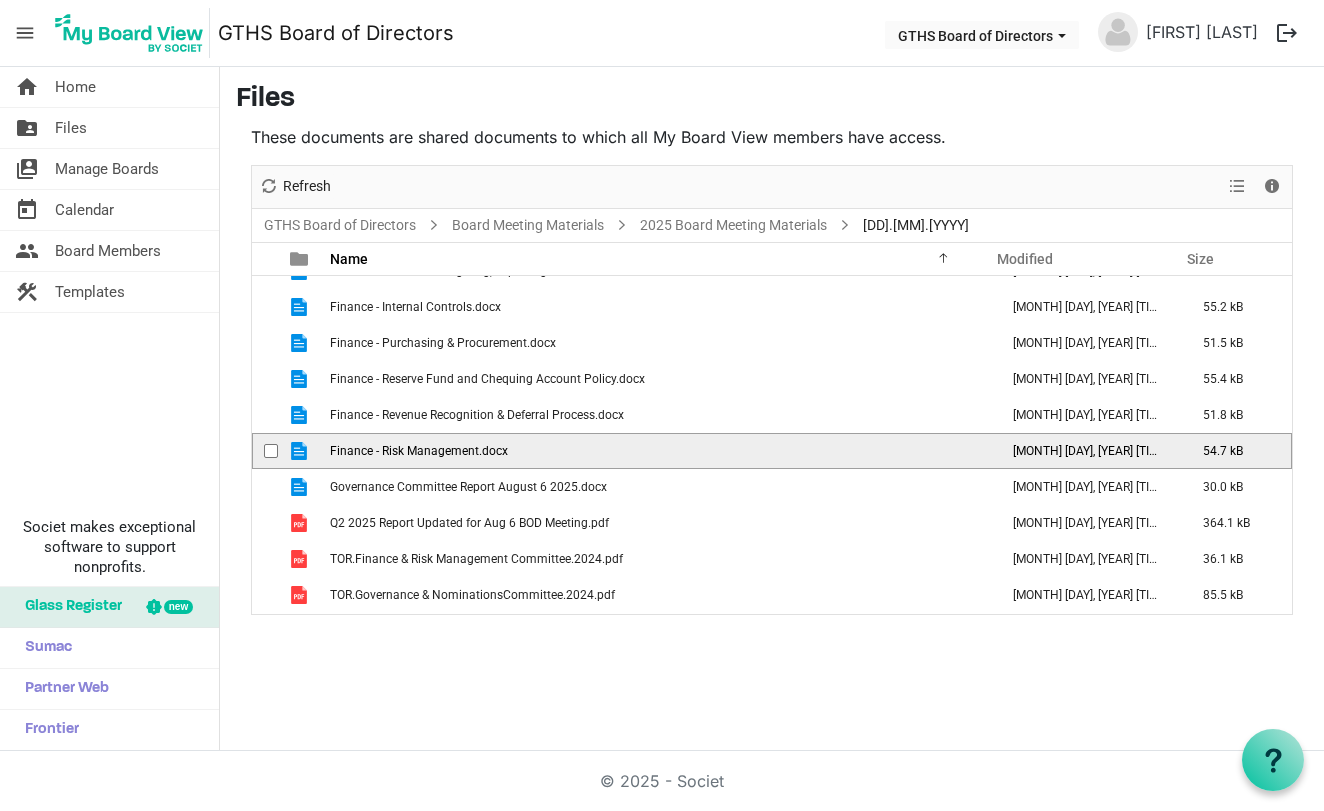 click at bounding box center [271, 451] 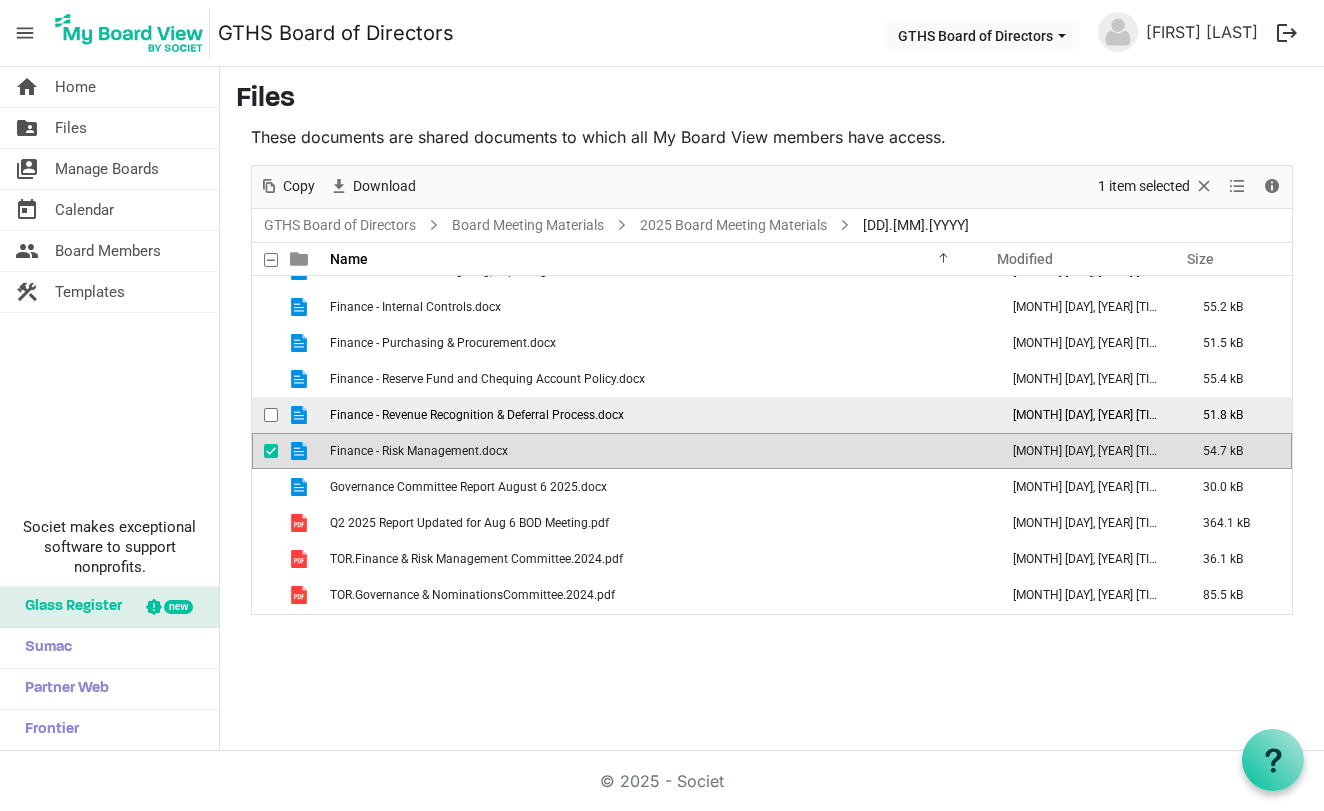 click at bounding box center [299, 415] 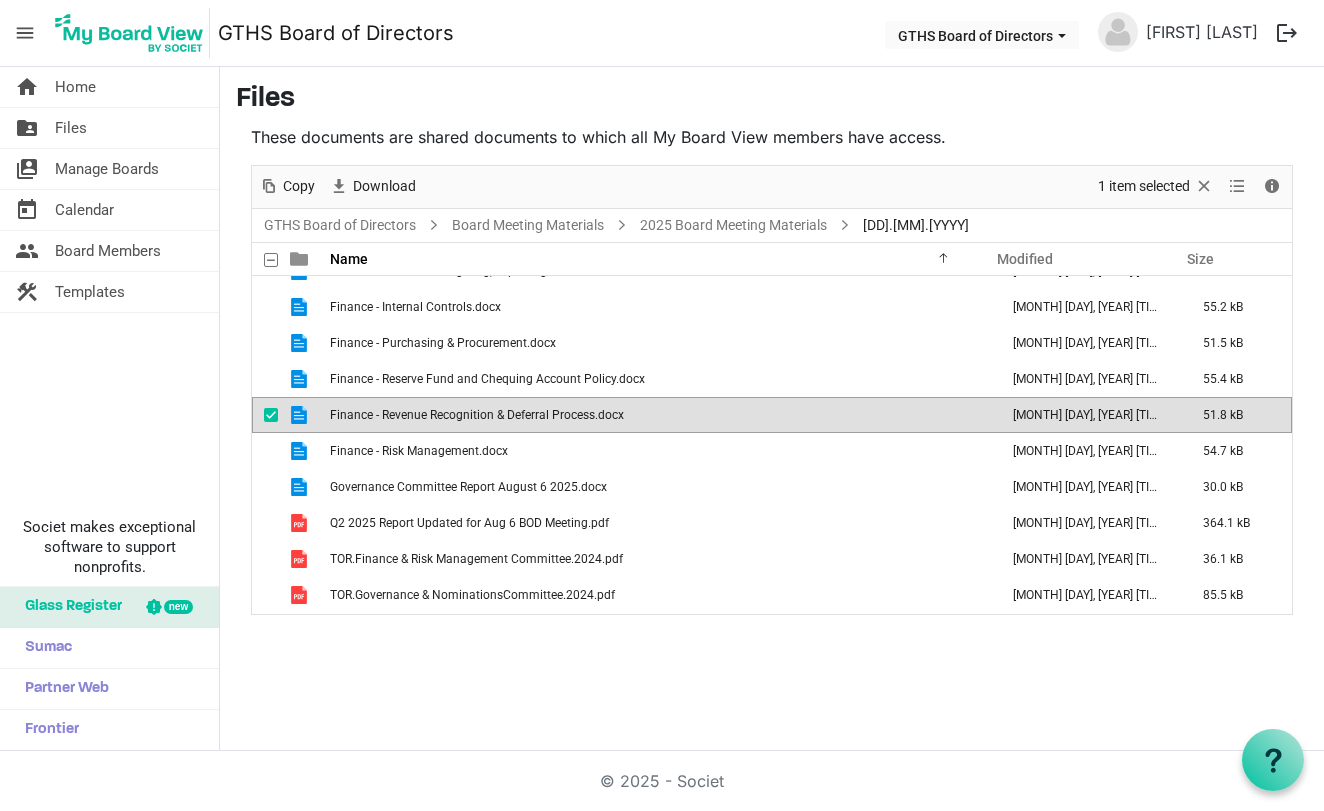 click at bounding box center (271, 415) 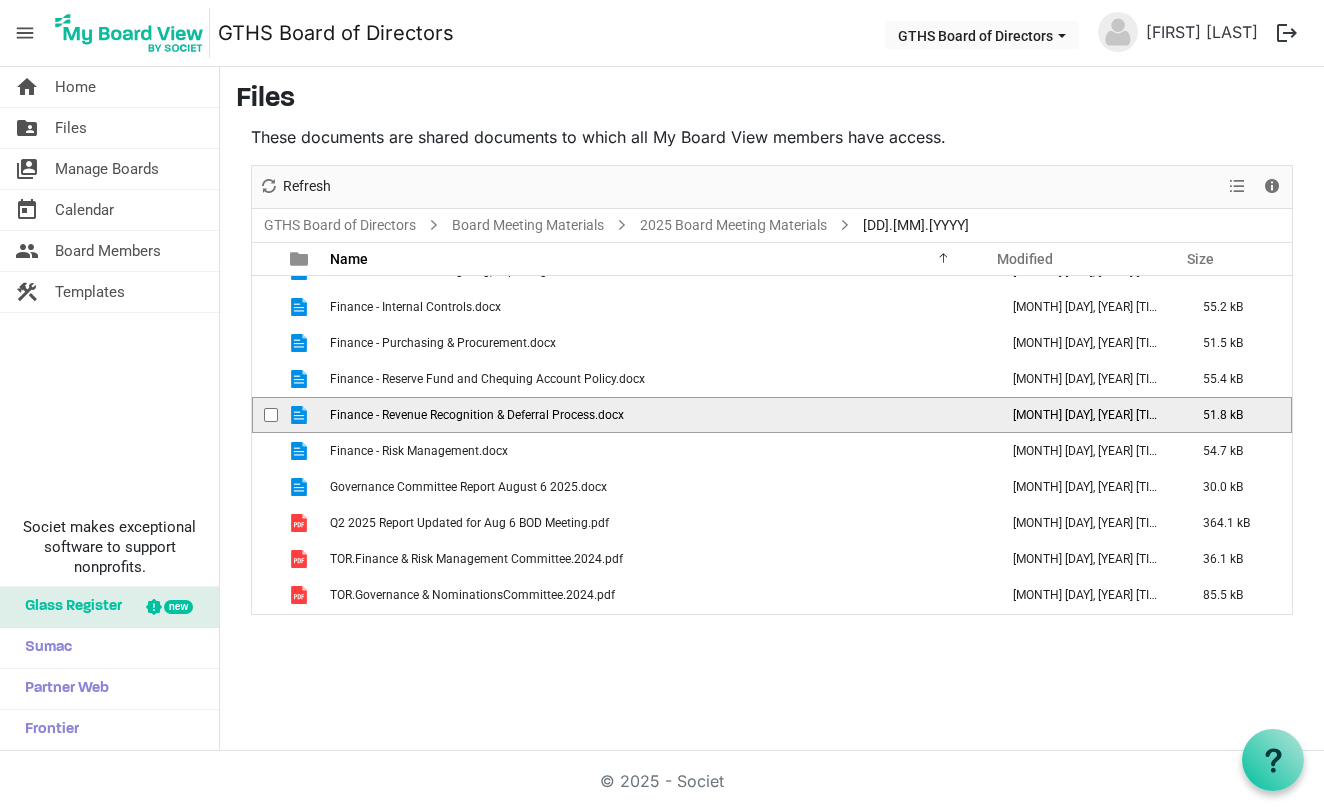 click at bounding box center [271, 415] 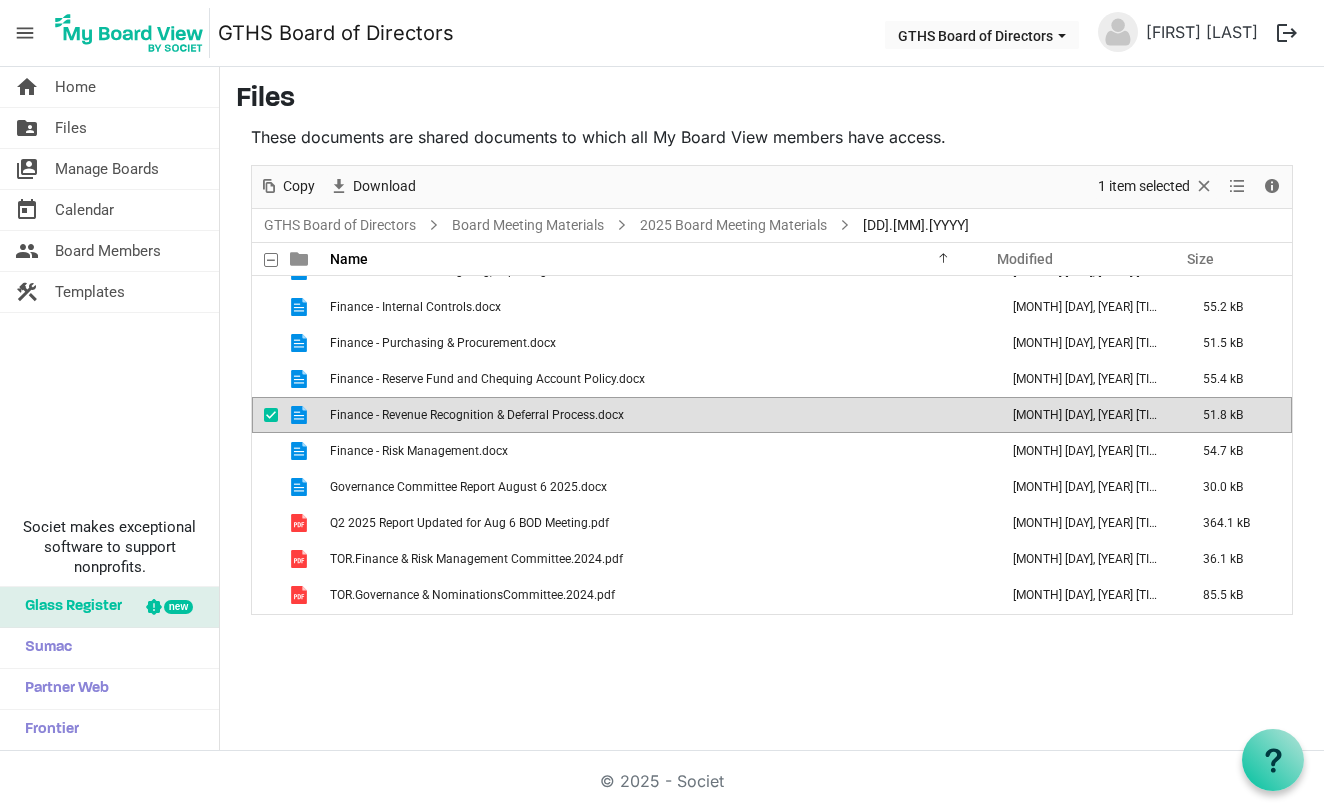click at bounding box center (271, 415) 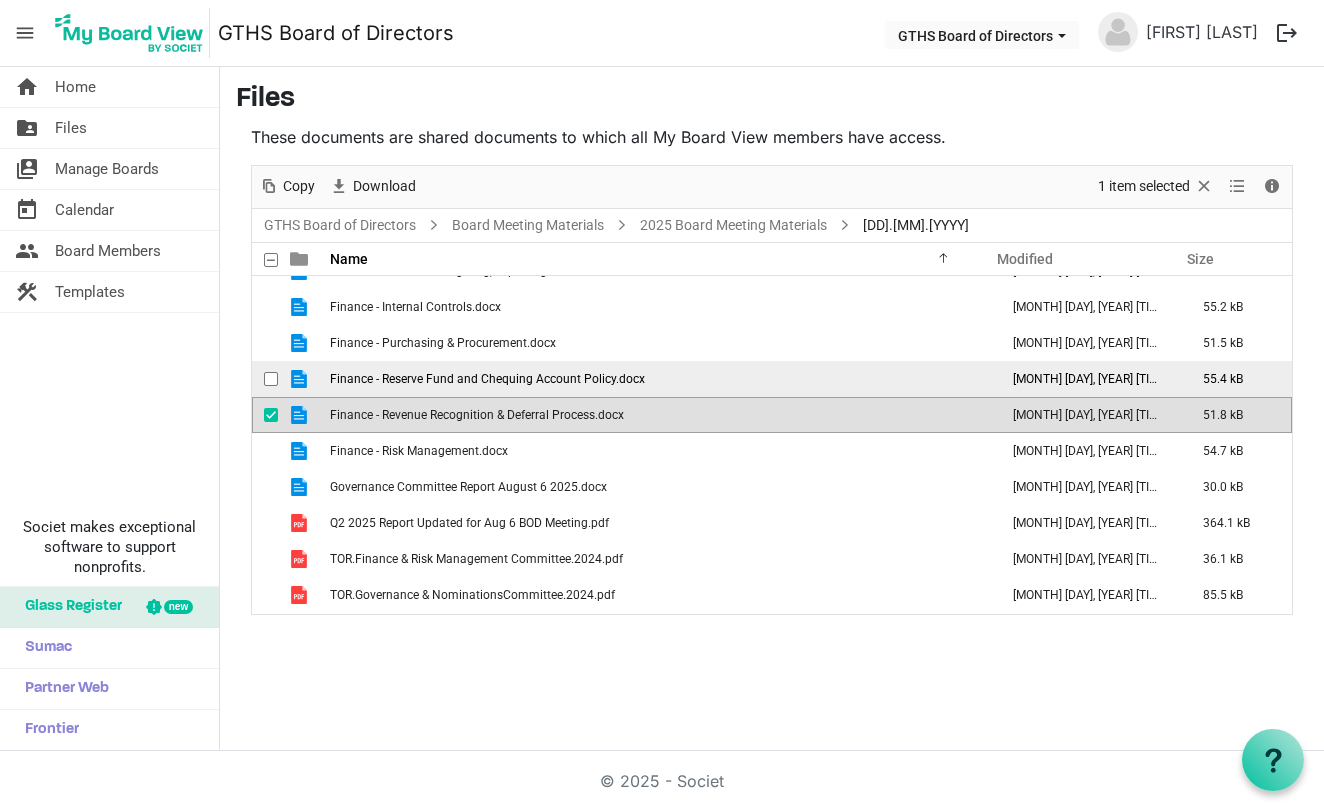 click at bounding box center (271, 379) 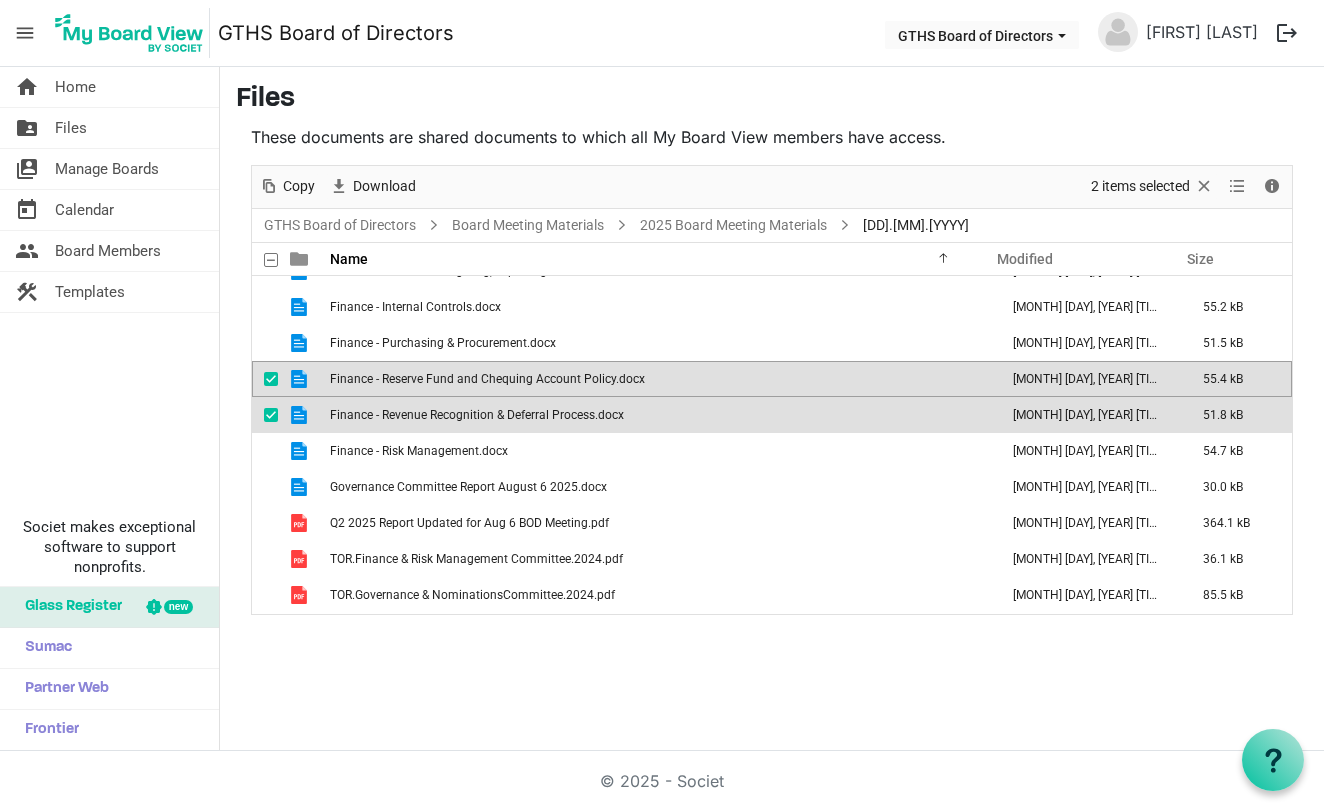 click at bounding box center (271, 379) 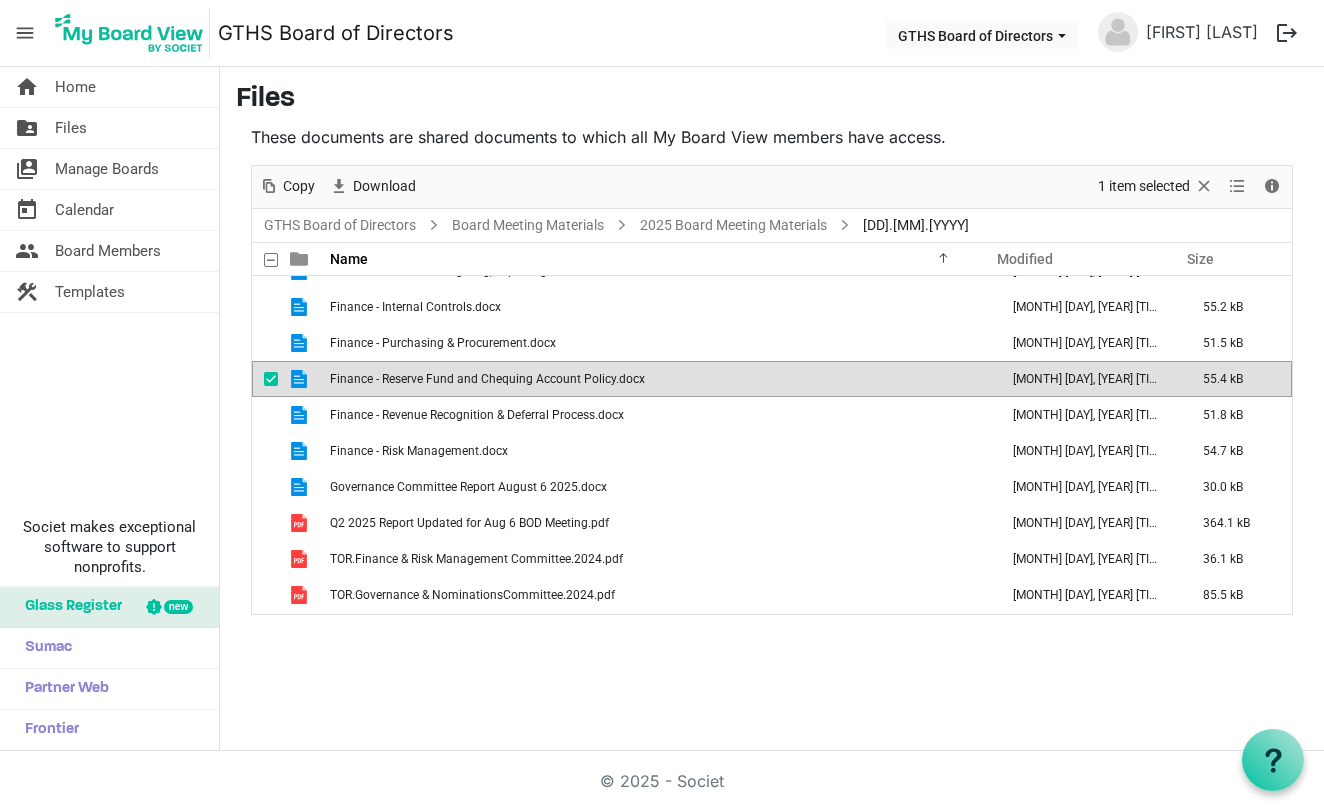 click at bounding box center (271, 379) 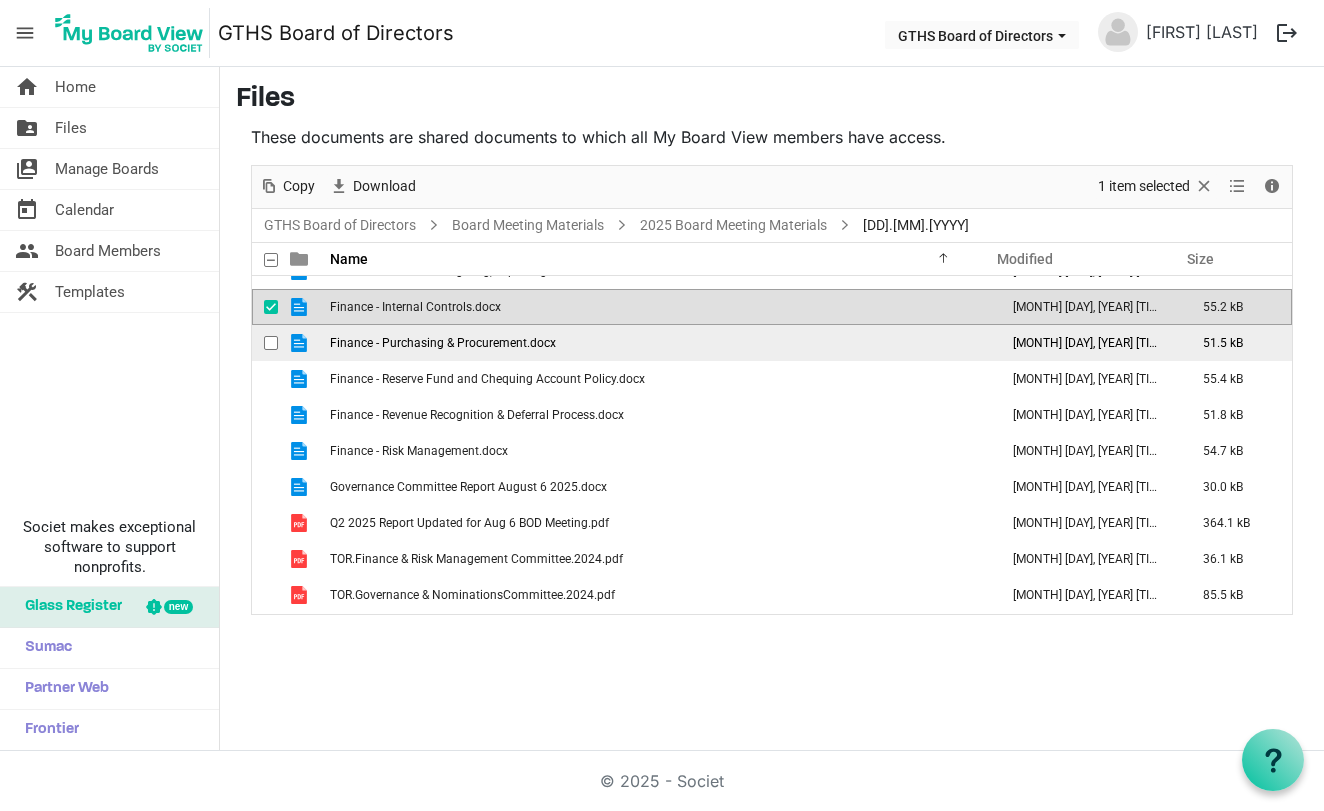 scroll, scrollTop: 144, scrollLeft: 0, axis: vertical 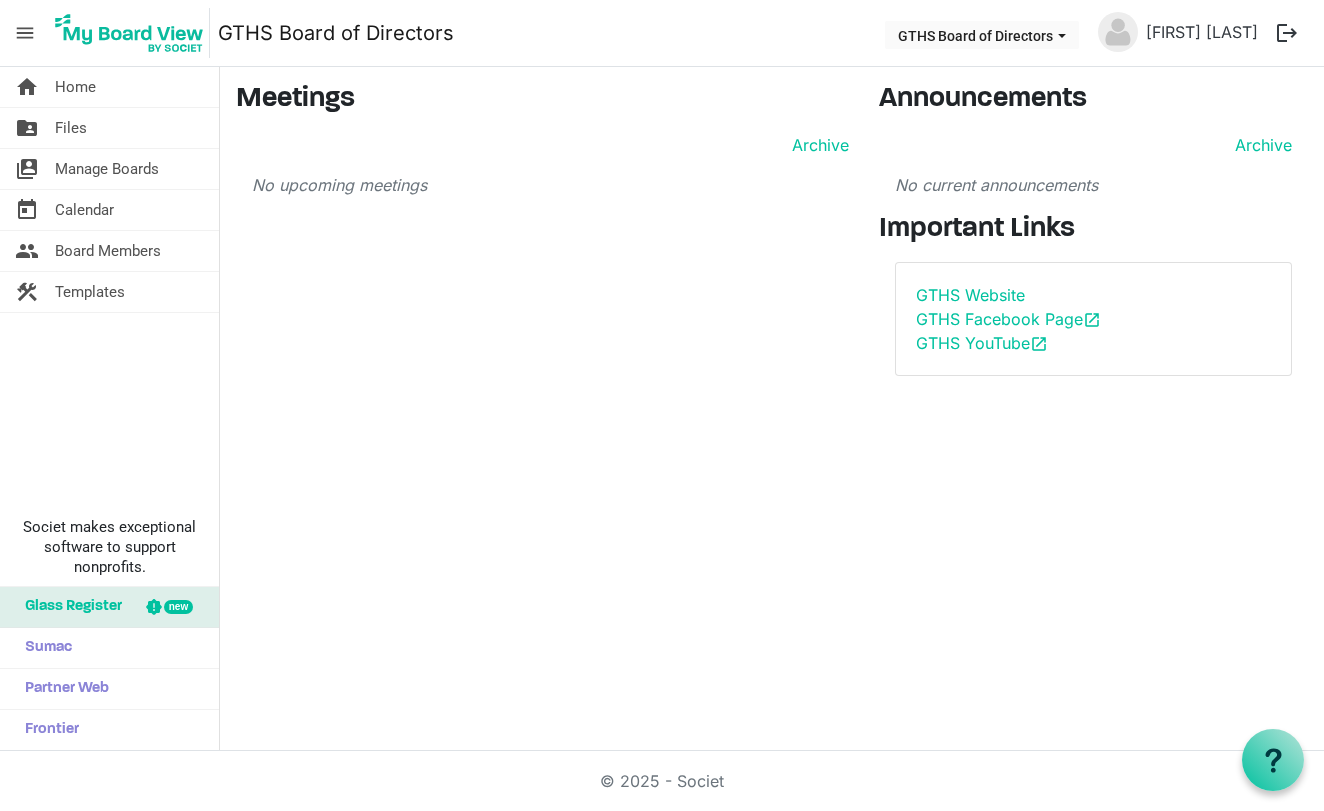 click on "logout" at bounding box center [1287, 33] 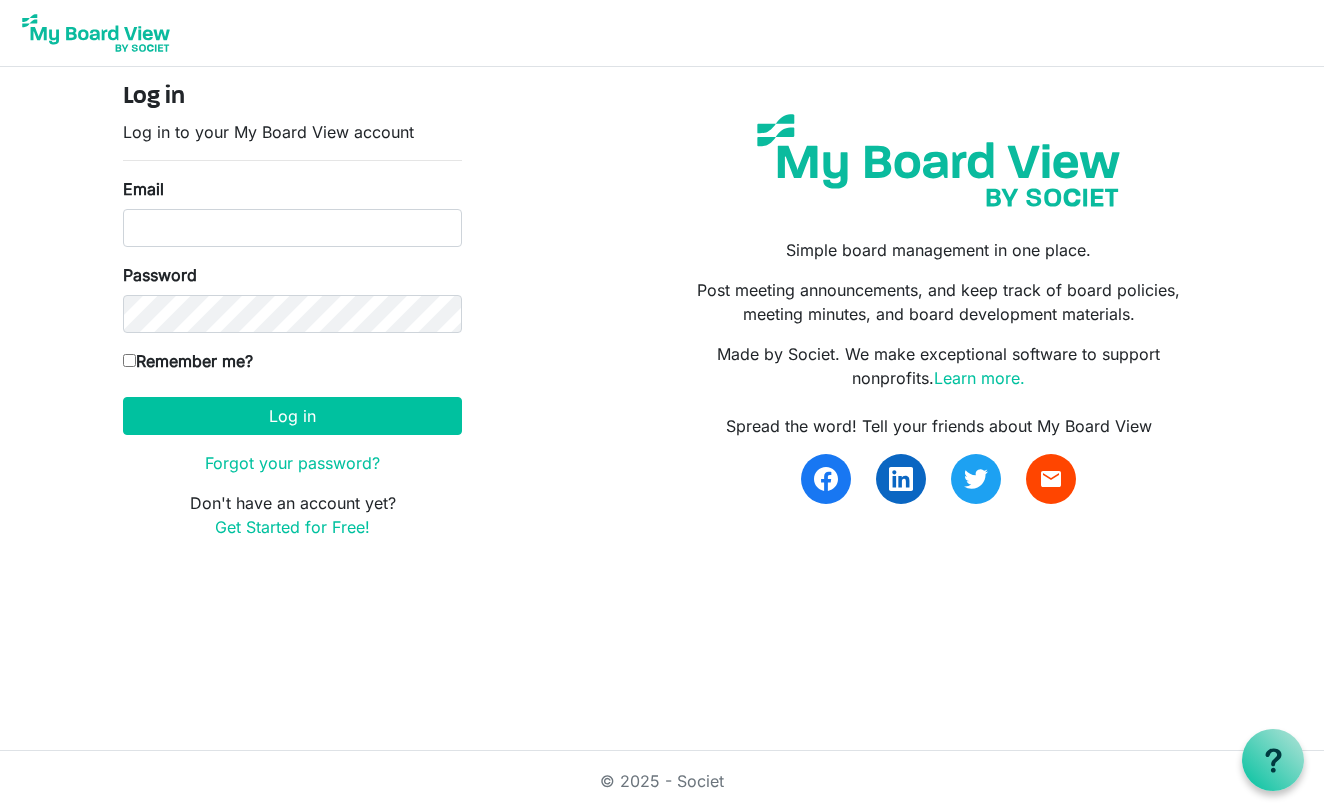 scroll, scrollTop: 0, scrollLeft: 0, axis: both 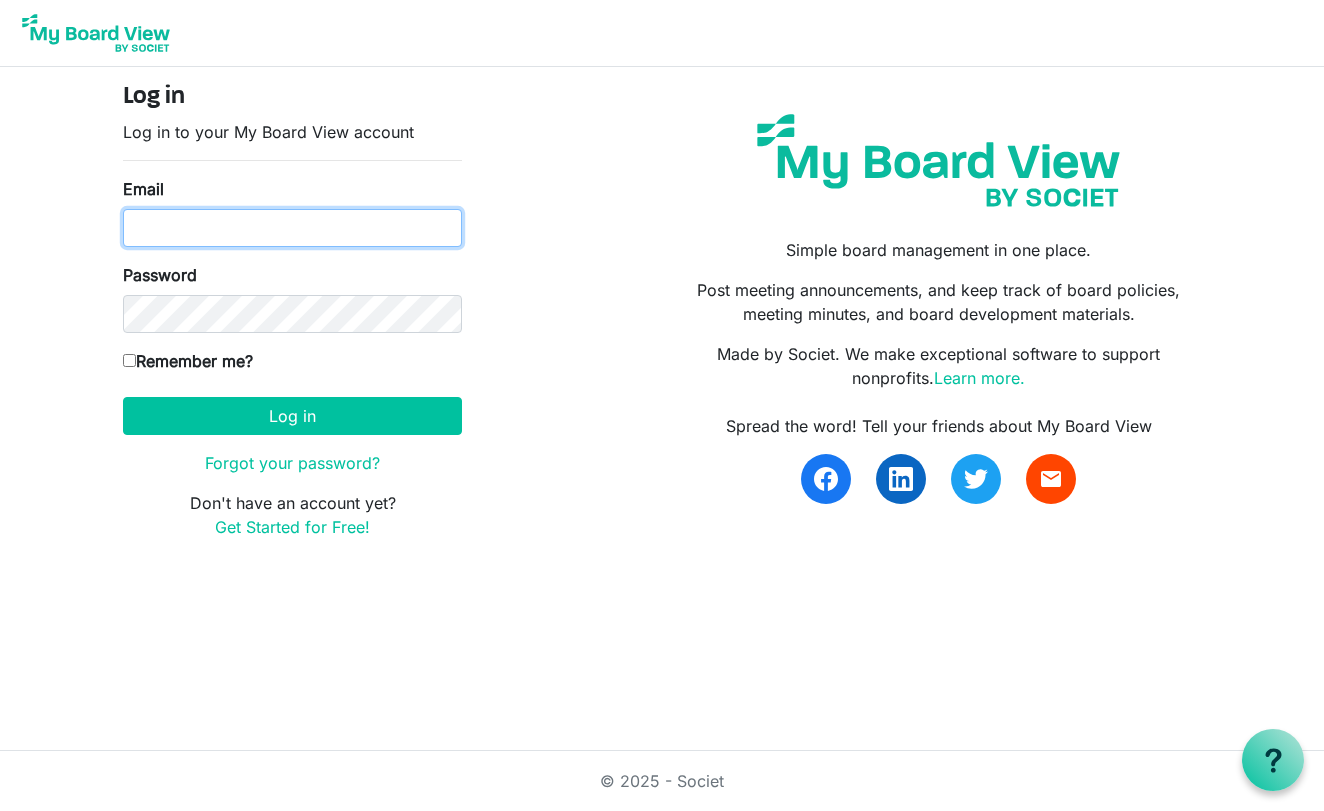 type on "[EMAIL]" 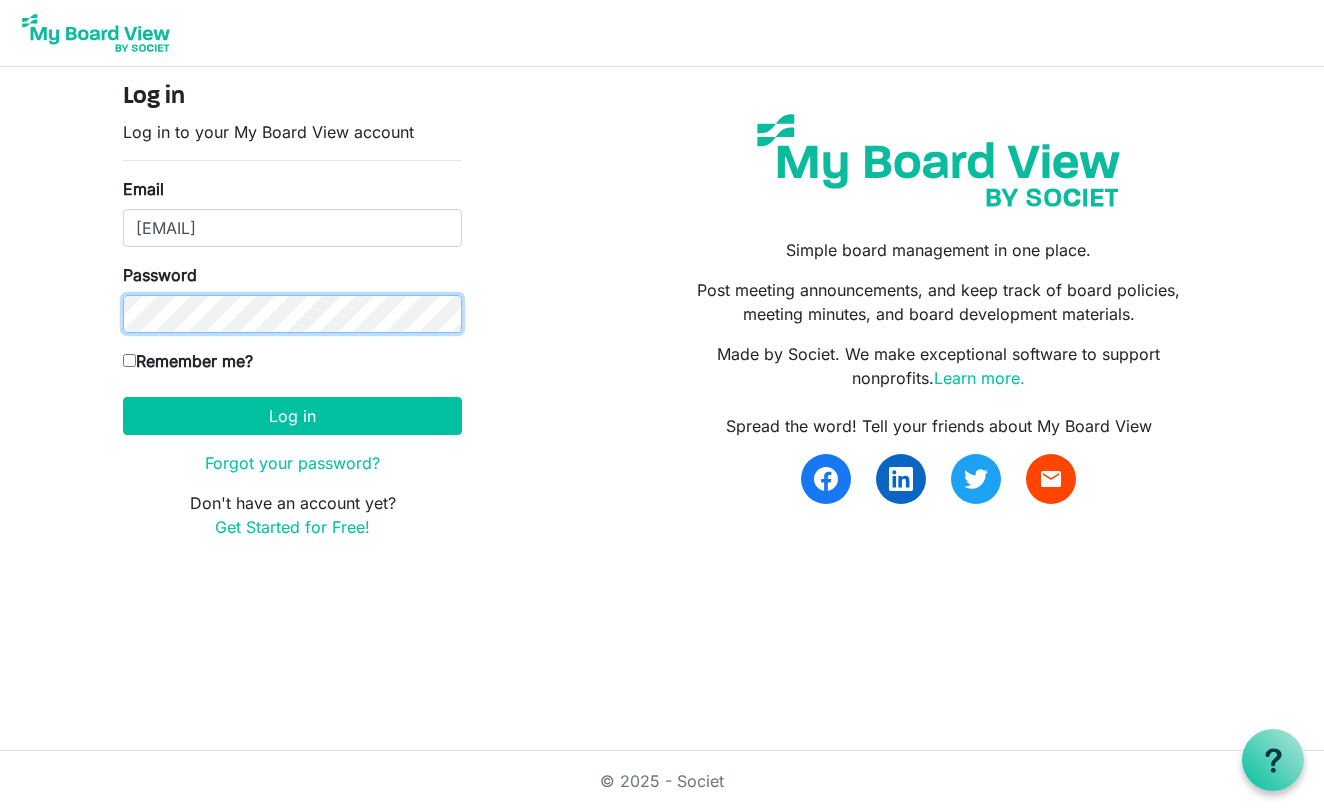 click on "Log in" at bounding box center (292, 416) 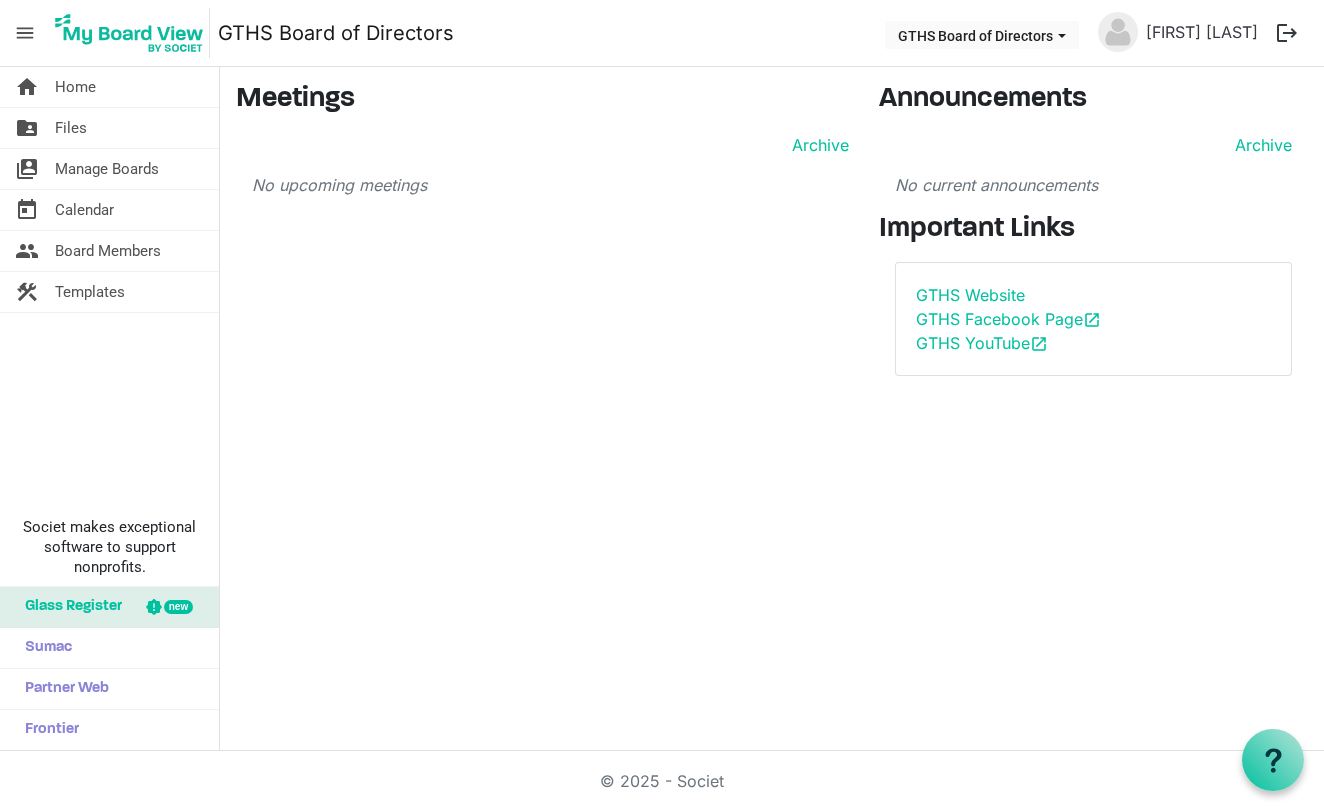 scroll, scrollTop: 0, scrollLeft: 0, axis: both 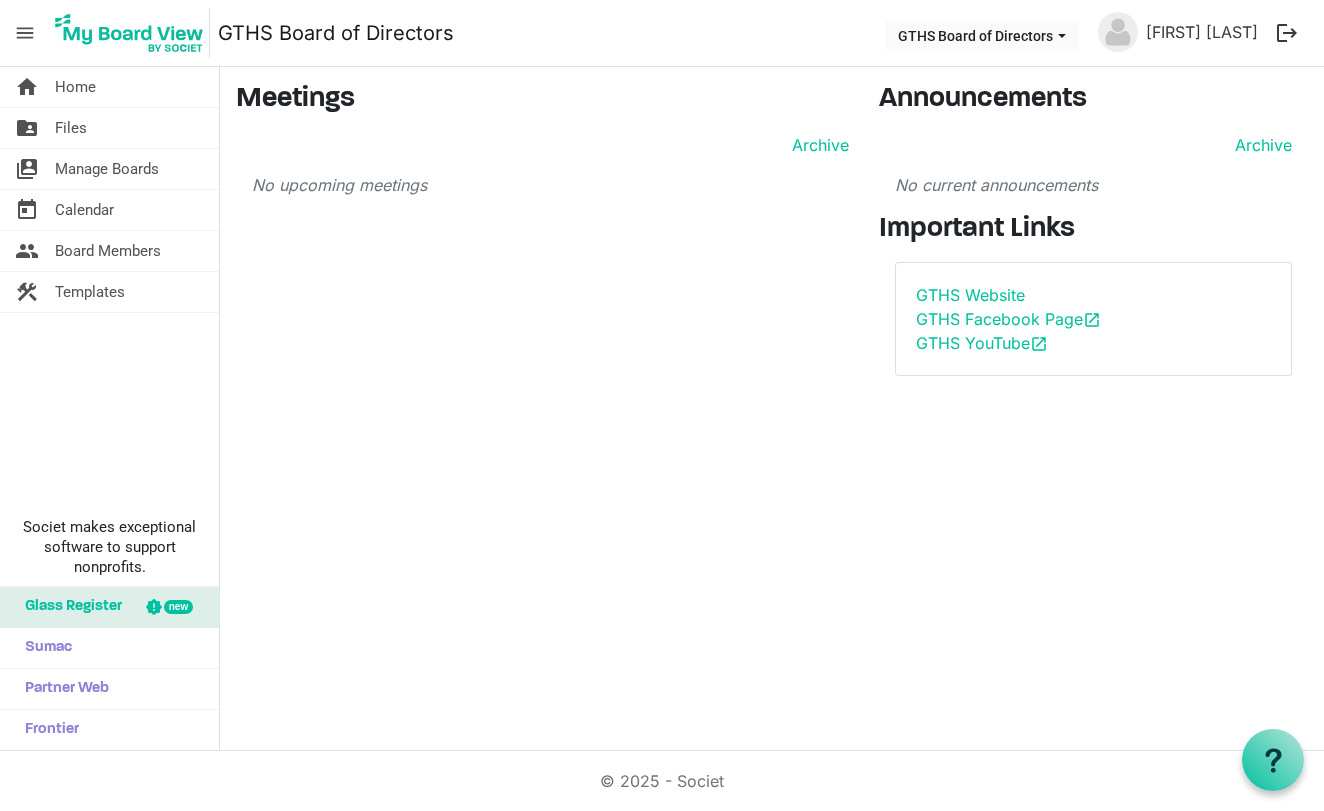click on "logout" at bounding box center (1287, 33) 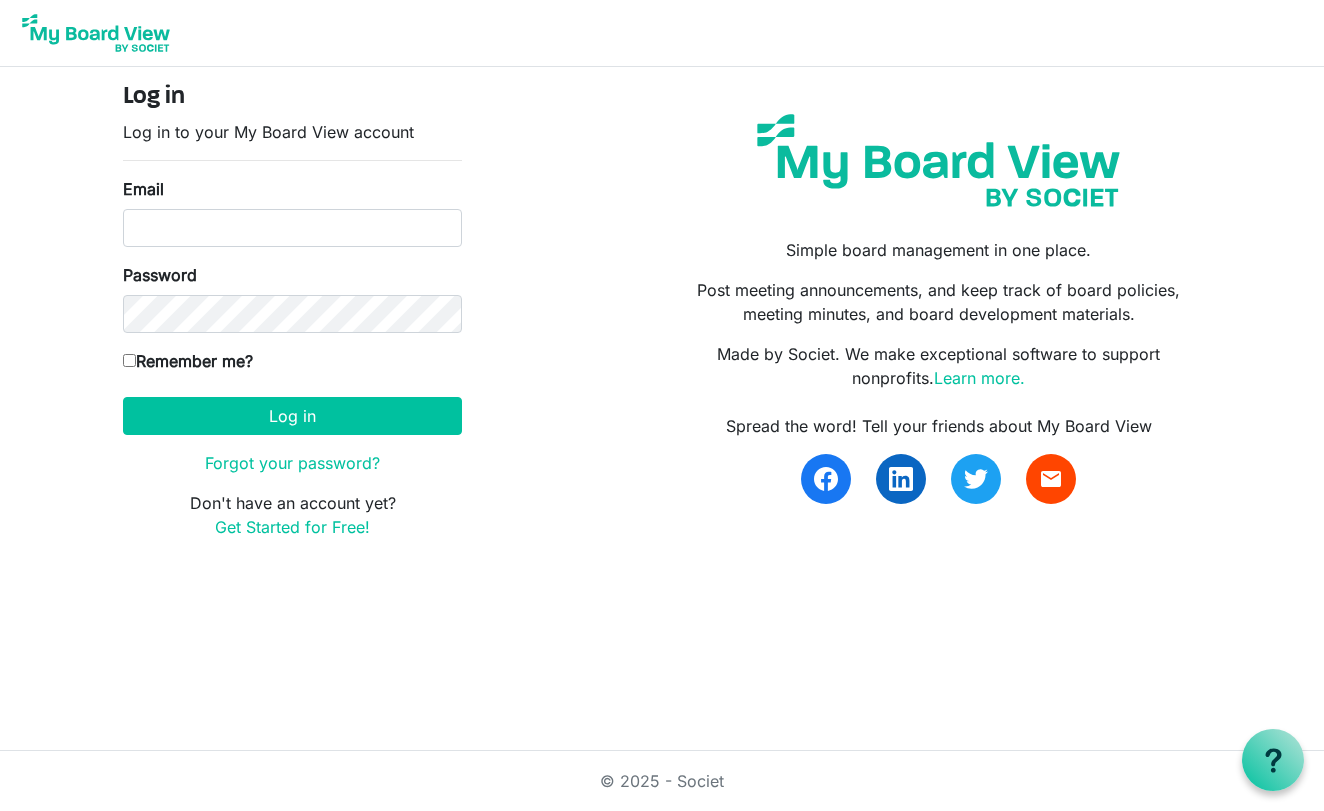 scroll, scrollTop: 0, scrollLeft: 0, axis: both 